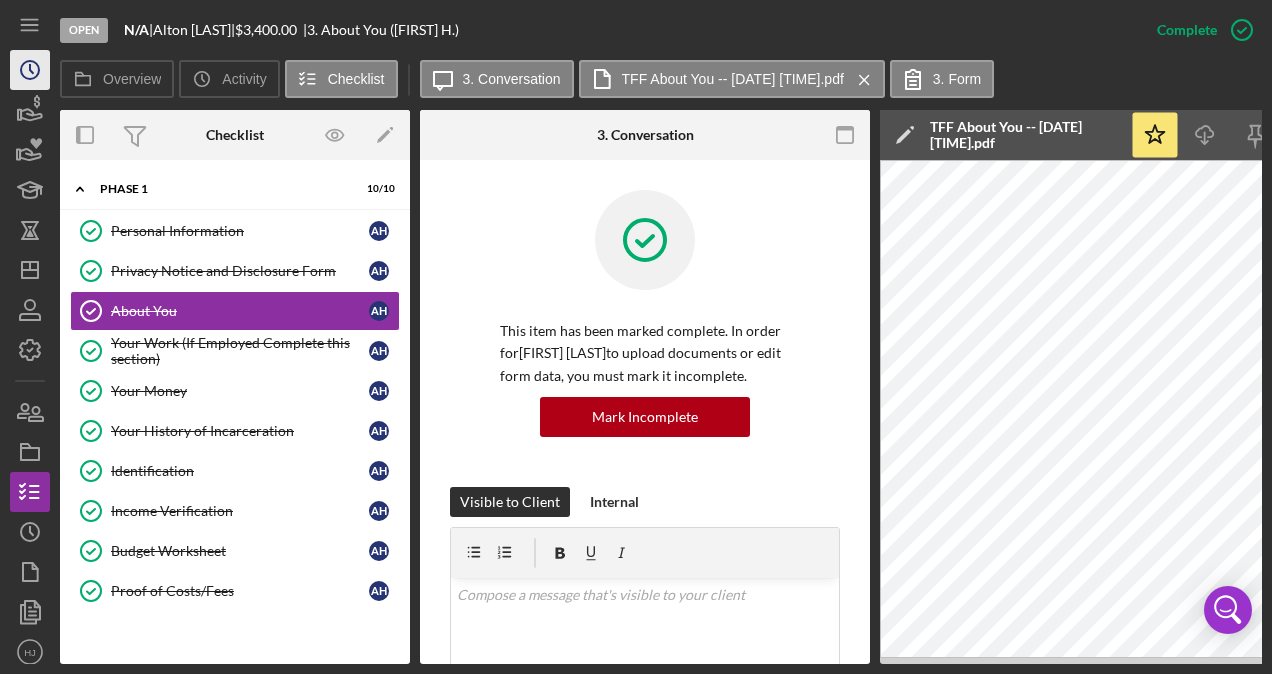 scroll, scrollTop: 0, scrollLeft: 0, axis: both 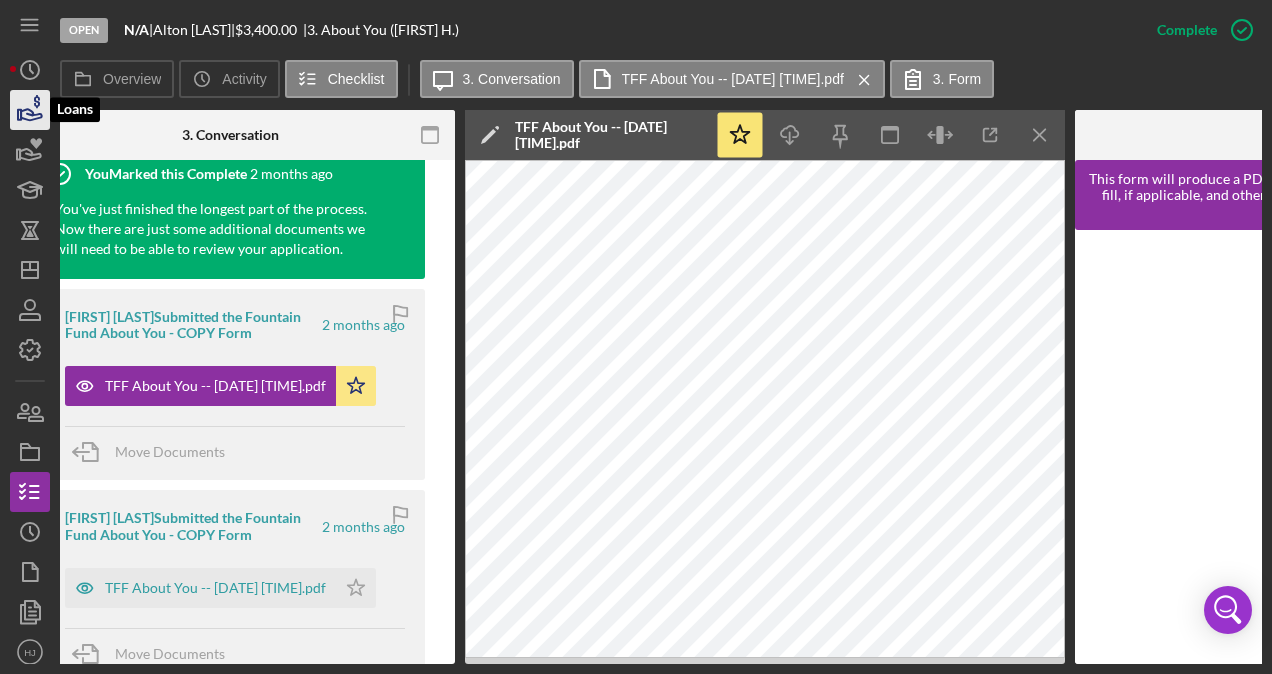 click 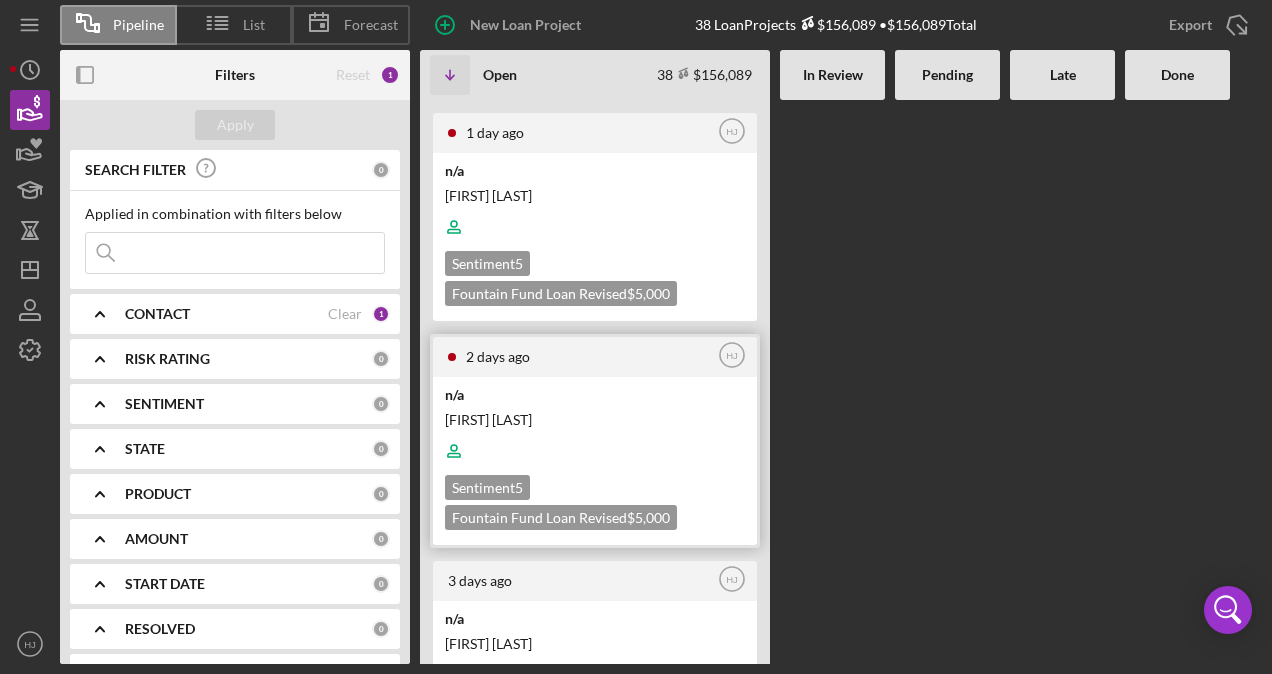 click at bounding box center (593, 451) 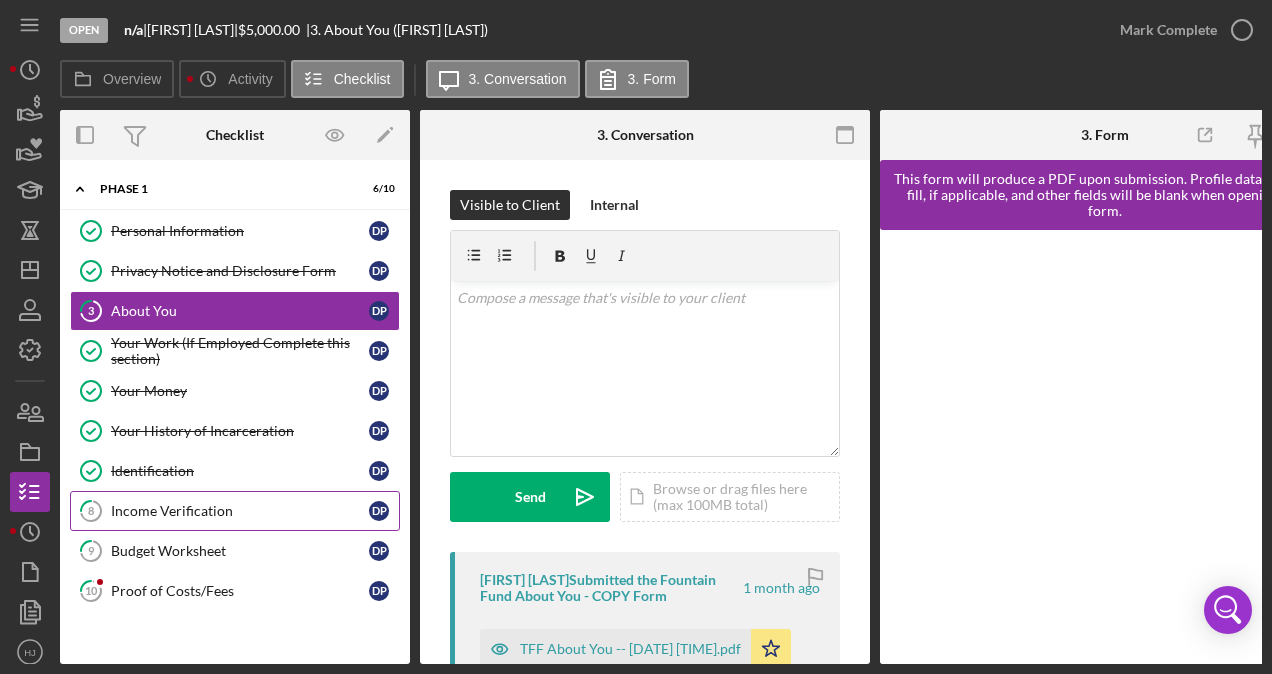 click on "Income Verification" at bounding box center (240, 511) 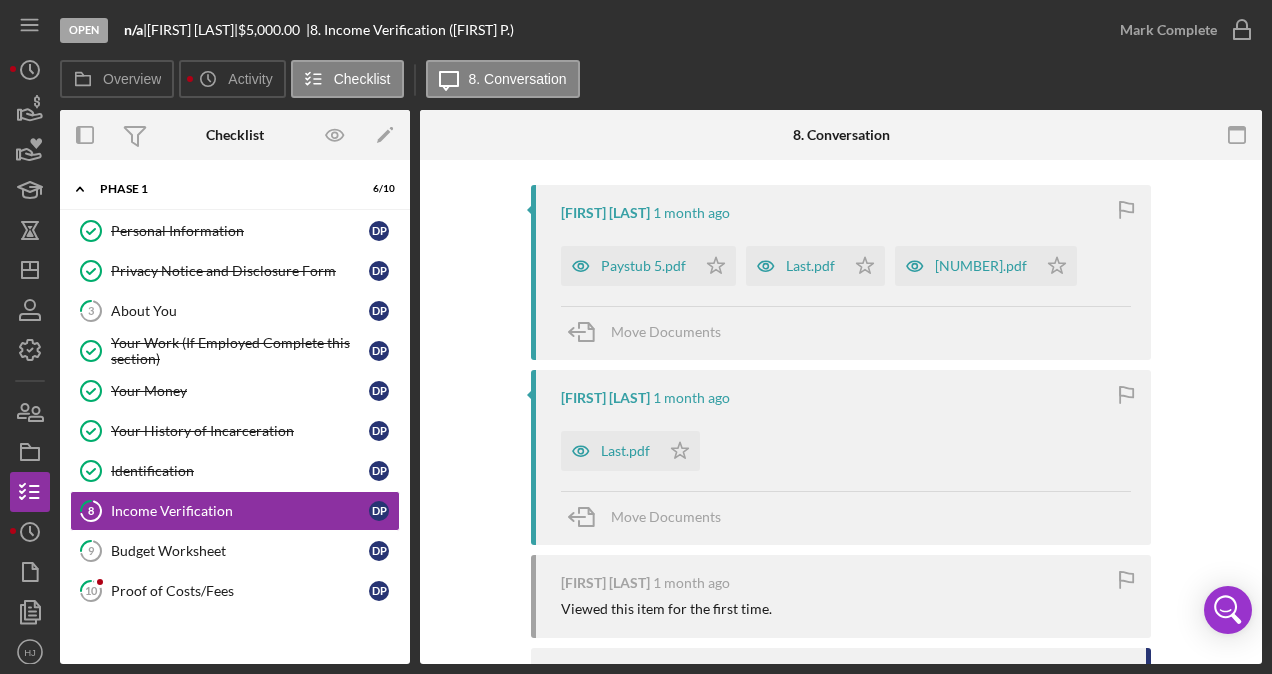 scroll, scrollTop: 400, scrollLeft: 0, axis: vertical 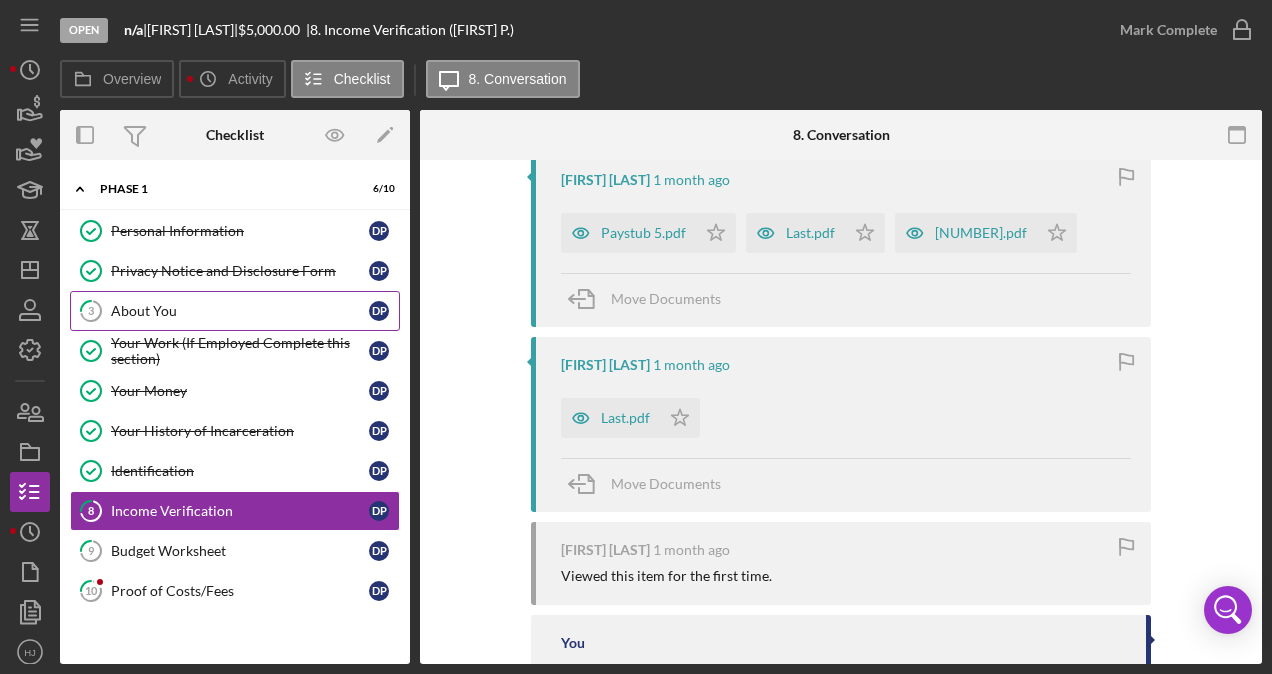 click on "About You" at bounding box center [240, 311] 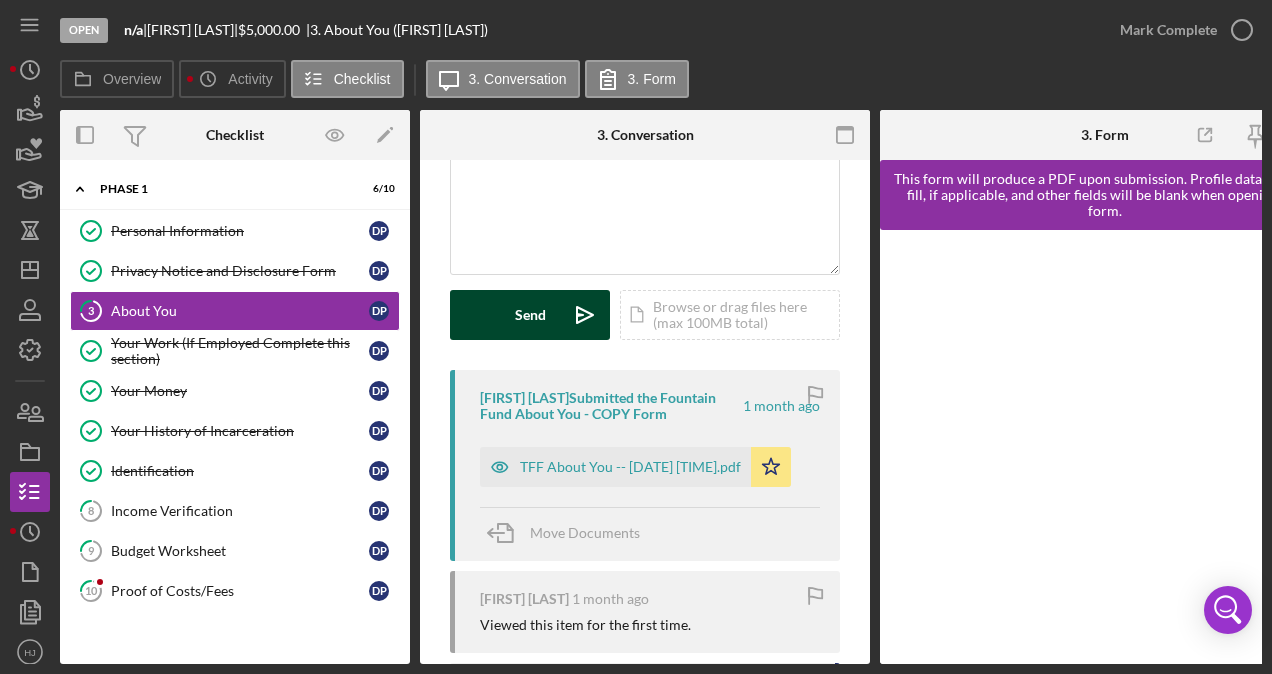 scroll, scrollTop: 200, scrollLeft: 0, axis: vertical 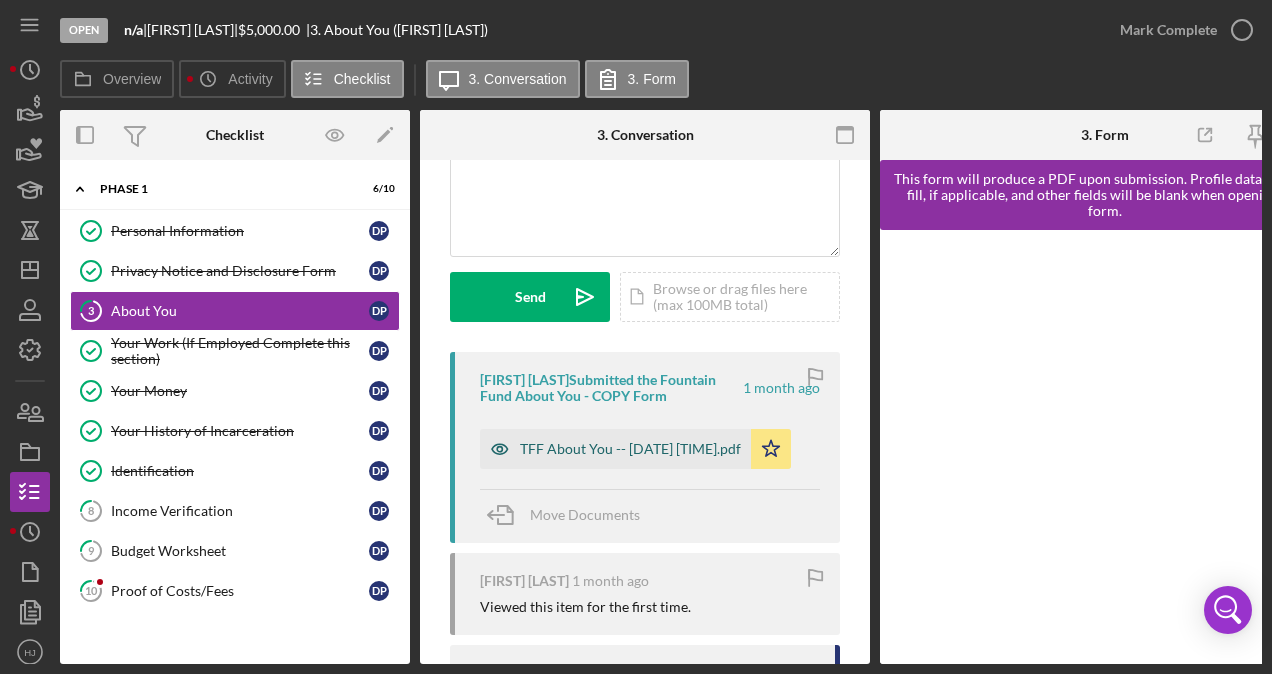 click on "TFF About You -- [DATE] [TIME].pdf" at bounding box center (630, 449) 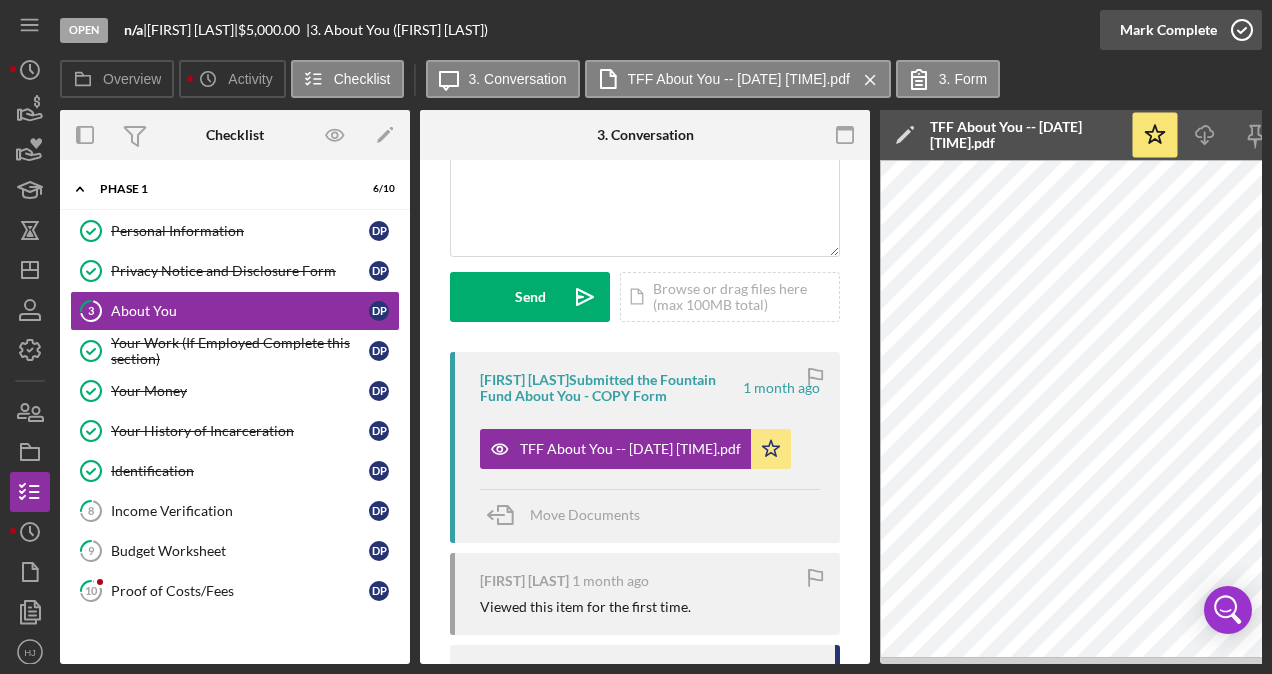 click 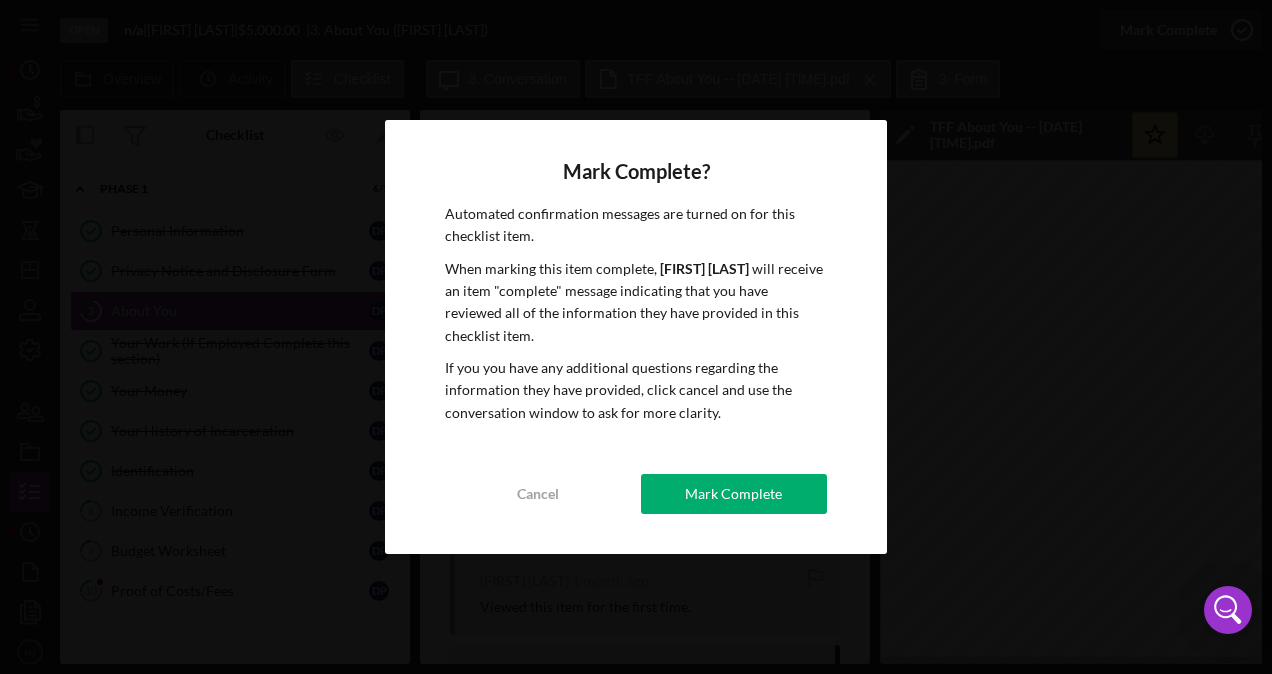 click on "Mark Complete" at bounding box center [733, 494] 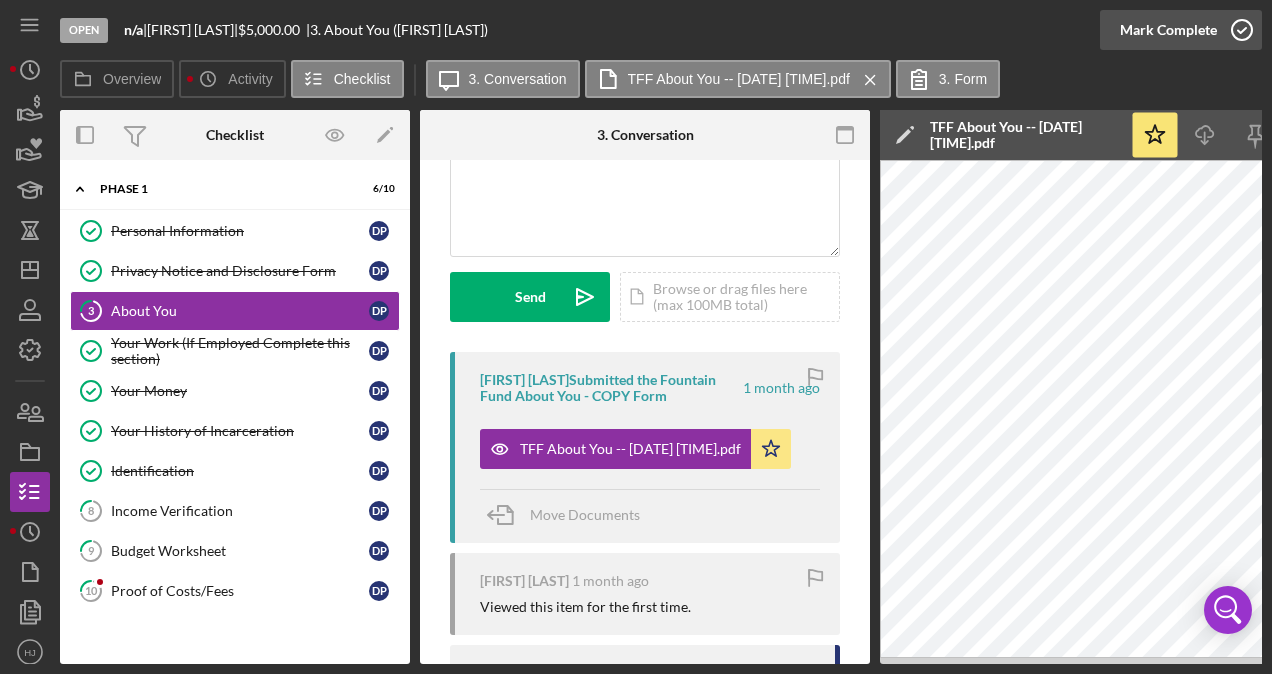 scroll, scrollTop: 497, scrollLeft: 0, axis: vertical 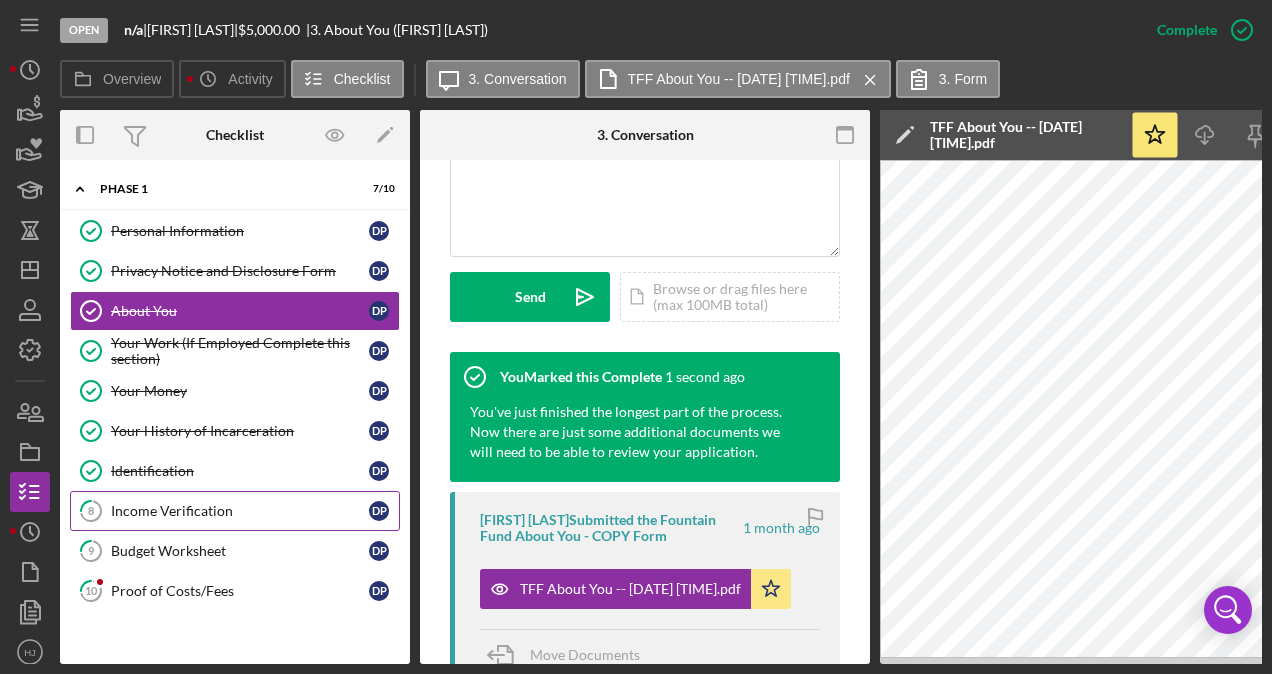 click on "8 Income Verification  D P" at bounding box center (235, 511) 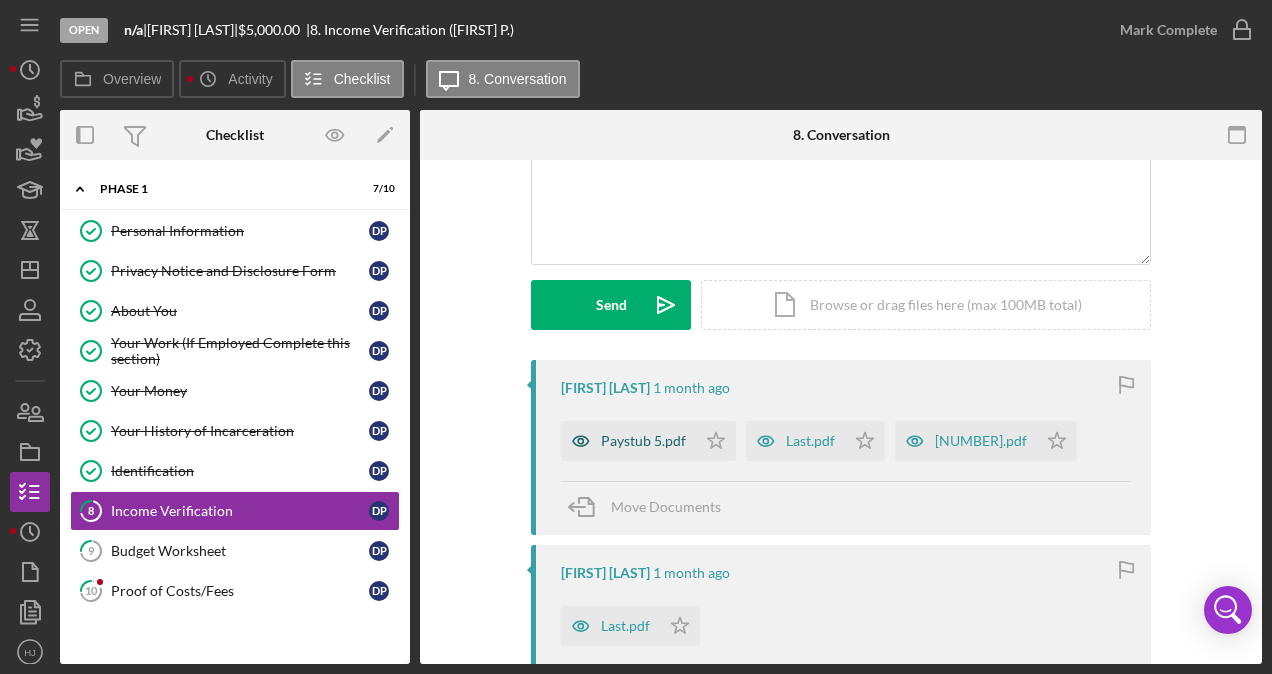 scroll, scrollTop: 200, scrollLeft: 0, axis: vertical 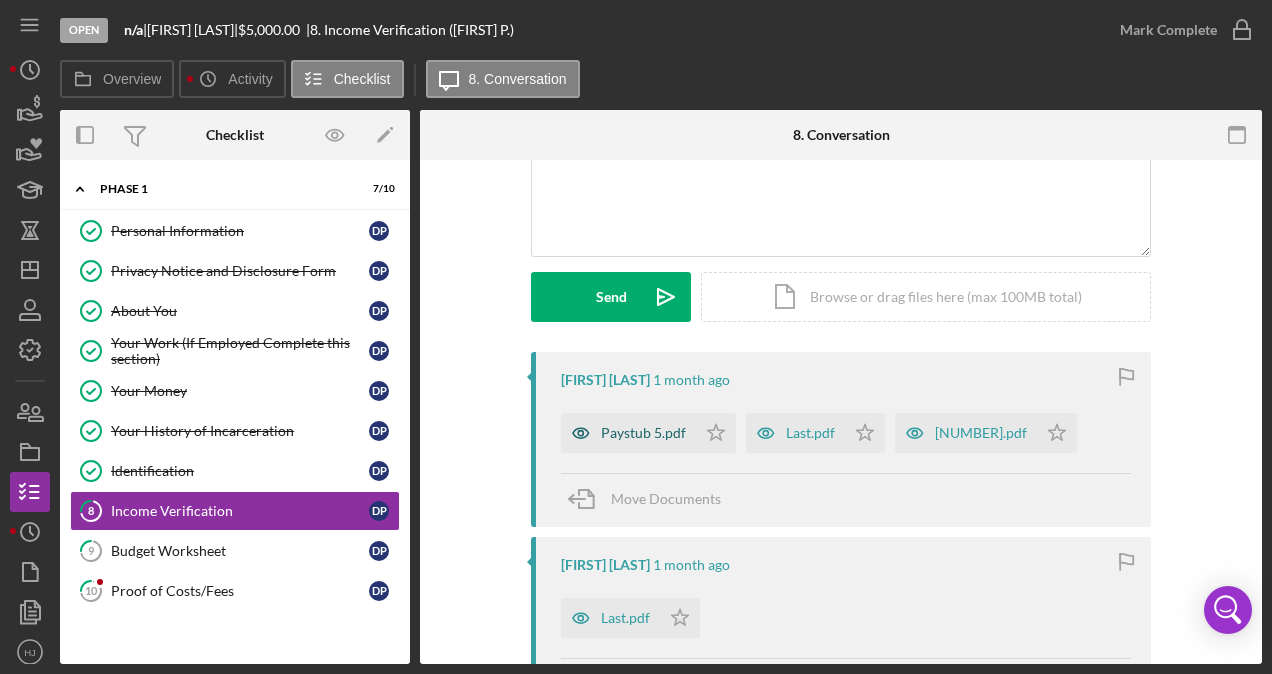 click on "Paystub 5.pdf" at bounding box center (643, 433) 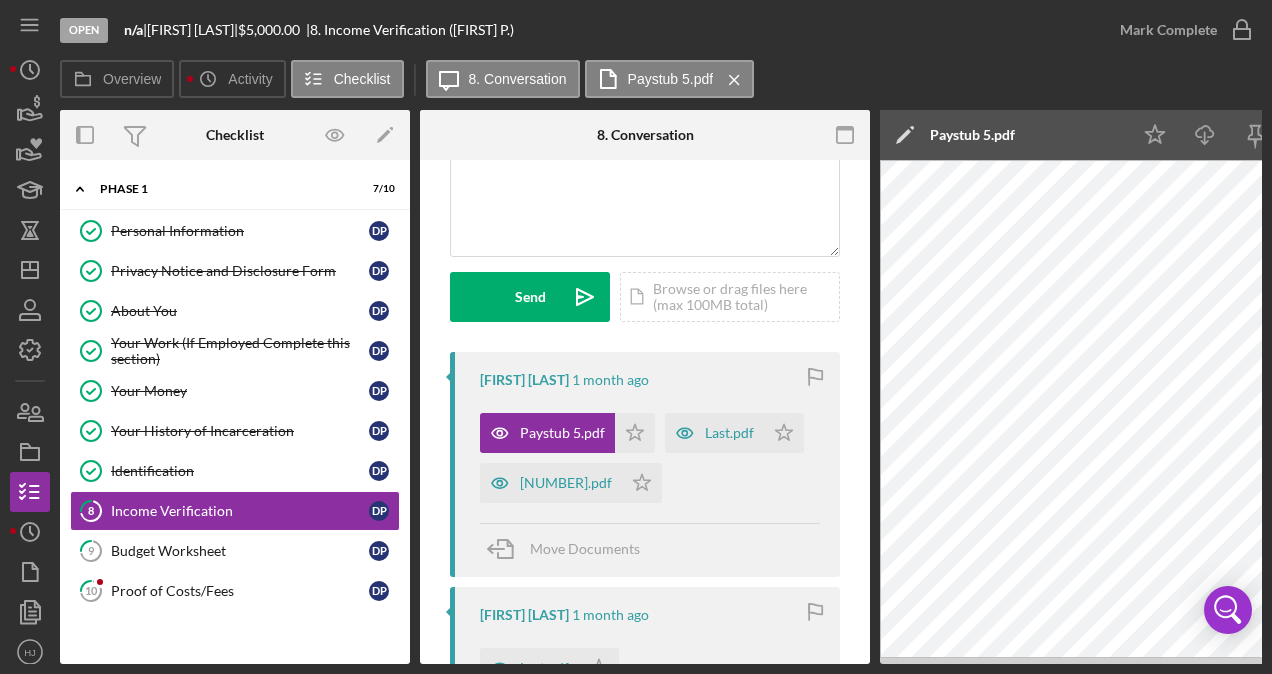 drag, startPoint x: 632, startPoint y: 667, endPoint x: 662, endPoint y: 666, distance: 30.016663 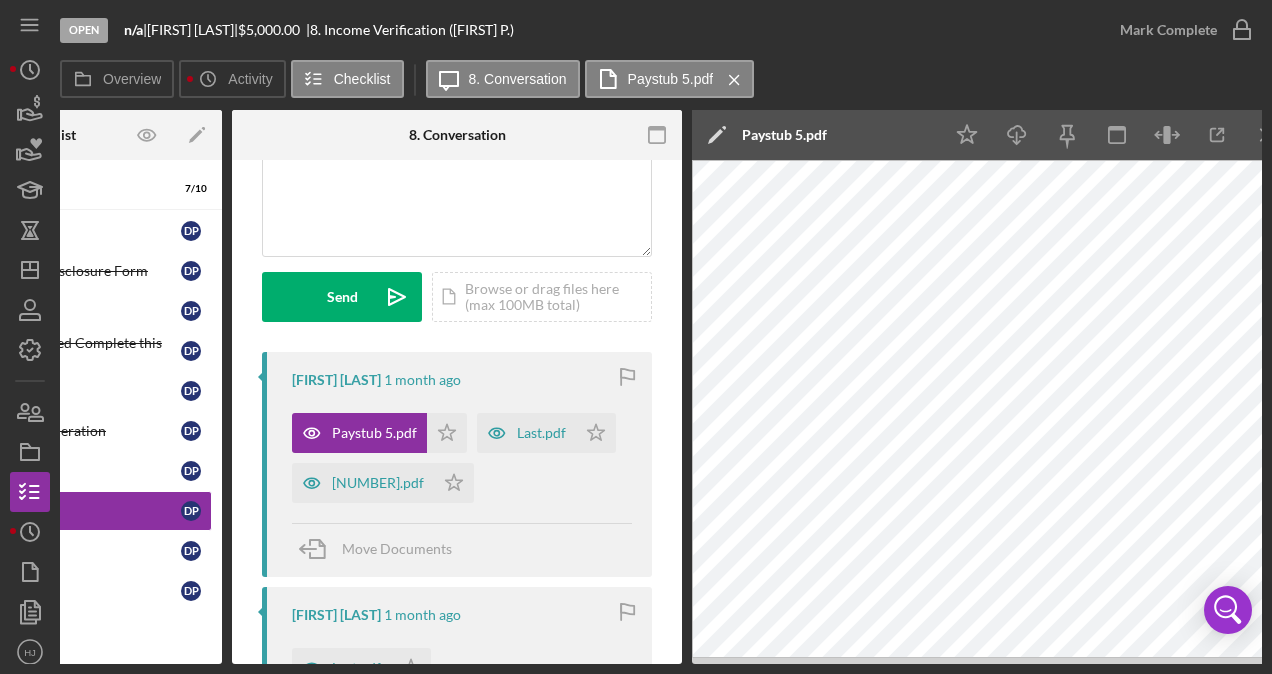 scroll, scrollTop: 0, scrollLeft: 218, axis: horizontal 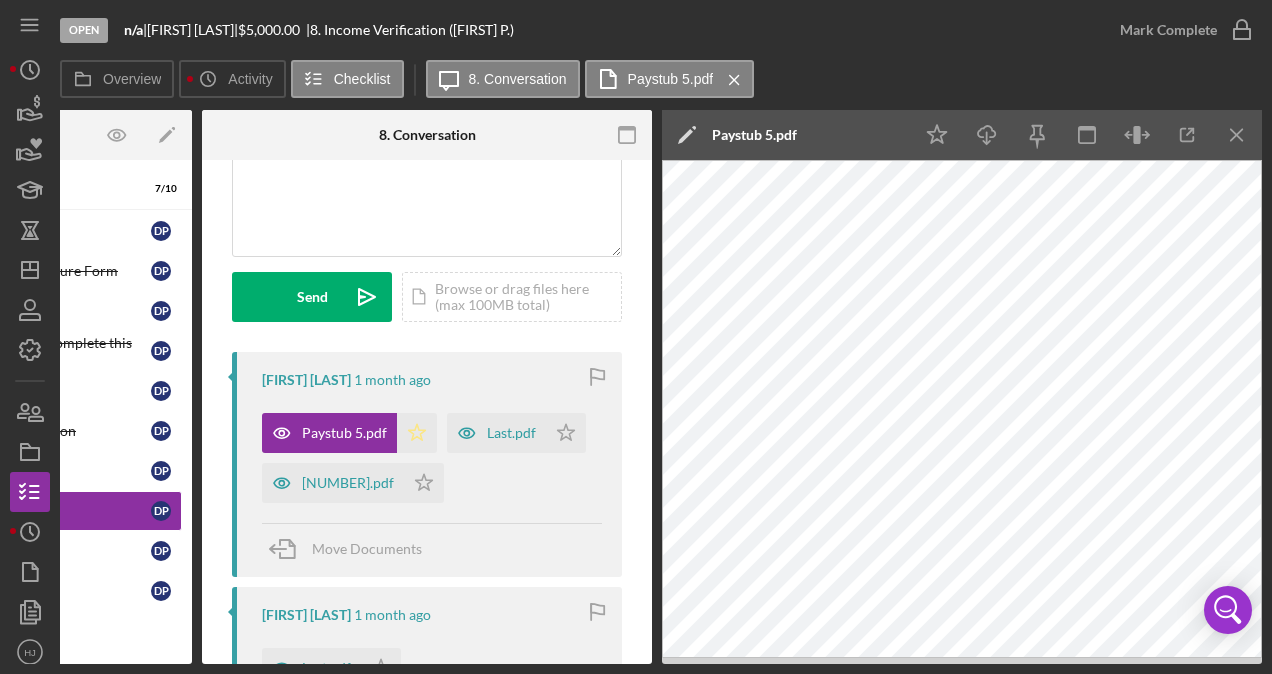 click on "Icon/Star" 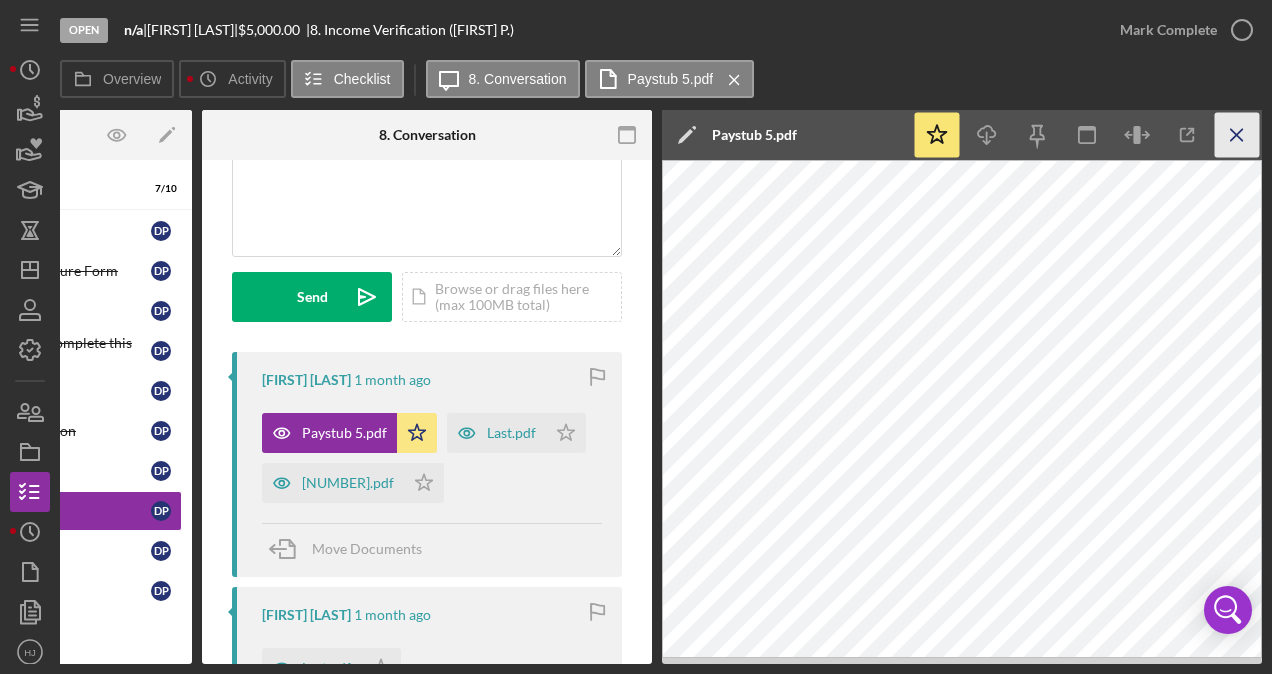 click 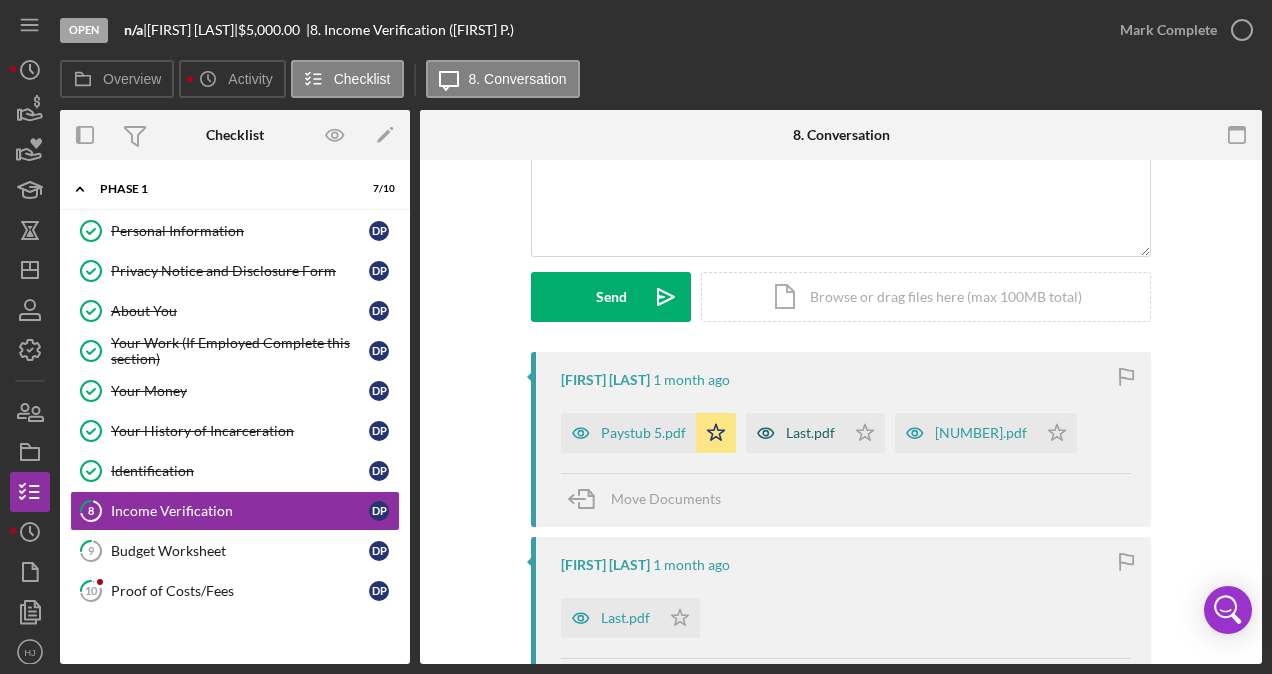 click on "Last.pdf" at bounding box center [810, 433] 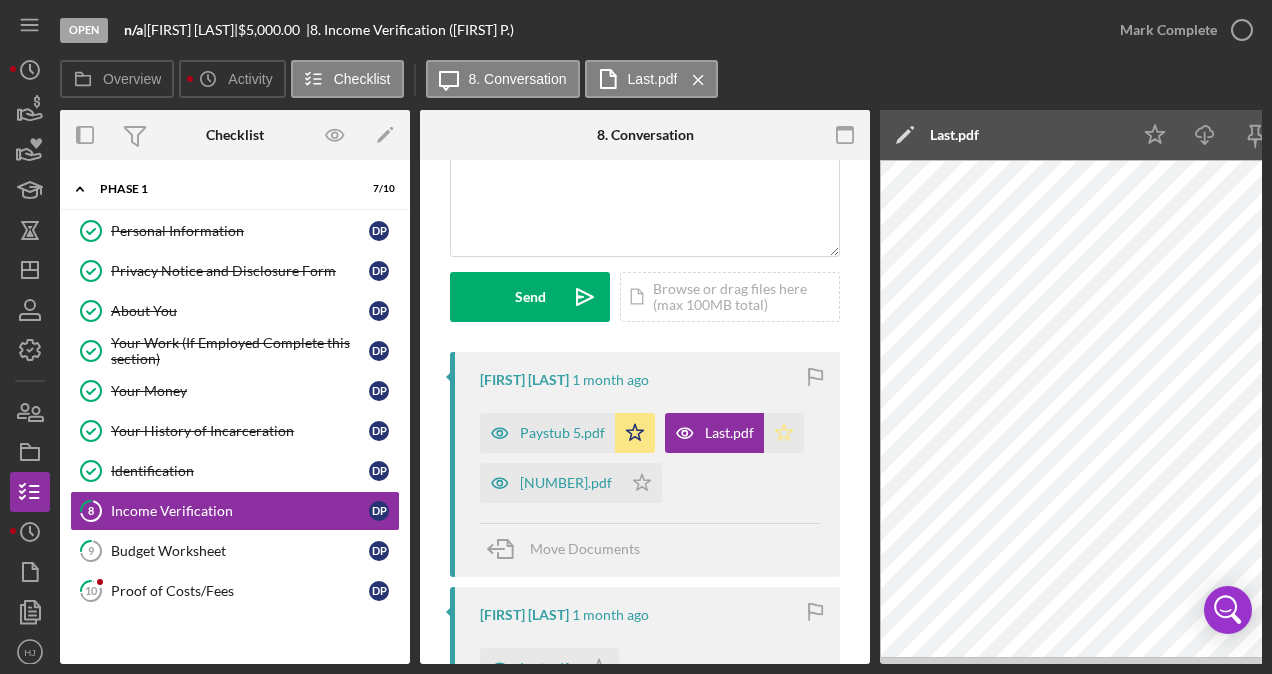 click on "Icon/Star" 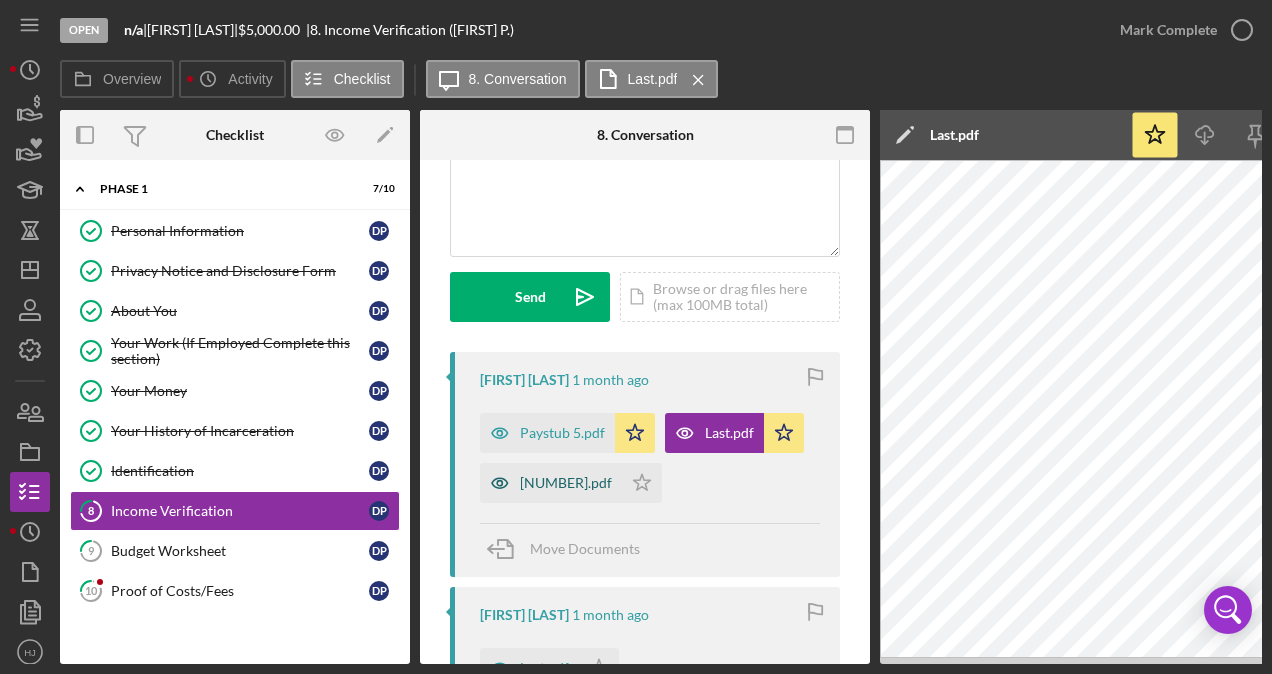 click on "[NUMBER].pdf" at bounding box center [566, 483] 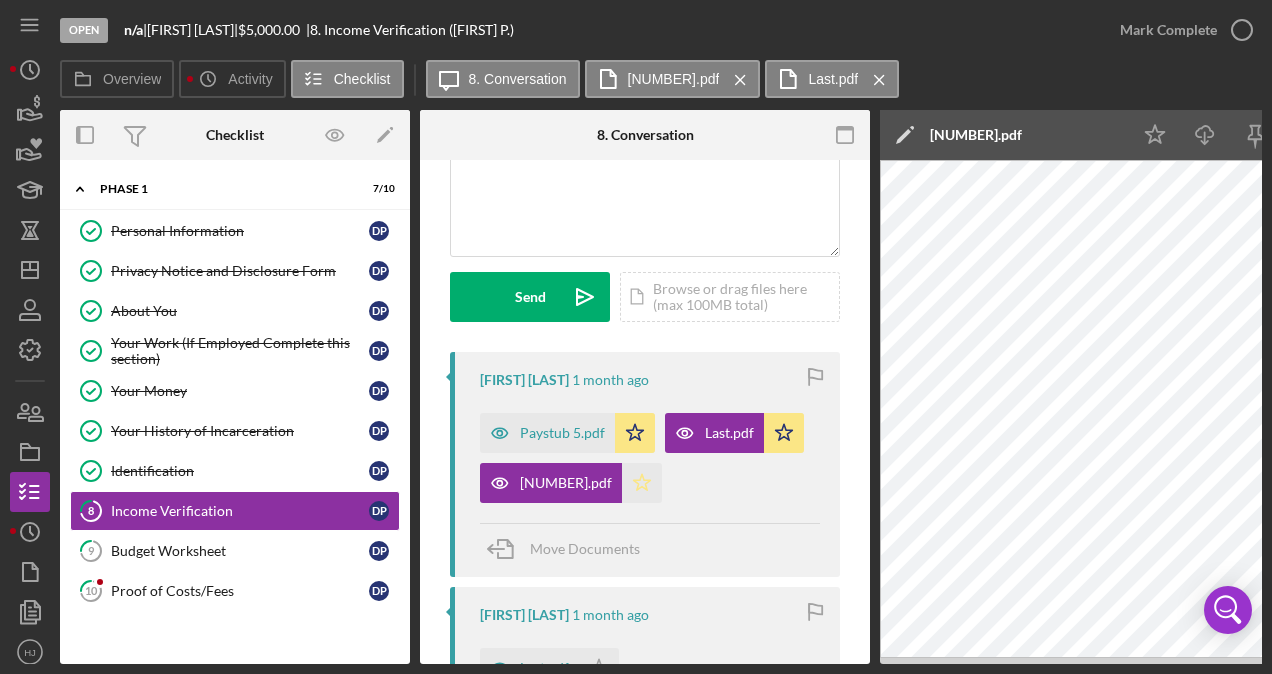 click on "Icon/Star" 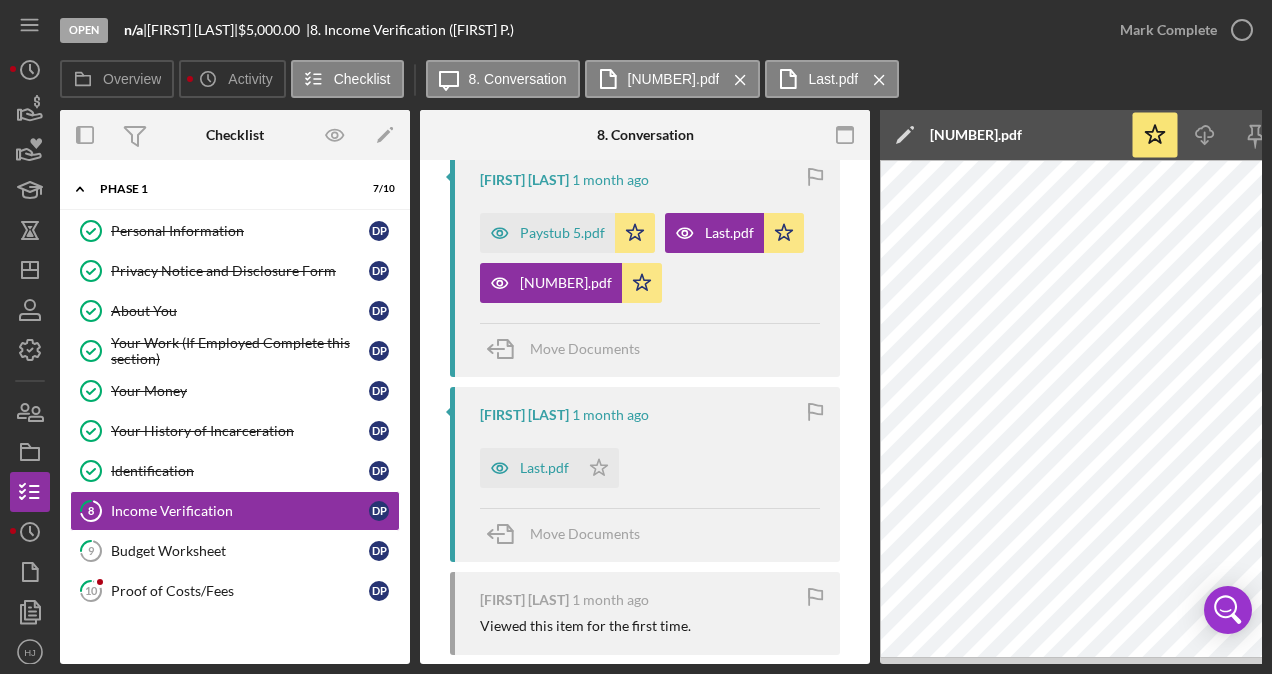 scroll, scrollTop: 500, scrollLeft: 0, axis: vertical 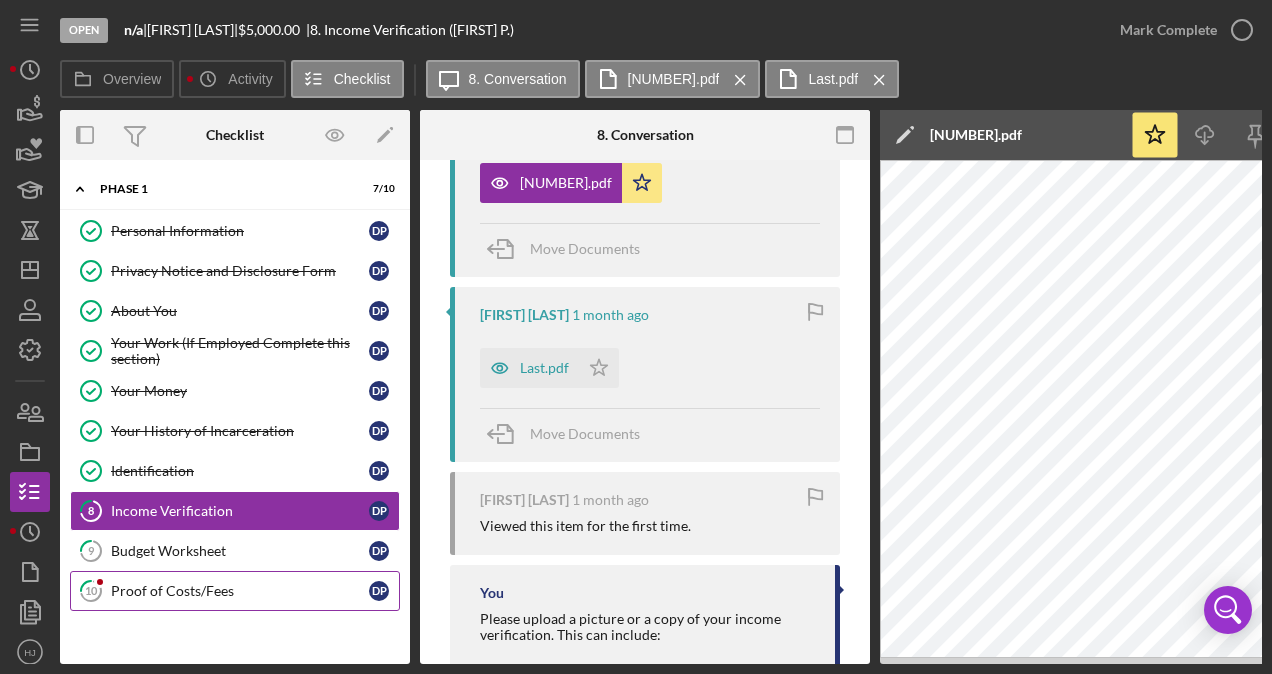 click on "Proof of Costs/Fees" at bounding box center (240, 591) 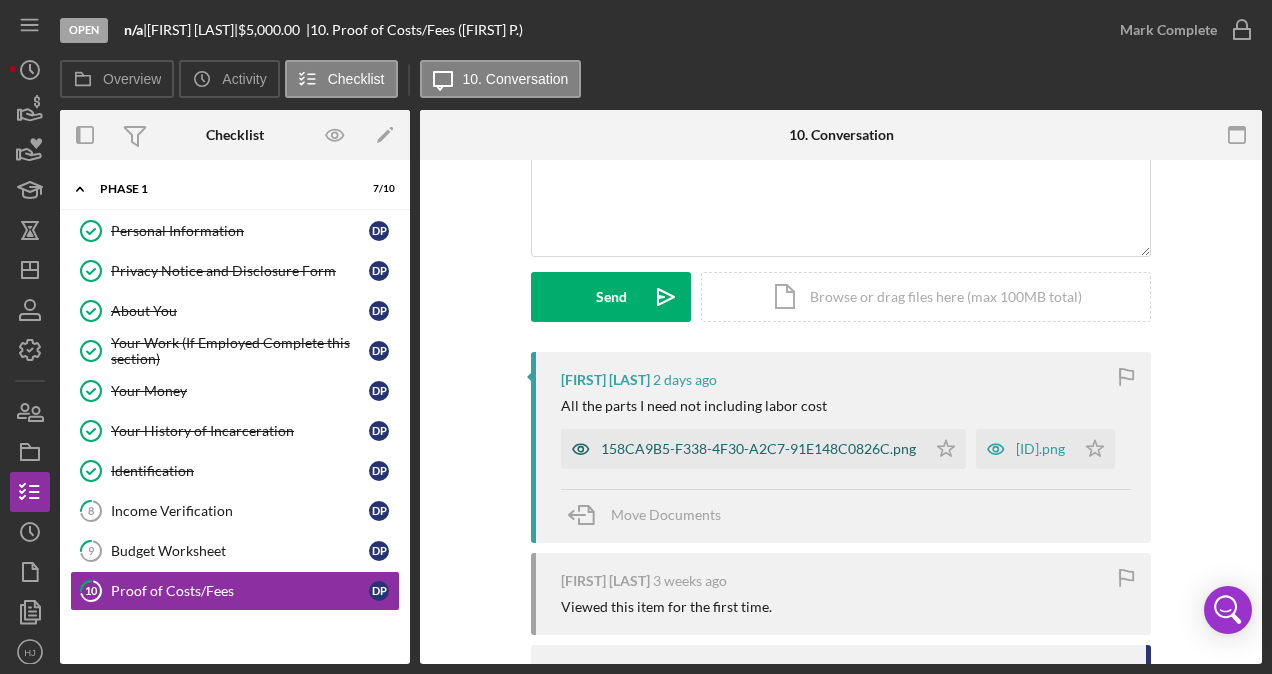 scroll, scrollTop: 300, scrollLeft: 0, axis: vertical 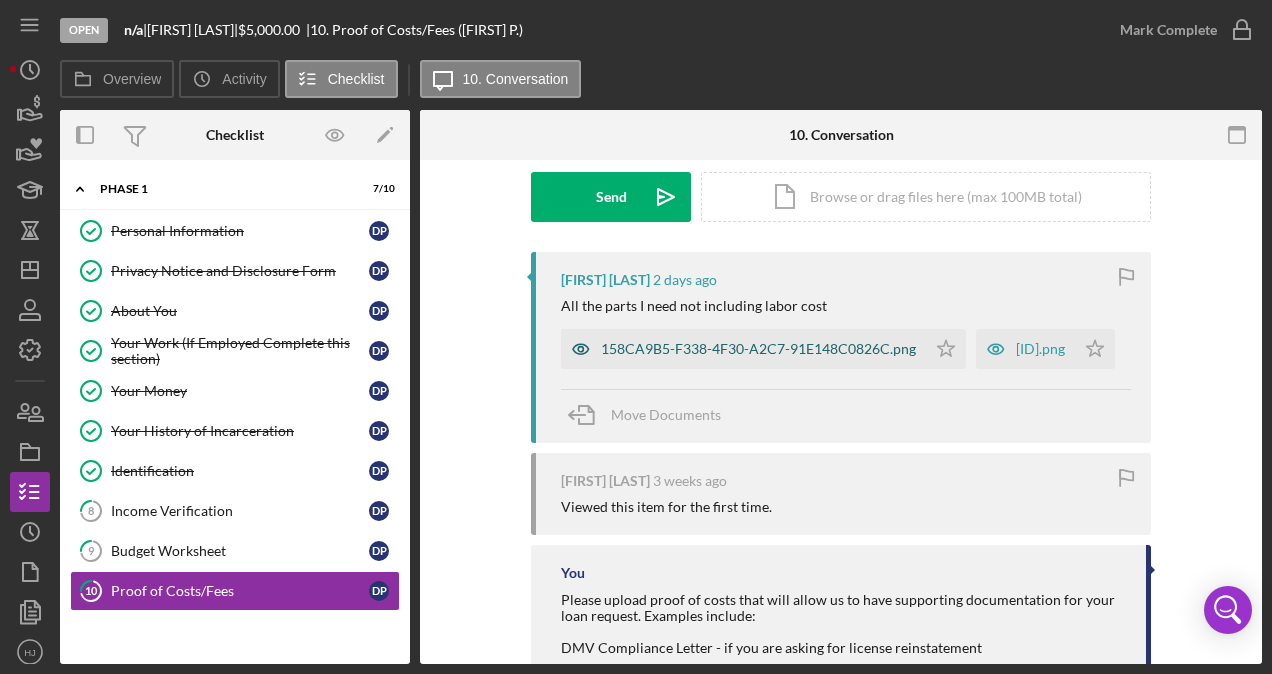 click on "158CA9B5-F338-4F30-A2C7-91E148C0826C.png" at bounding box center [743, 349] 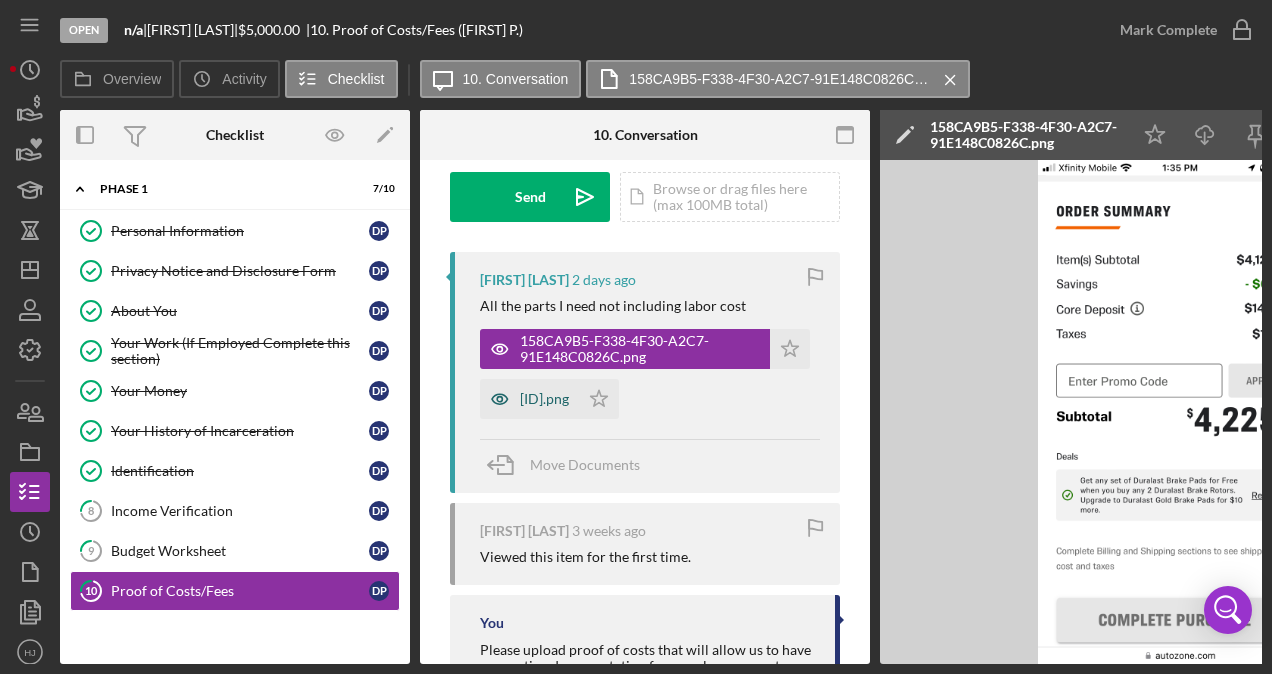 click on "[ID].png" at bounding box center [544, 399] 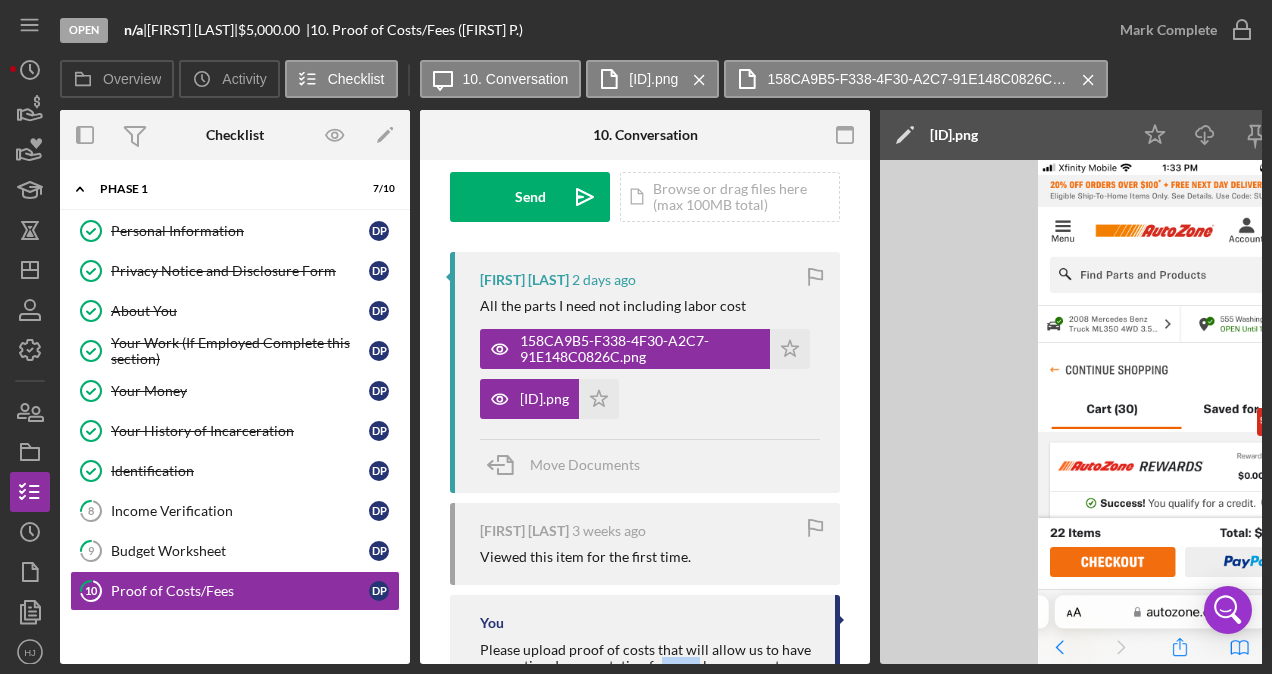drag, startPoint x: 660, startPoint y: 657, endPoint x: 695, endPoint y: 660, distance: 35.128338 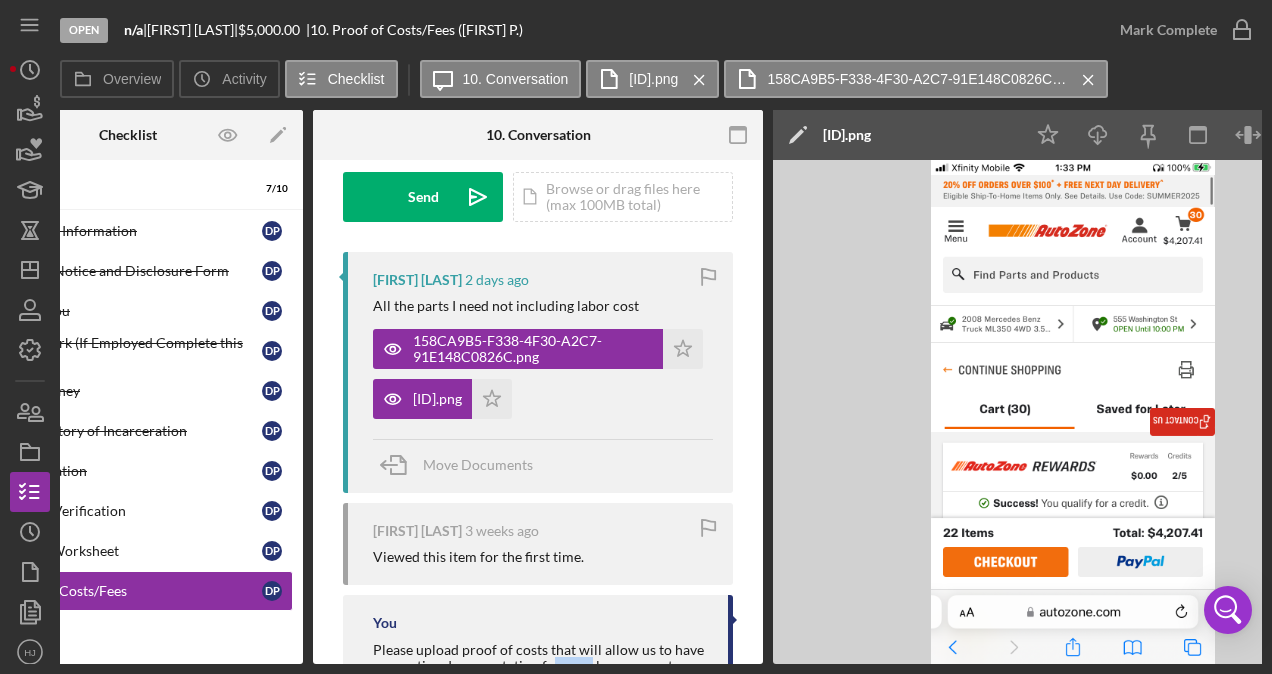 scroll, scrollTop: 0, scrollLeft: 101, axis: horizontal 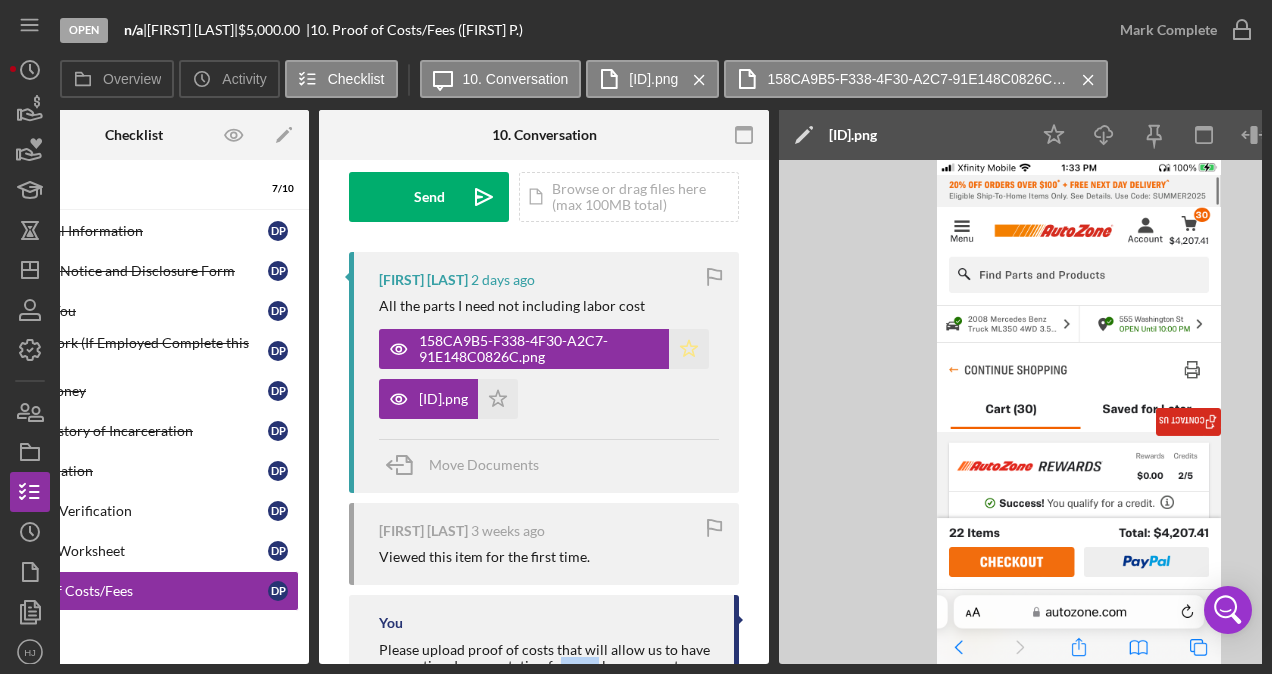 click on "Icon/Star" 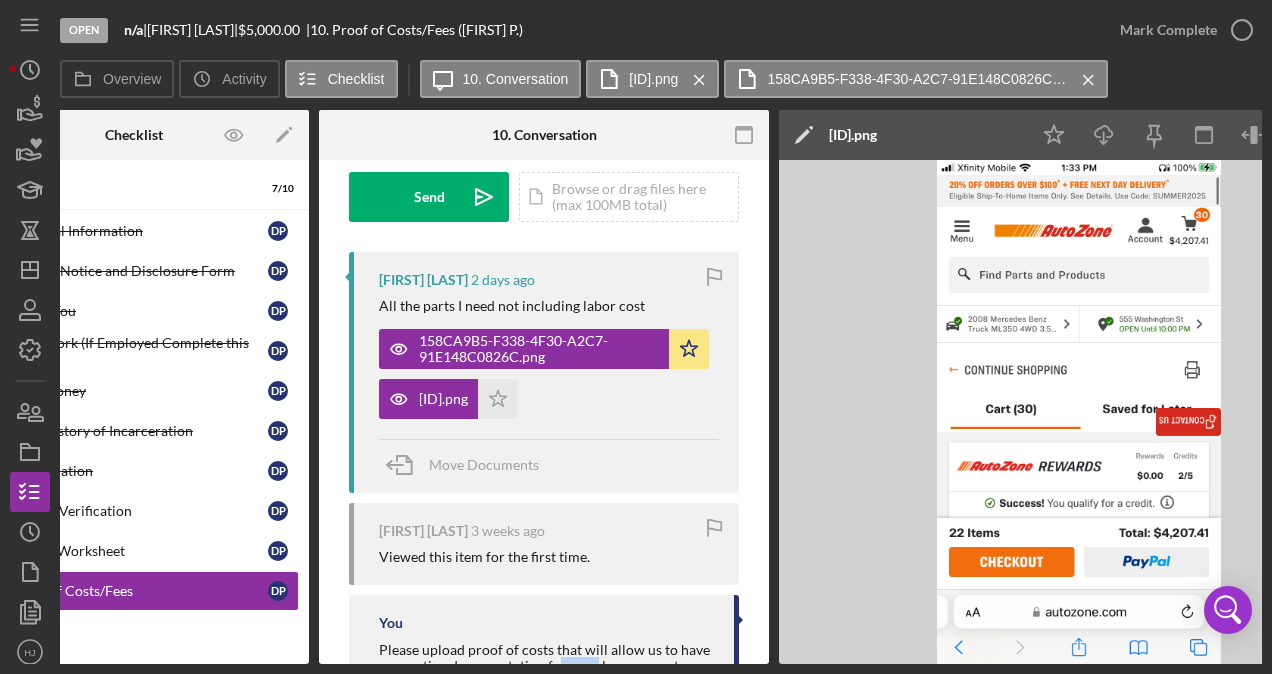 scroll, scrollTop: 0, scrollLeft: 0, axis: both 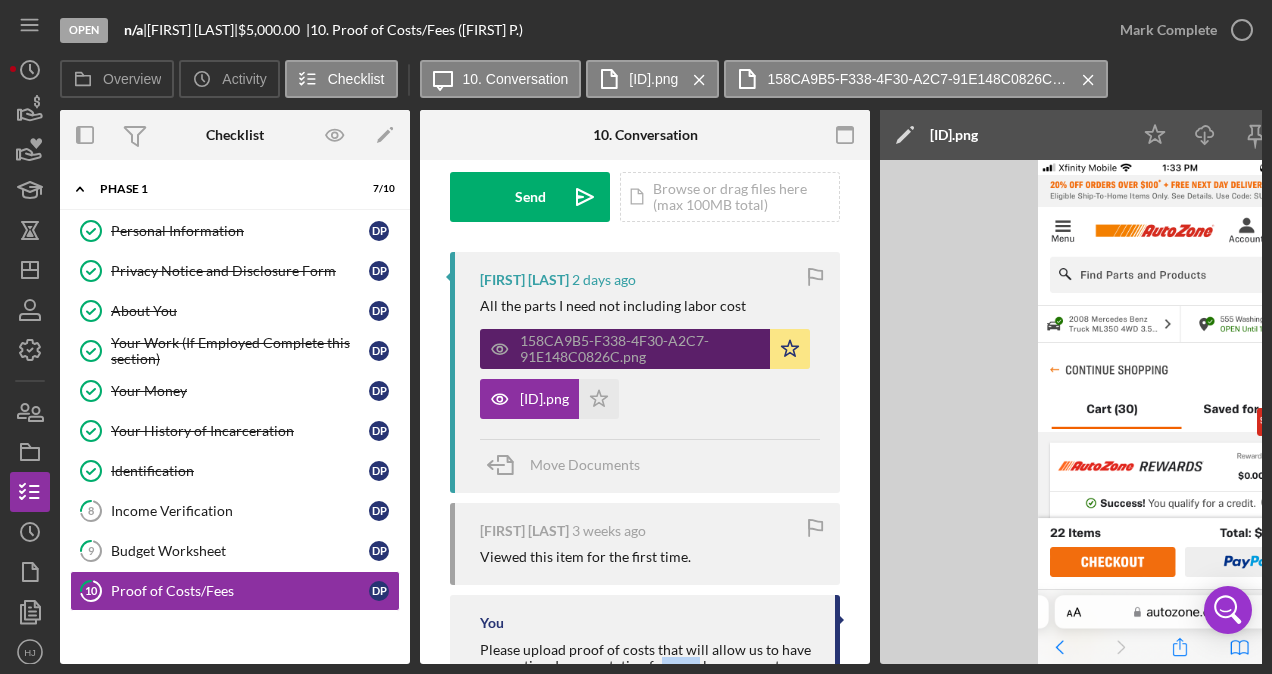 click on "158CA9B5-F338-4F30-A2C7-91E148C0826C.png" at bounding box center [640, 349] 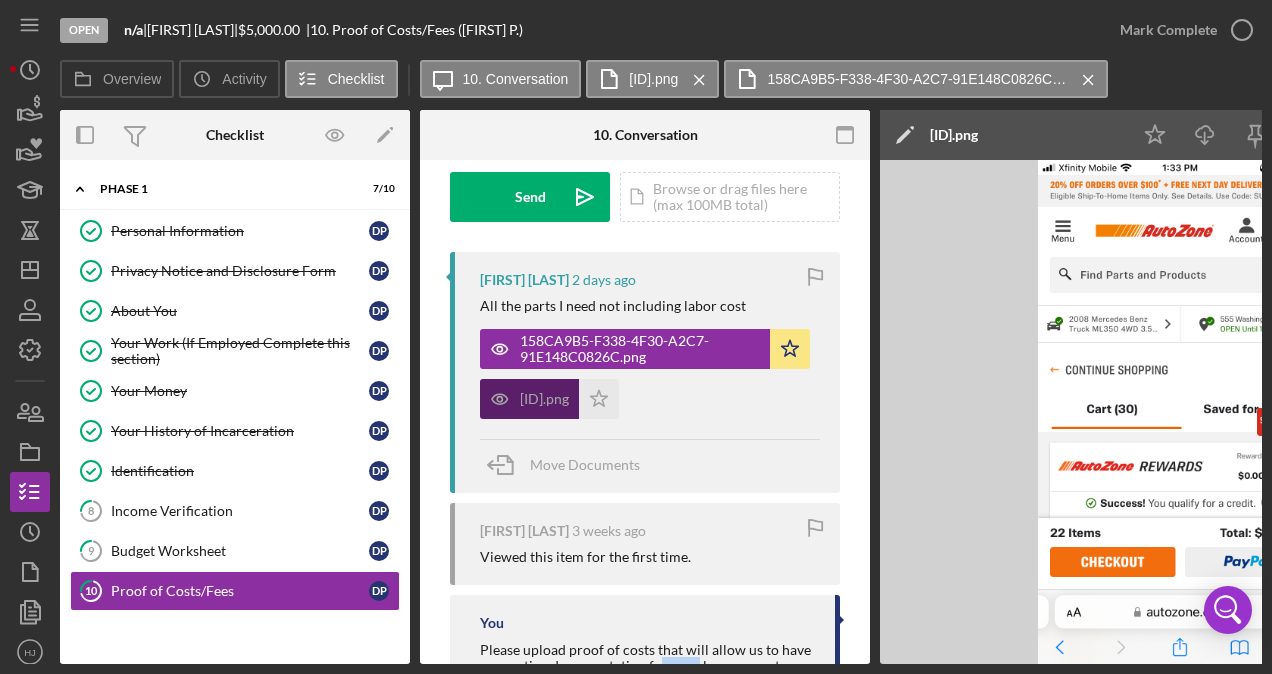 click on "[ID].png" at bounding box center (544, 399) 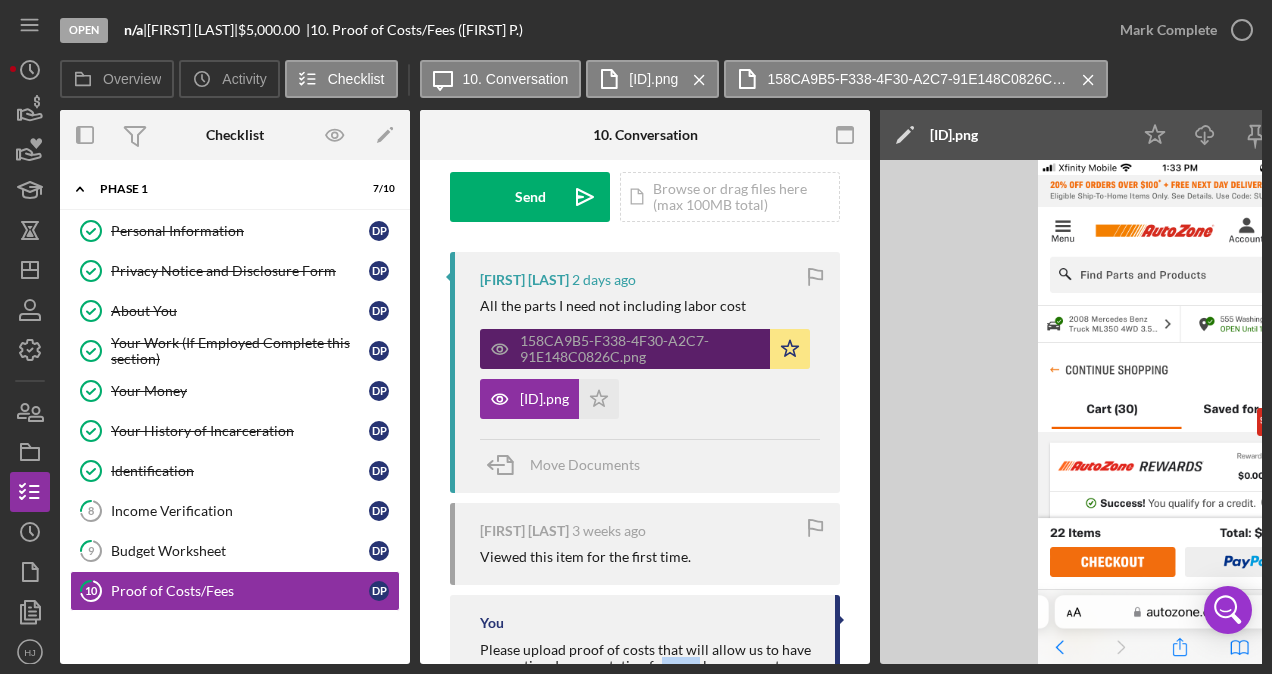click on "158CA9B5-F338-4F30-A2C7-91E148C0826C.png" at bounding box center (640, 349) 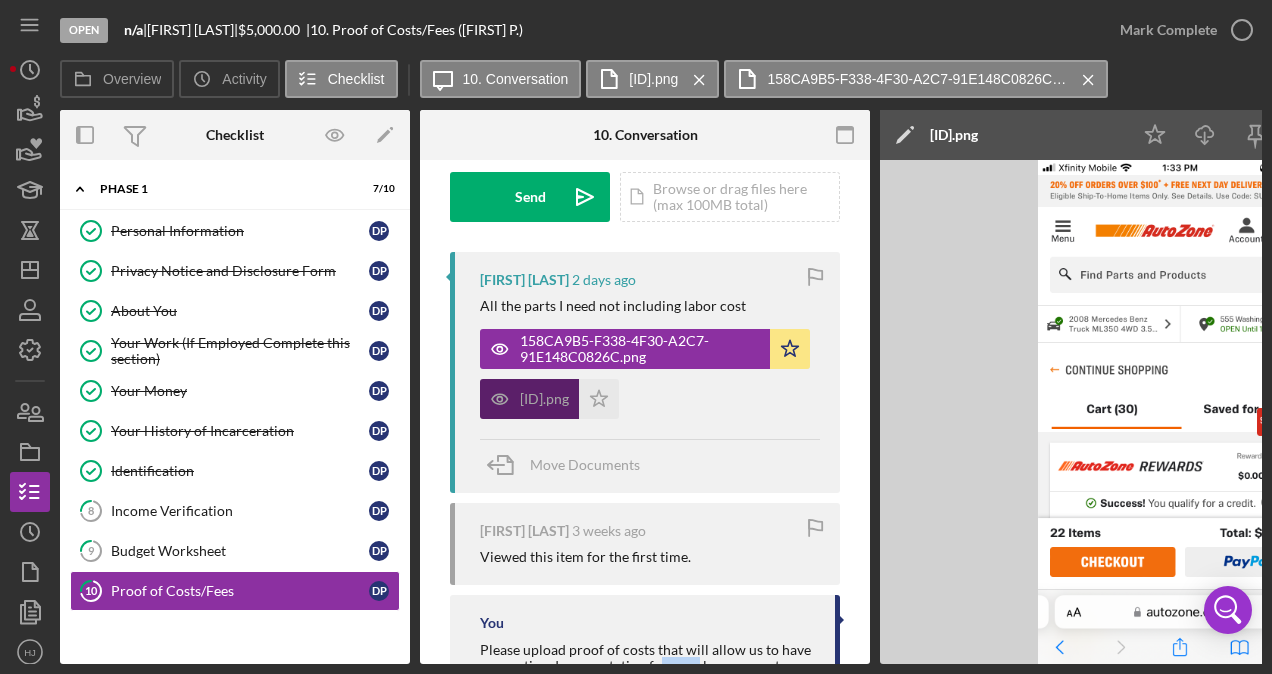 click on "[ID].png" at bounding box center [544, 399] 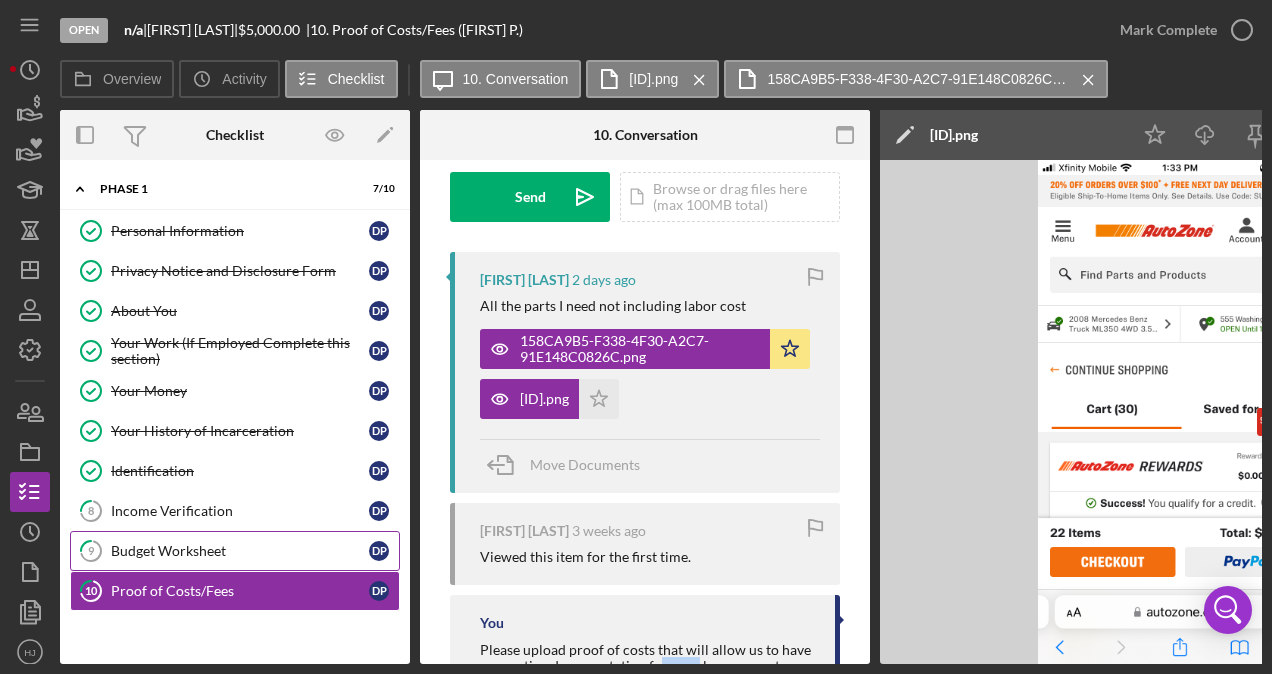 click on "Budget Worksheet" at bounding box center [240, 551] 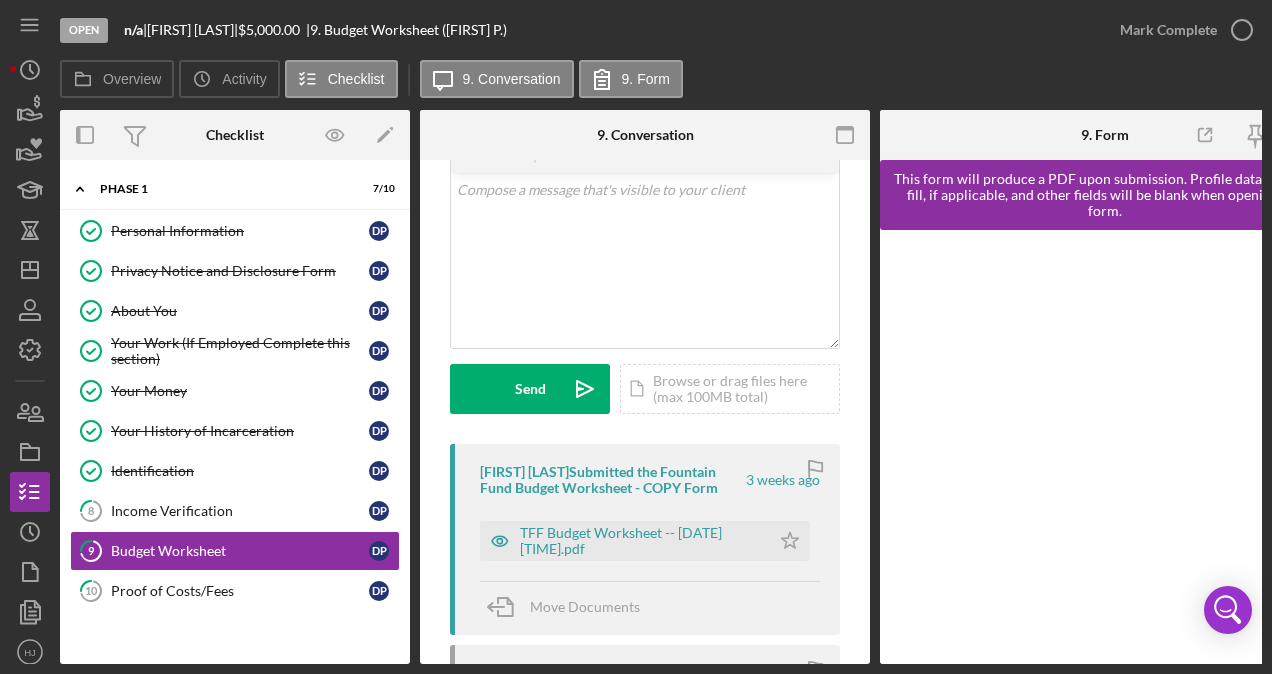 scroll, scrollTop: 200, scrollLeft: 0, axis: vertical 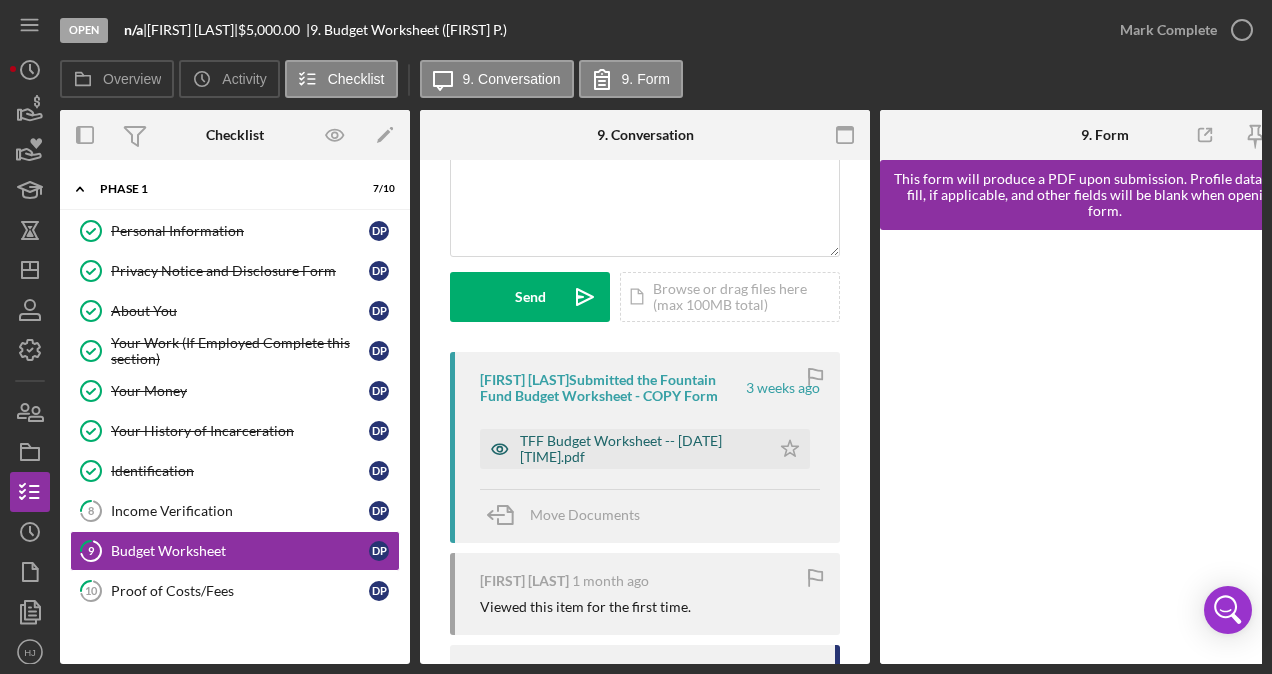 click on "TFF Budget Worksheet -- [DATE] [TIME].pdf" at bounding box center [640, 449] 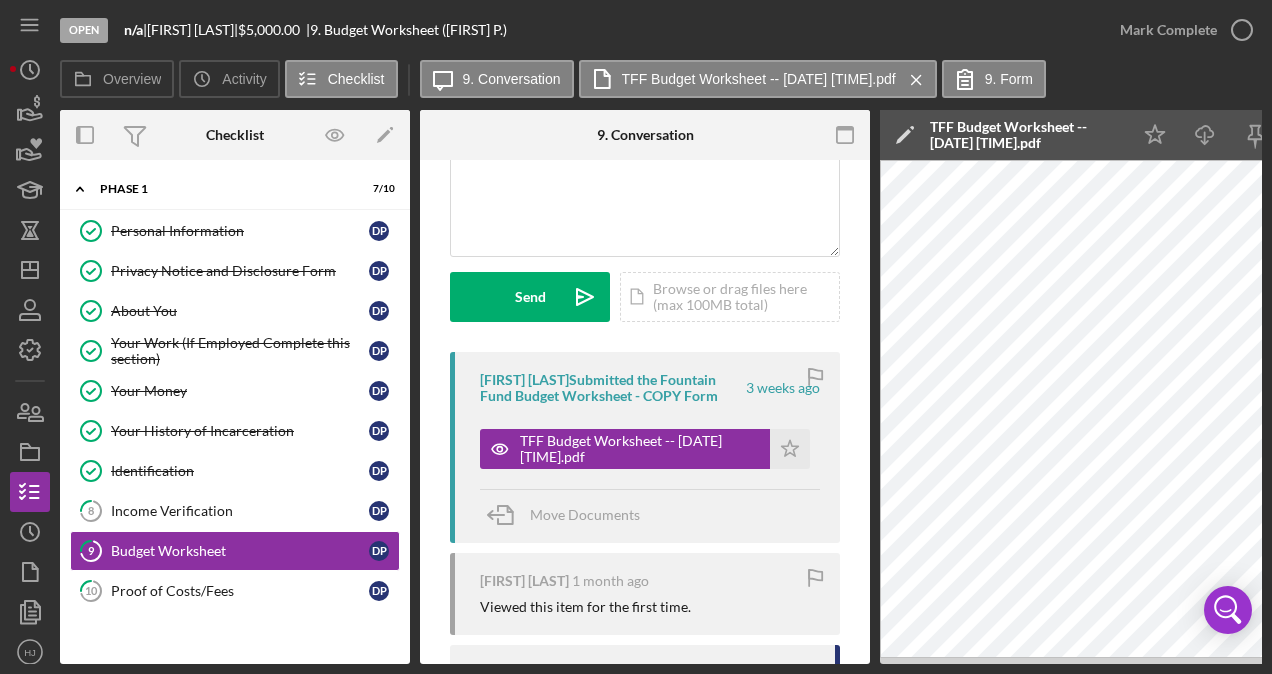 drag, startPoint x: 694, startPoint y: 664, endPoint x: 739, endPoint y: 659, distance: 45.276924 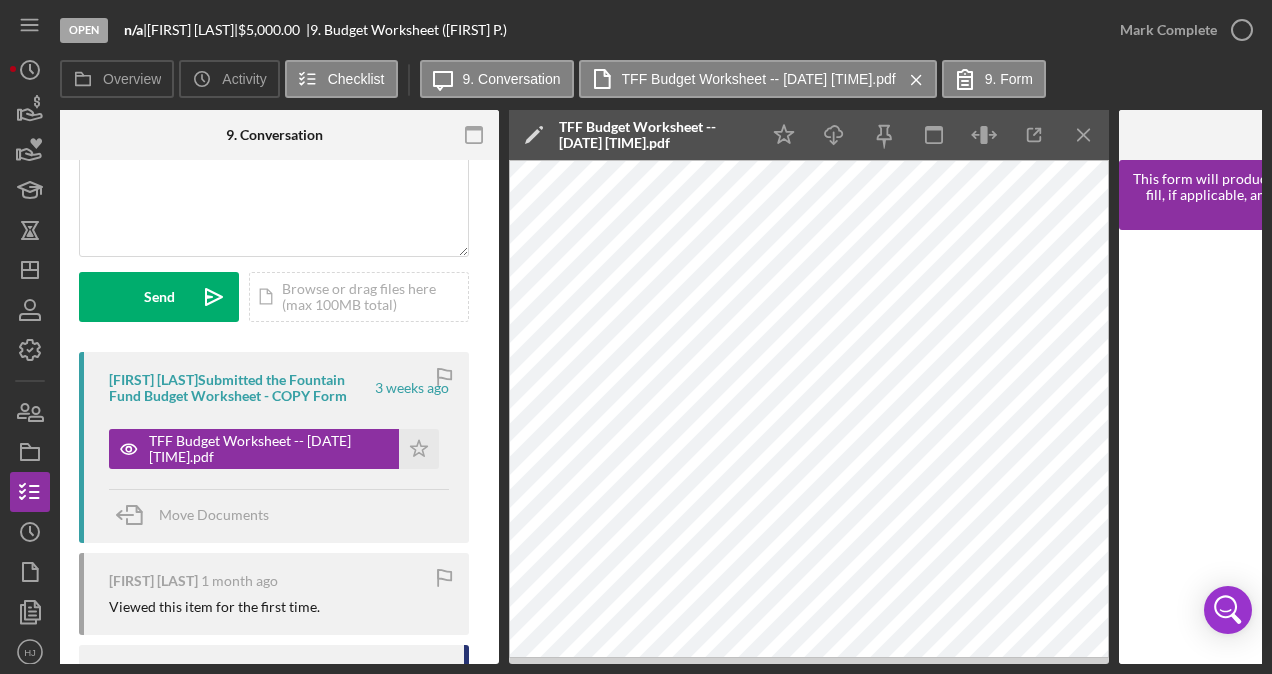 scroll, scrollTop: 0, scrollLeft: 372, axis: horizontal 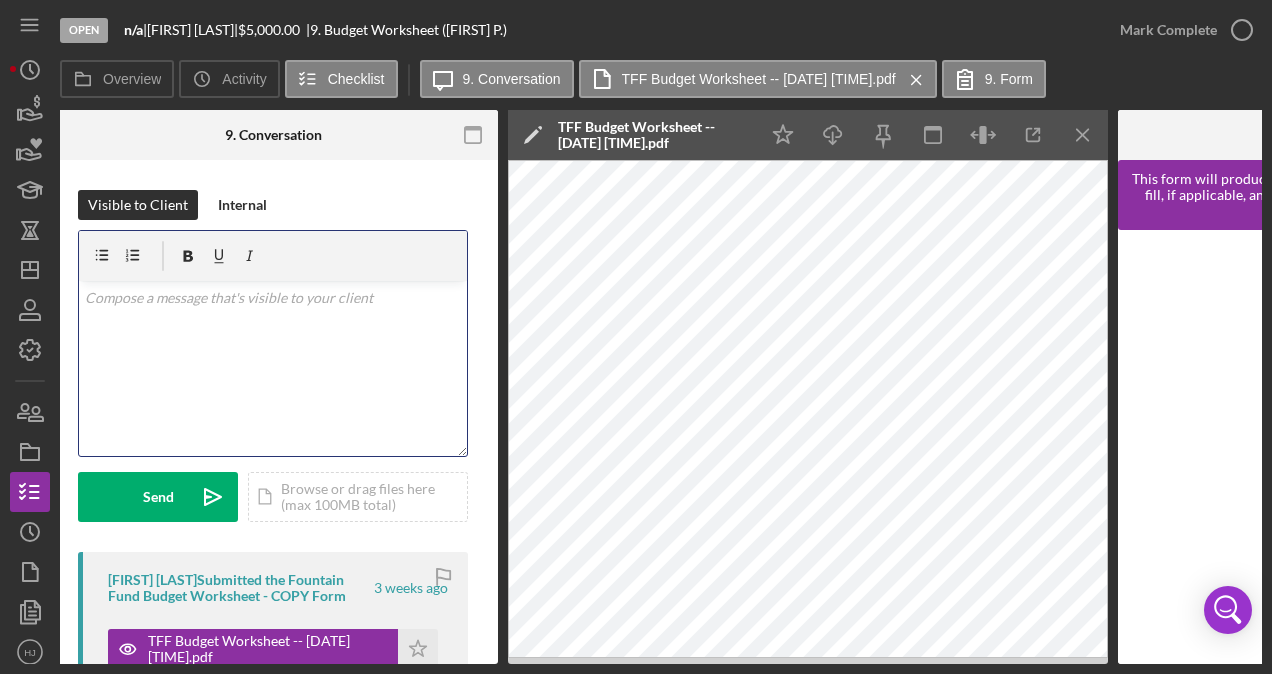 drag, startPoint x: 216, startPoint y: 356, endPoint x: 204, endPoint y: 354, distance: 12.165525 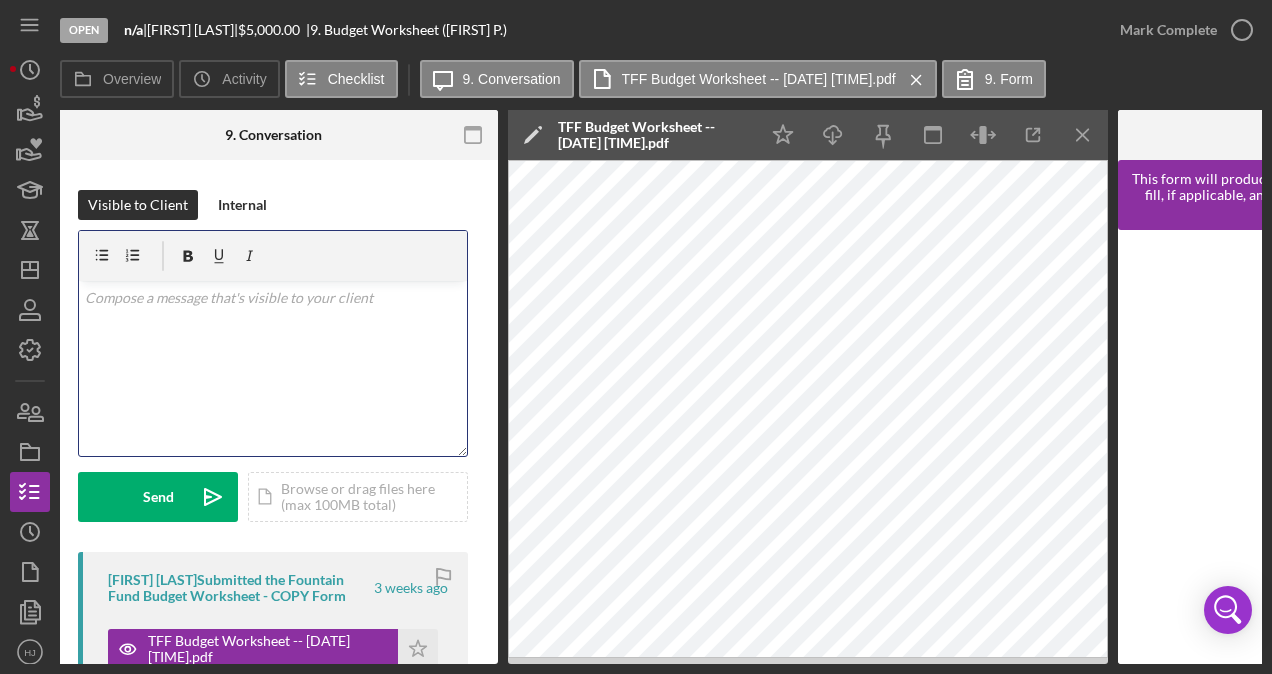 type 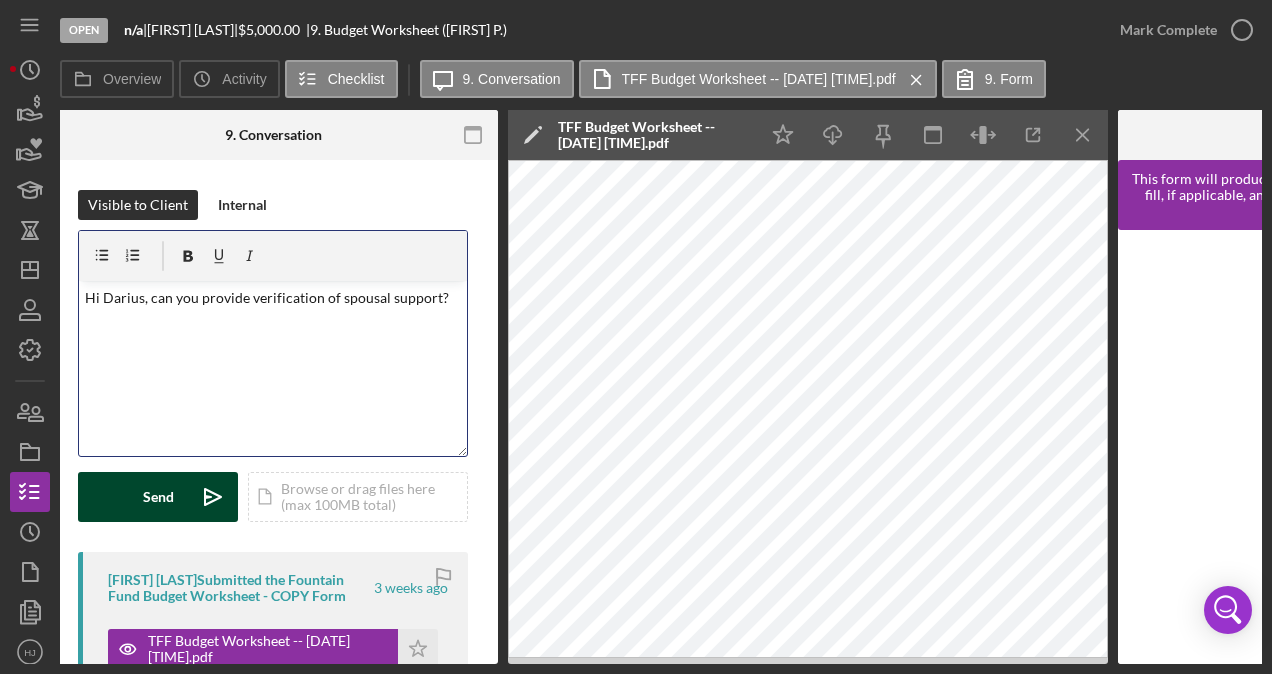 click on "Send" at bounding box center [158, 497] 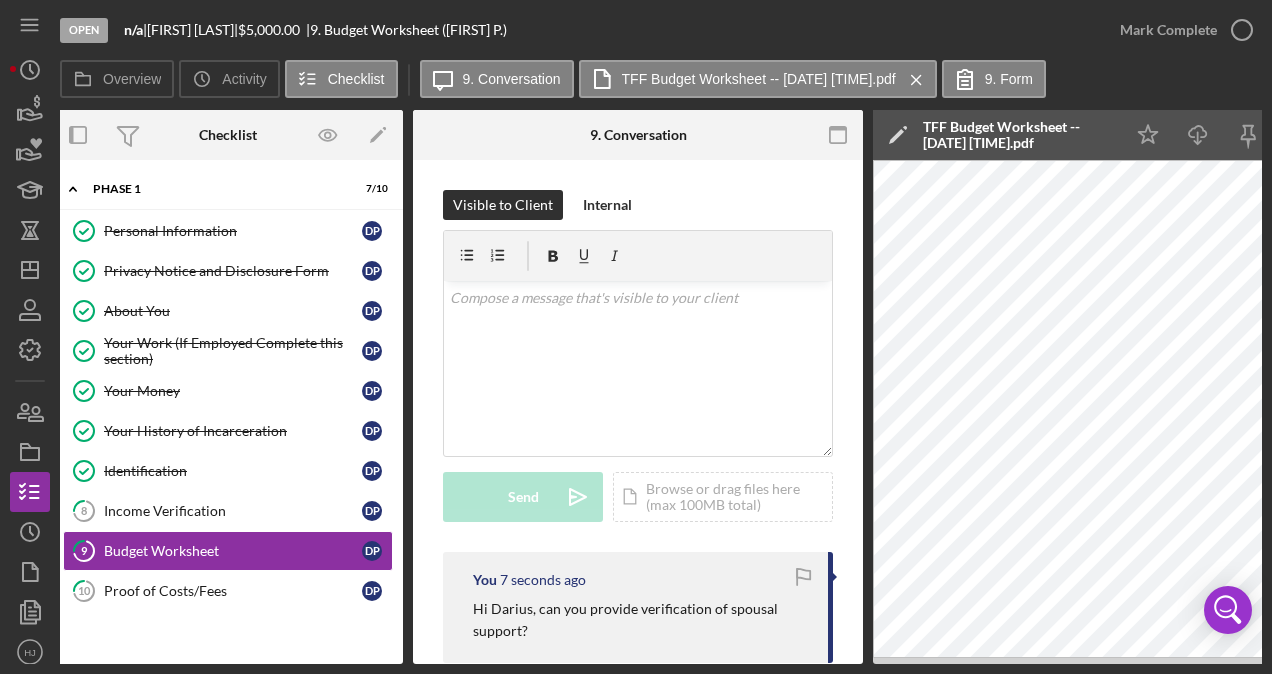 scroll, scrollTop: 0, scrollLeft: 0, axis: both 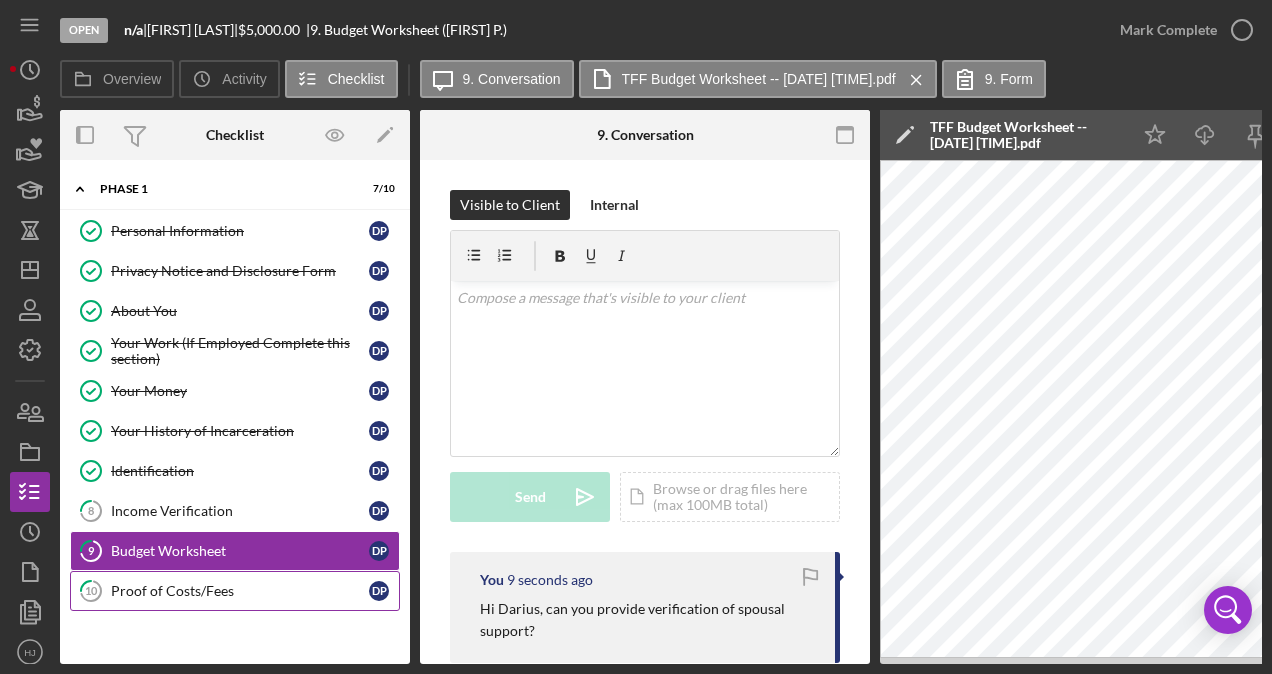 click on "10 Proof of Costs/Fees  [FIRST] P" at bounding box center (235, 591) 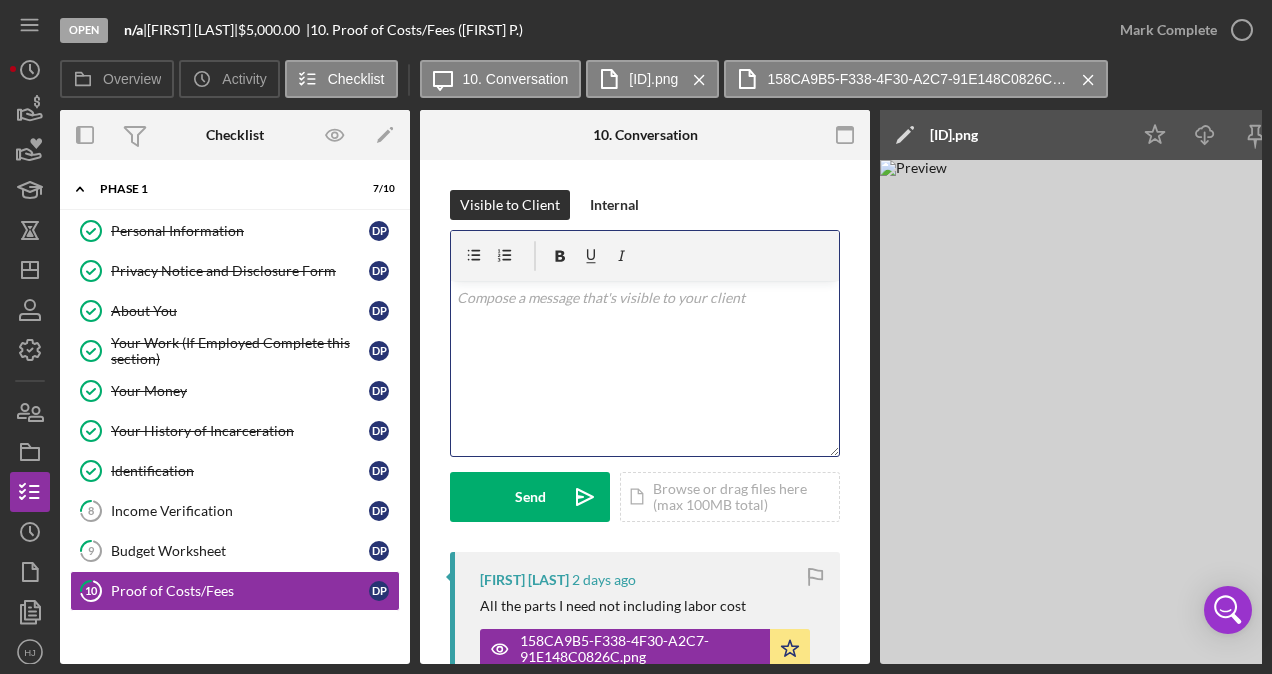 click on "v Color teal Color pink Remove color Add row above Add row below Add column before Add column after Merge cells Split cells Remove column Remove row Remove table" at bounding box center (645, 368) 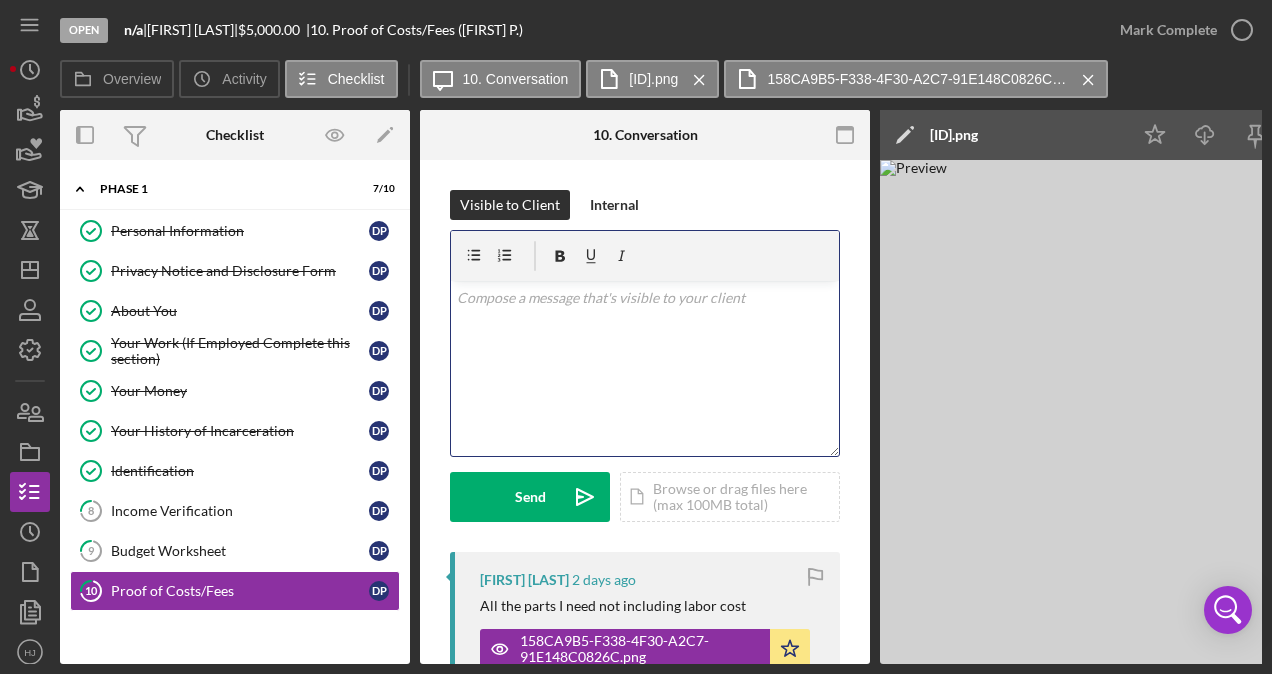 type 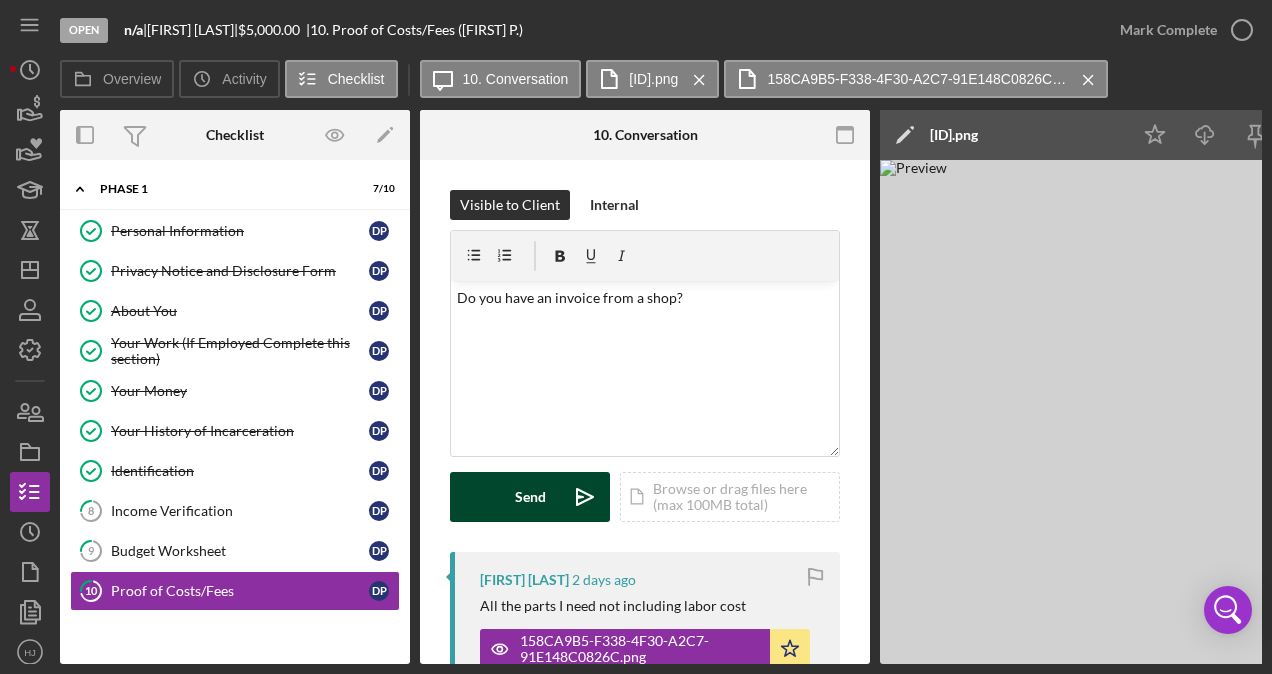 click on "Send Icon/icon-invite-send" at bounding box center [530, 497] 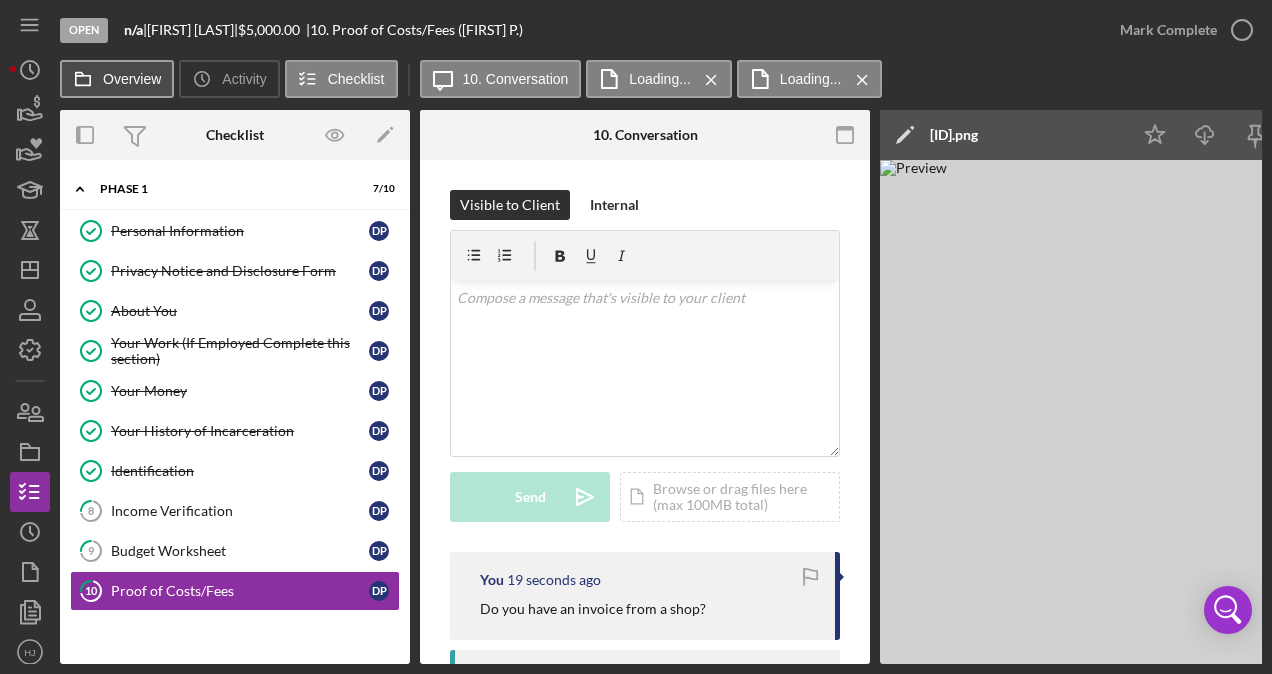 click on "Overview" at bounding box center [132, 79] 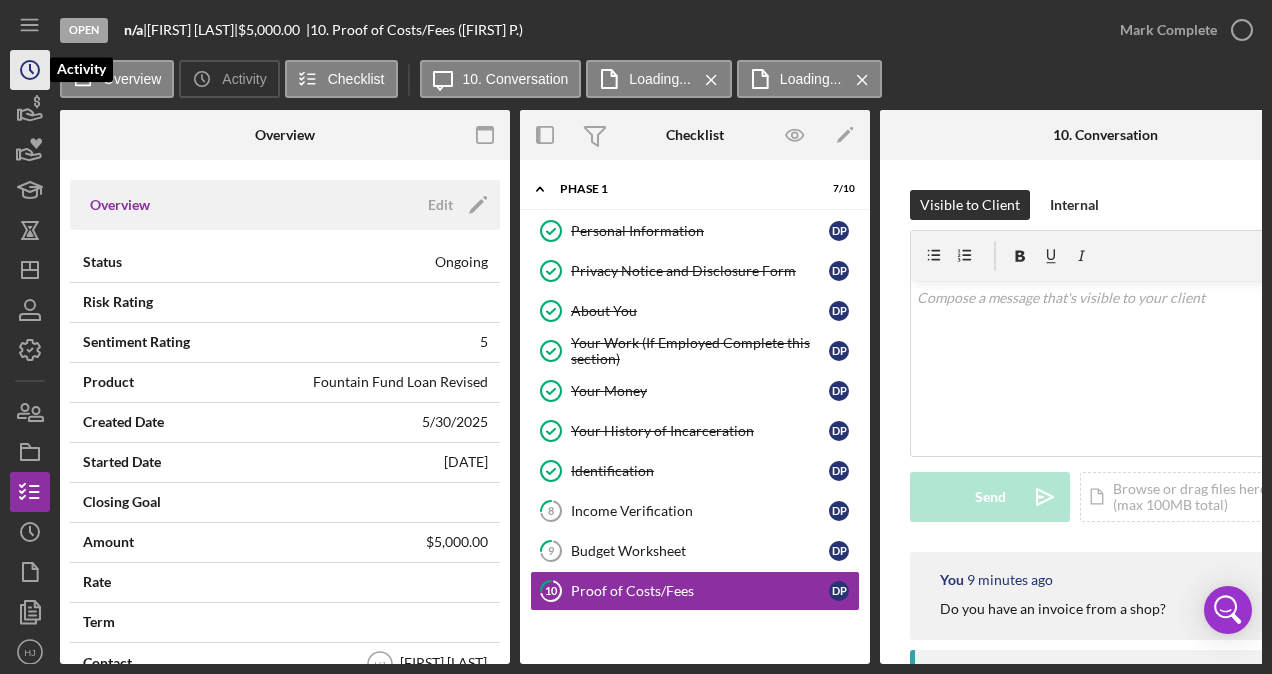 click on "Icon/History" 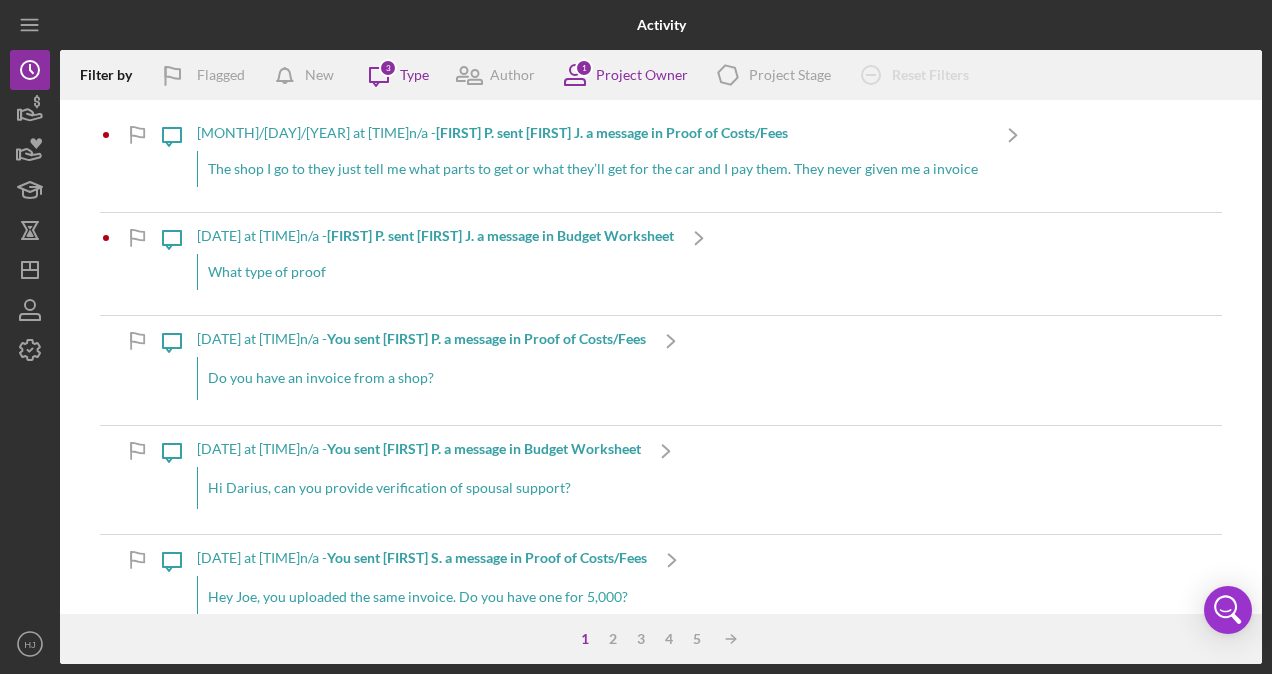 click on "[FIRST]  P. sent [FIRST] J. a message in Proof of Costs/Fees" at bounding box center [612, 132] 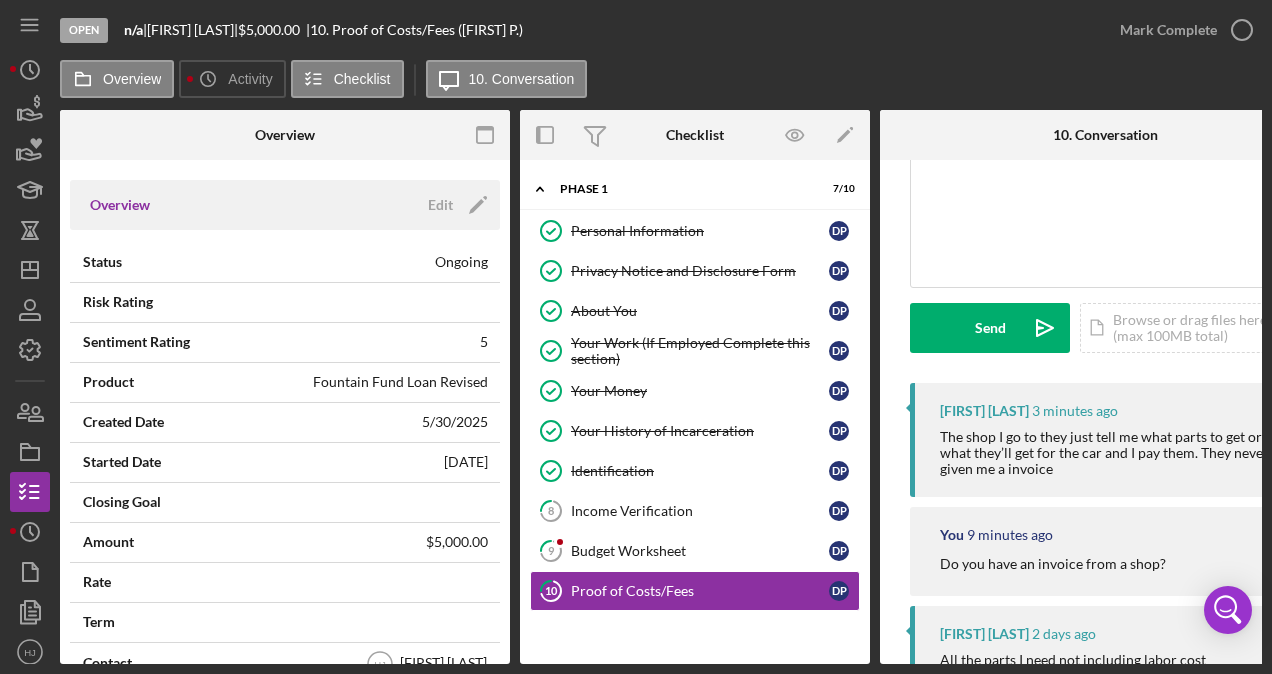 scroll, scrollTop: 200, scrollLeft: 0, axis: vertical 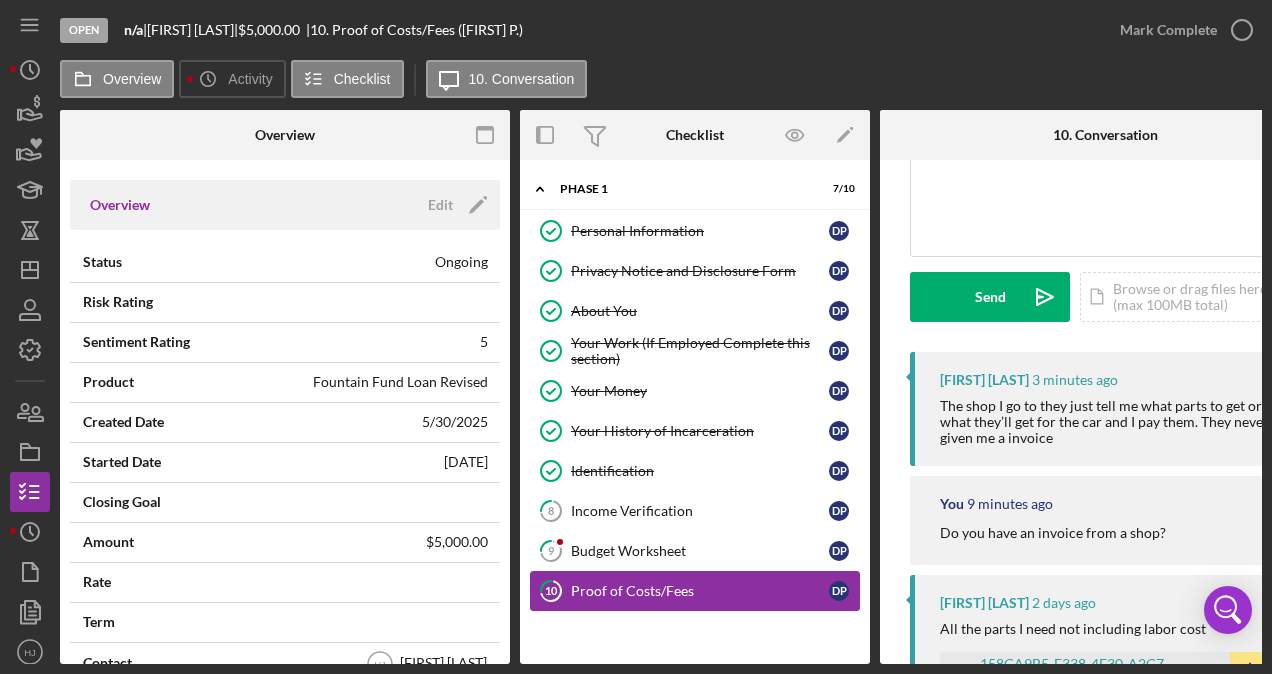 click on "Proof of Costs/Fees" at bounding box center [700, 591] 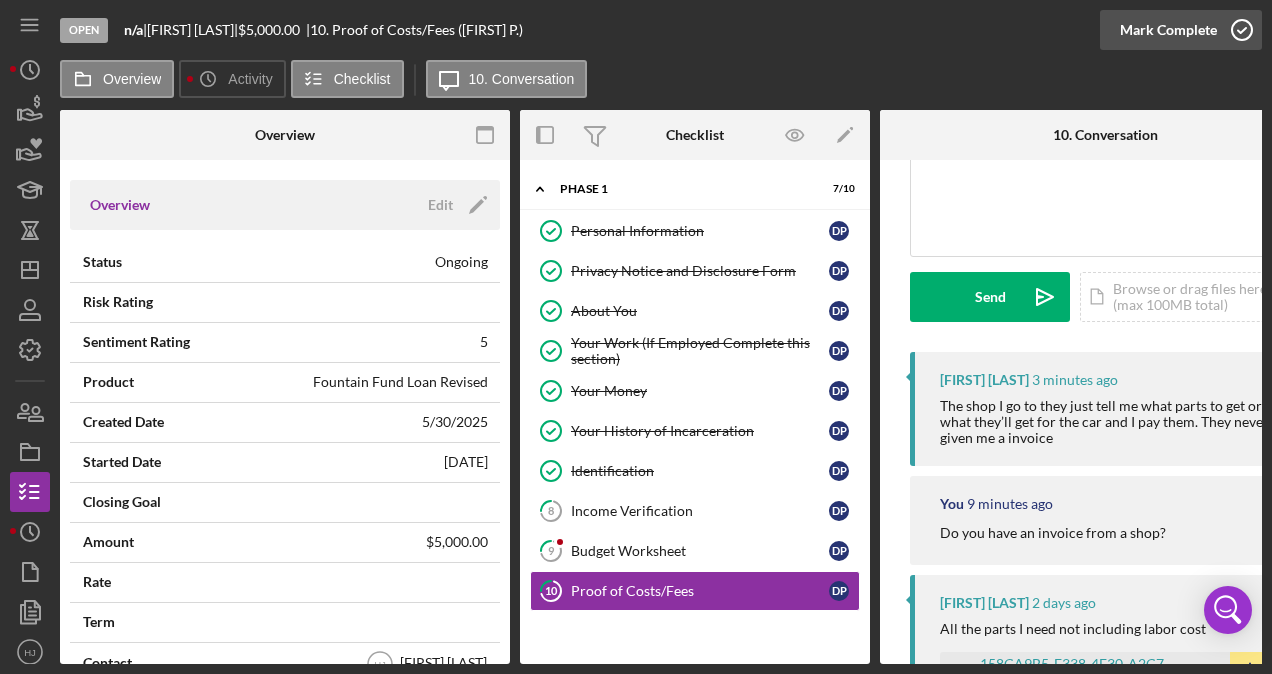 click on "Mark Complete" at bounding box center (1168, 30) 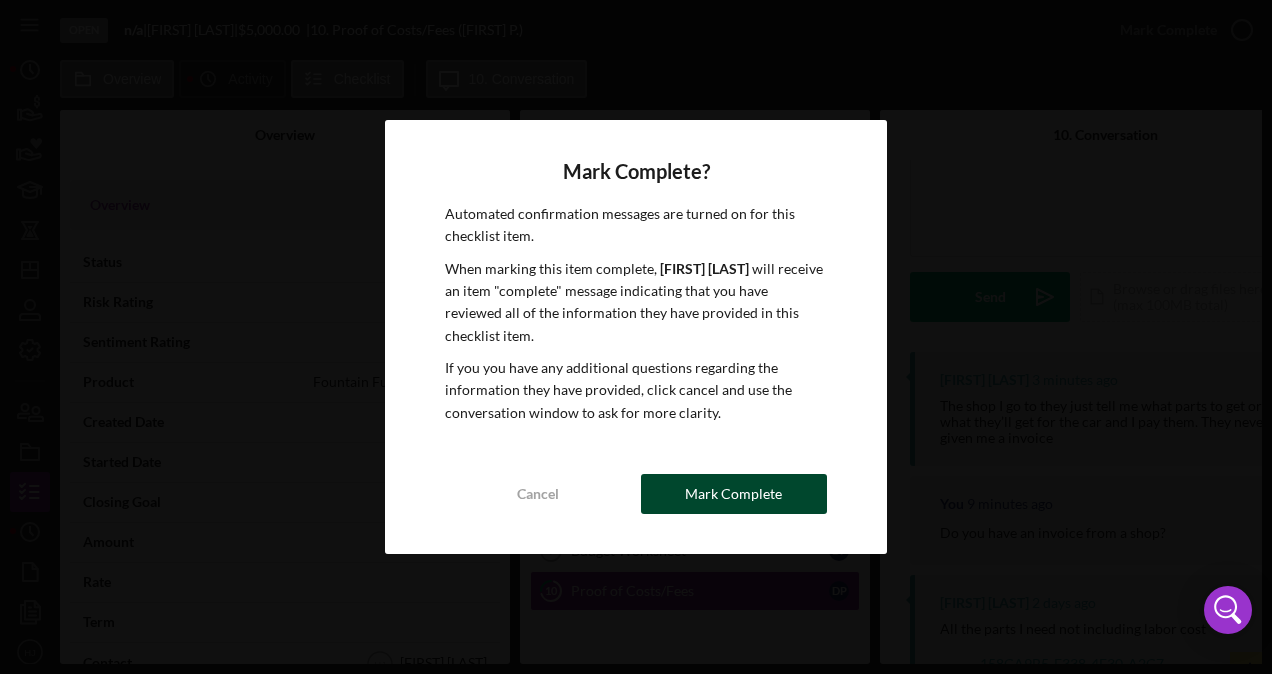 click on "Mark Complete" at bounding box center [733, 494] 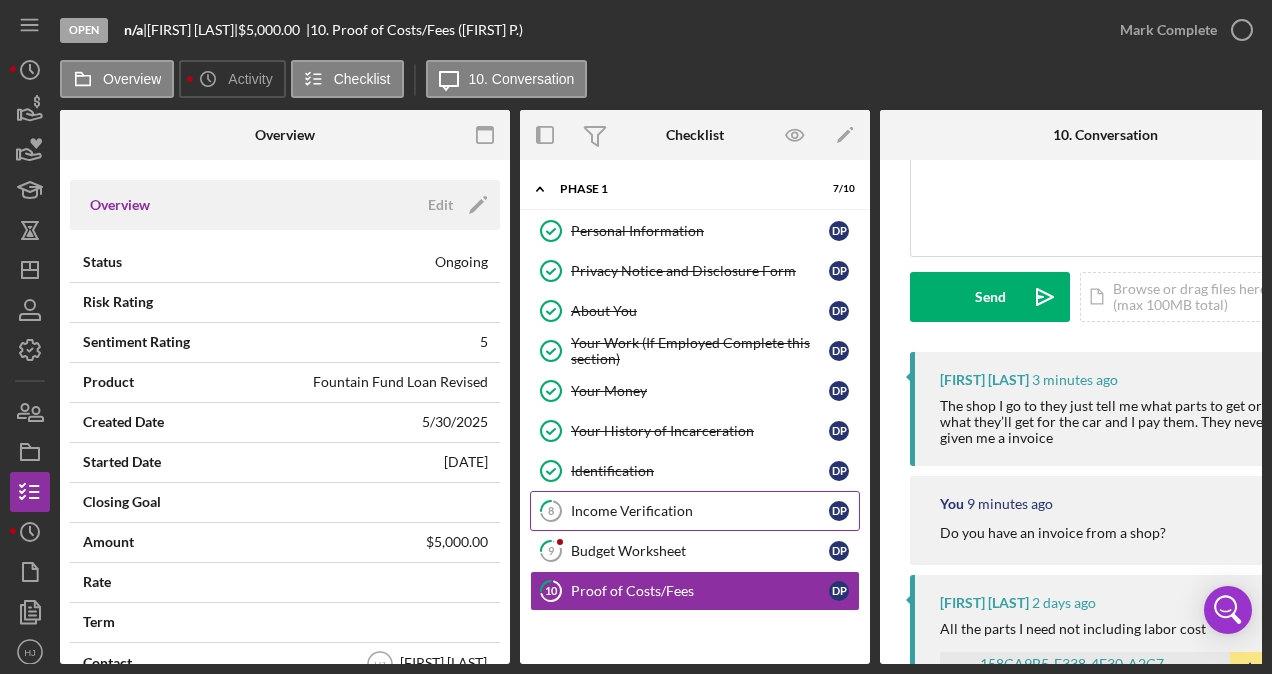 scroll, scrollTop: 497, scrollLeft: 0, axis: vertical 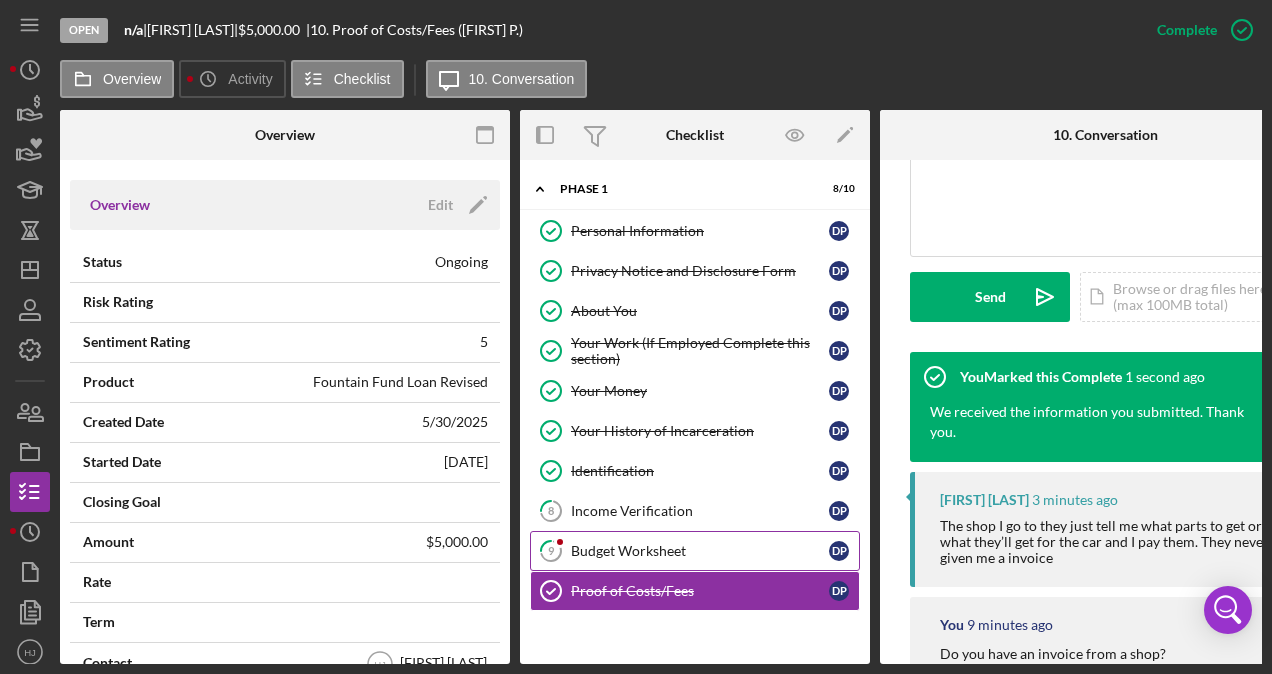 click on "Budget Worksheet" at bounding box center (700, 551) 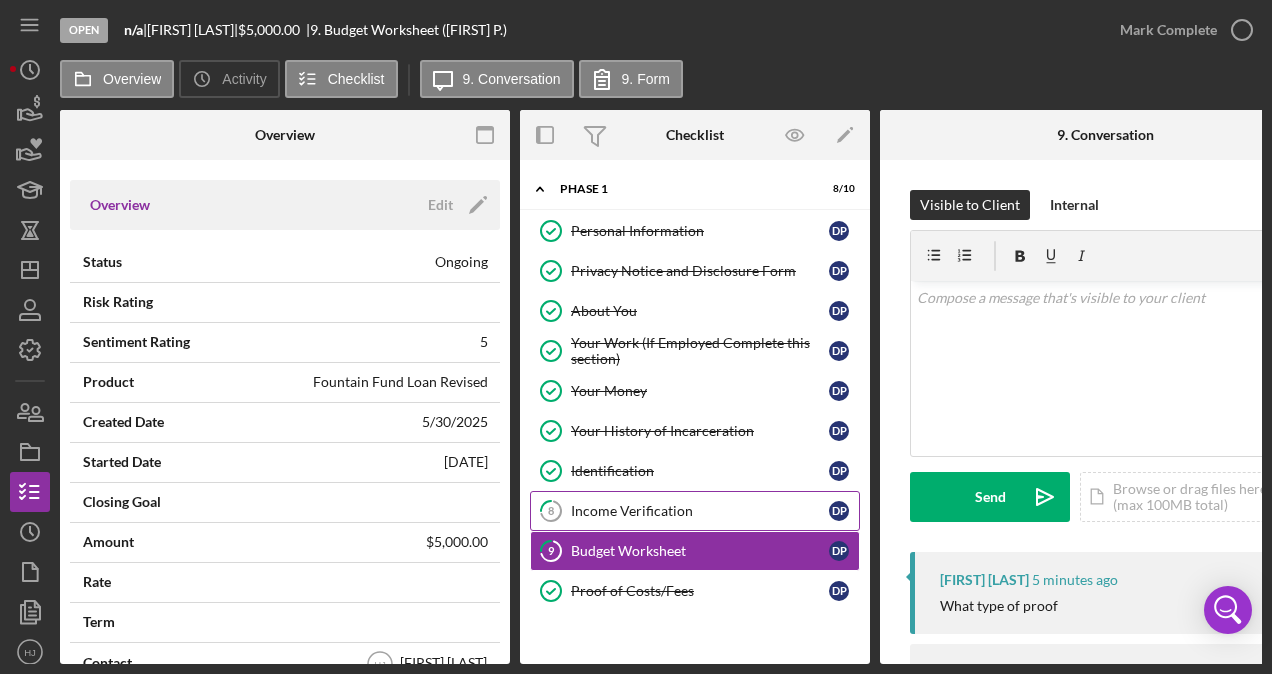 click on "Income Verification" at bounding box center (700, 511) 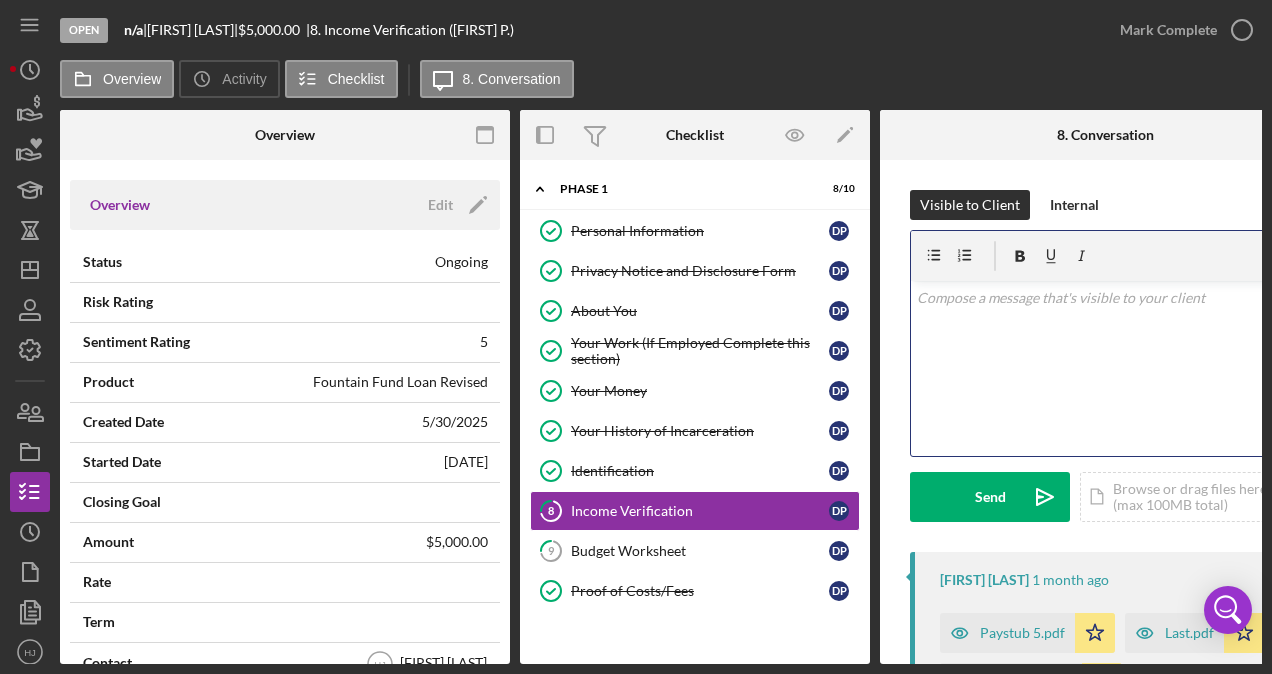 click on "v Color teal Color pink Remove color Add row above Add row below Add column before Add column after Merge cells Split cells Remove column Remove row Remove table" at bounding box center [1105, 368] 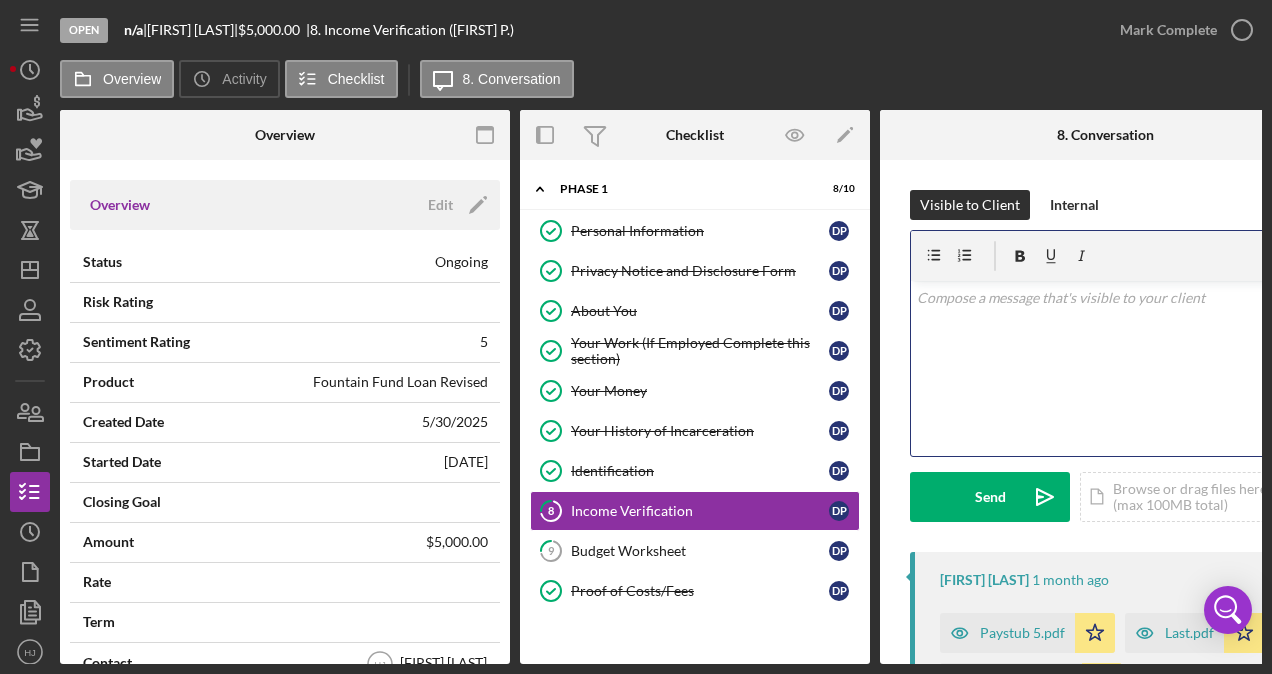 type 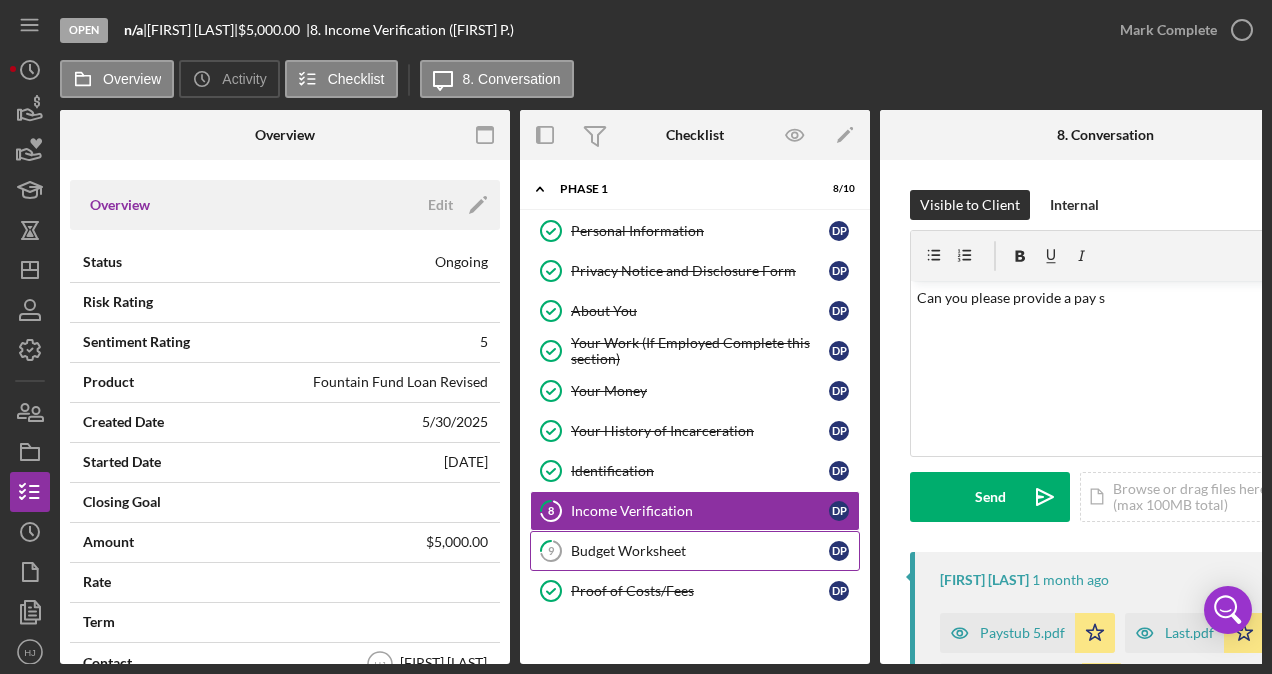 click on "Budget Worksheet" at bounding box center (700, 551) 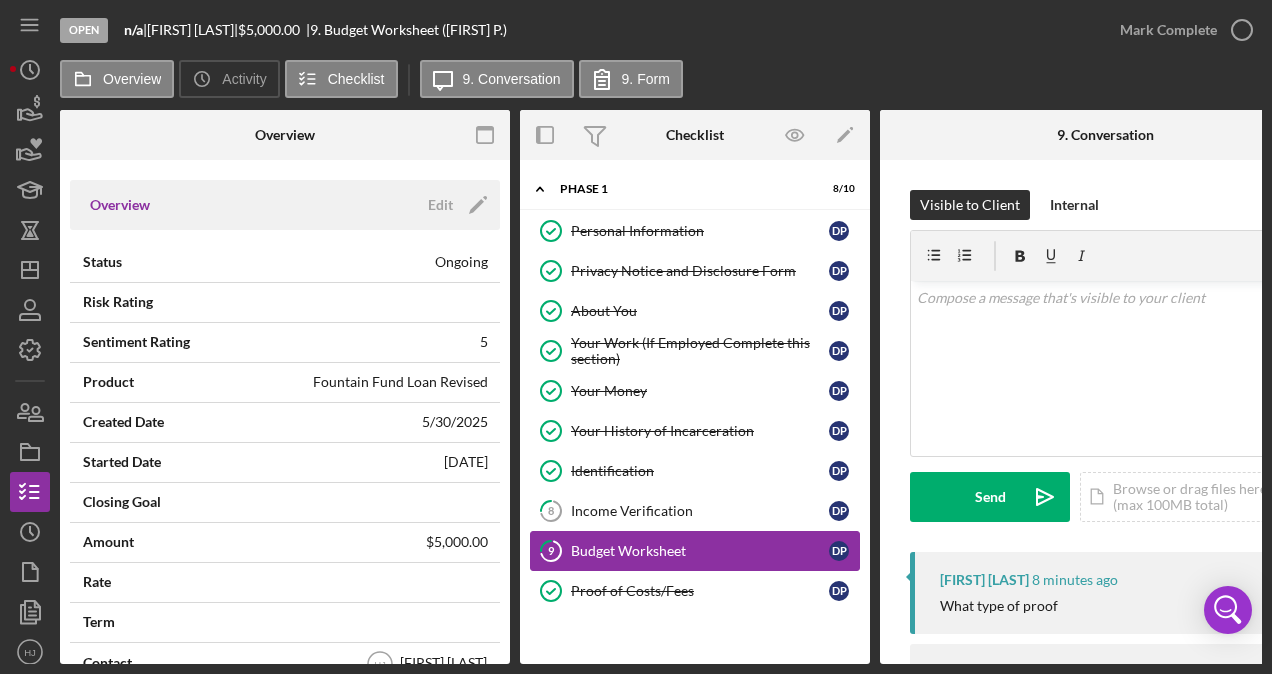 click on "Budget Worksheet" at bounding box center [700, 551] 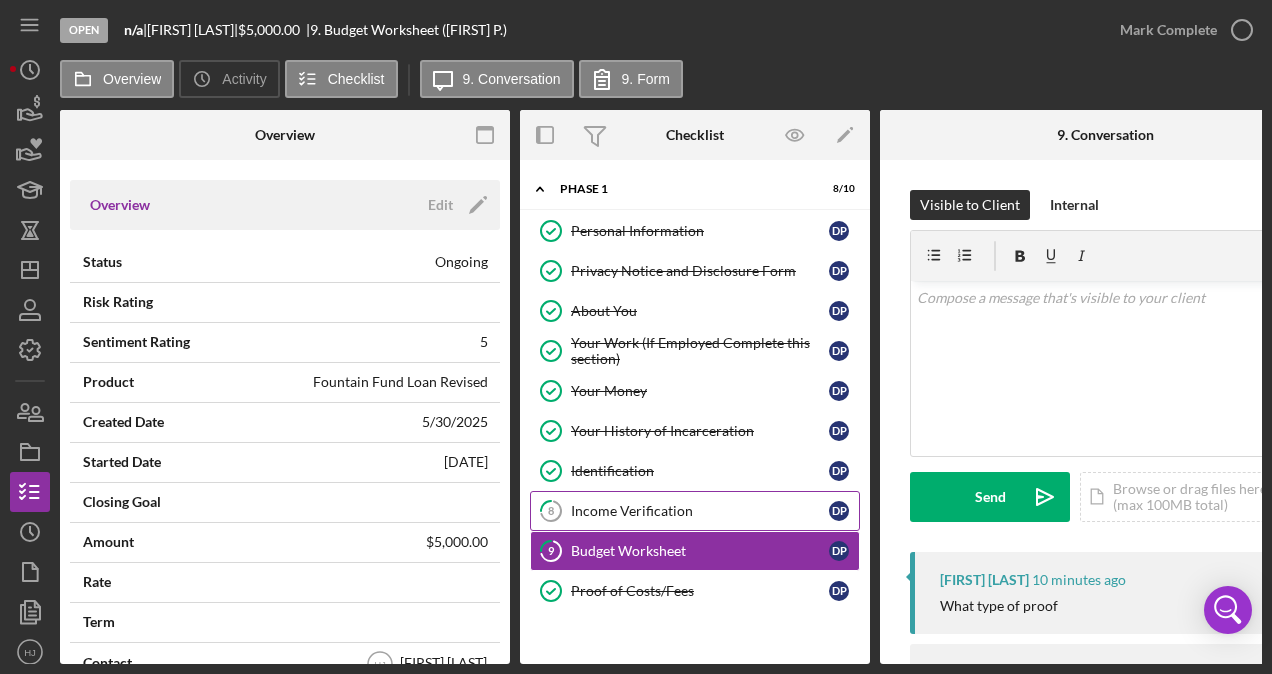 click on "8 Income Verification  D P" at bounding box center [695, 511] 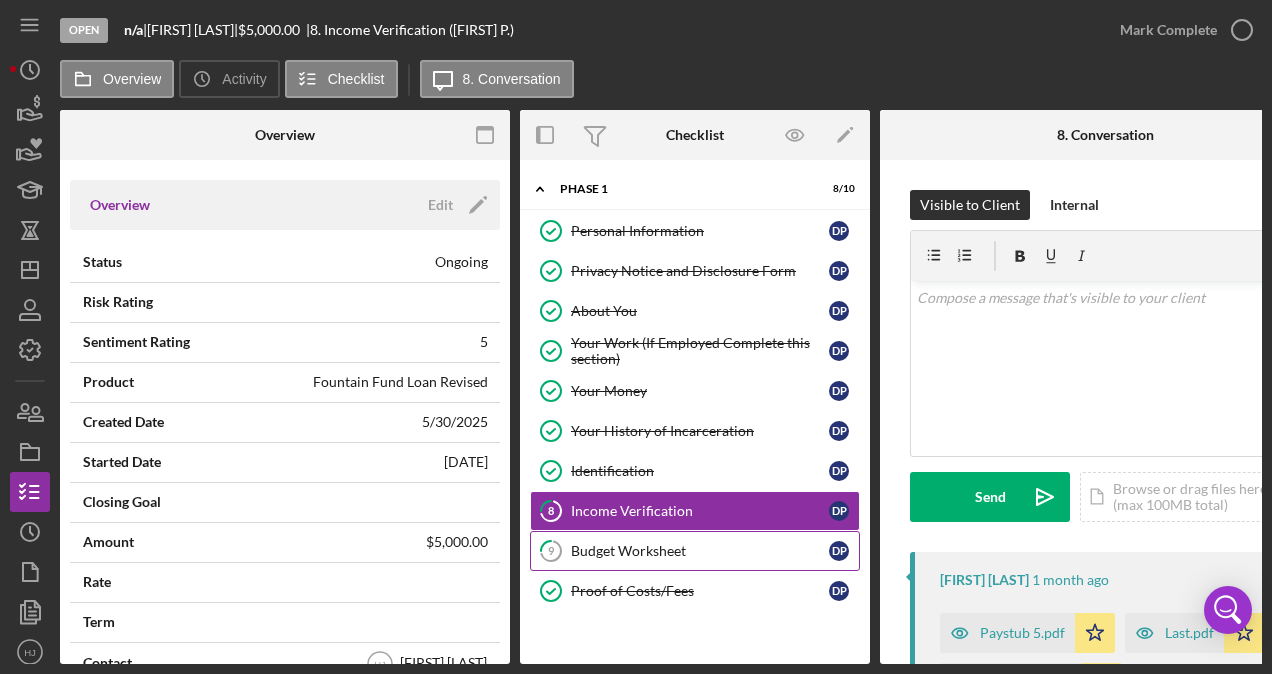 click on "Budget Worksheet" at bounding box center (700, 551) 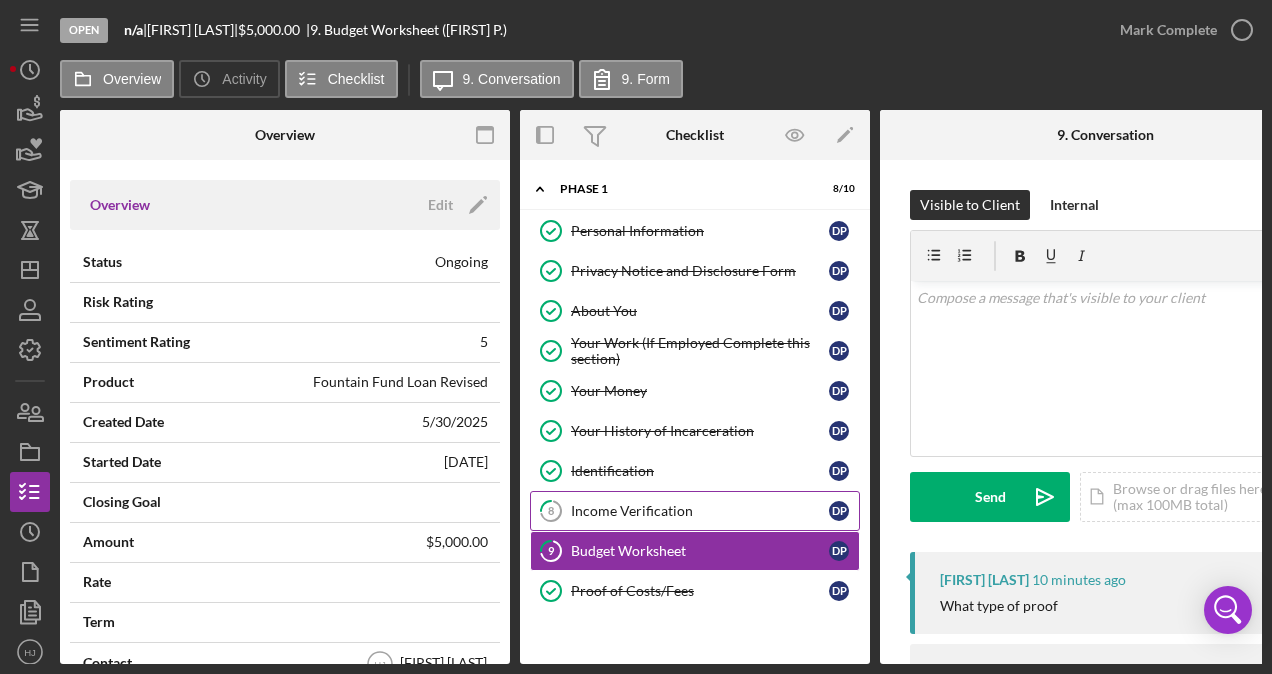 click on "8 Income Verification  D P" at bounding box center [695, 511] 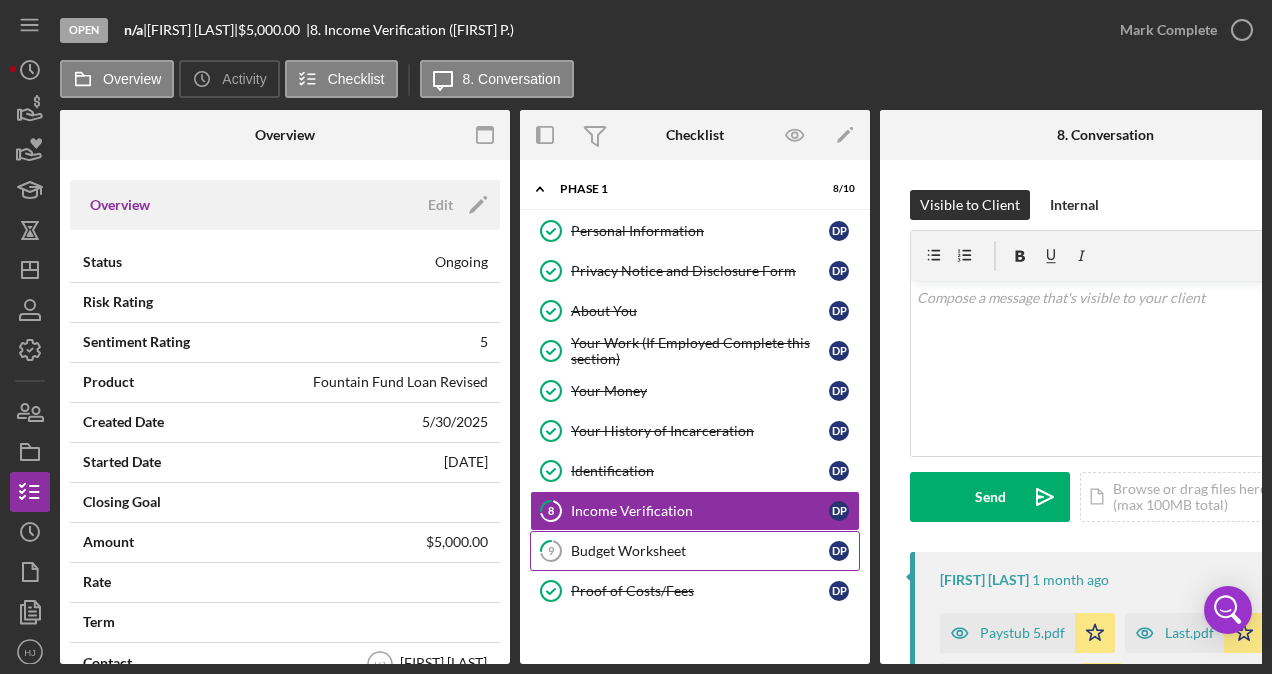 click on "Budget Worksheet" at bounding box center [700, 551] 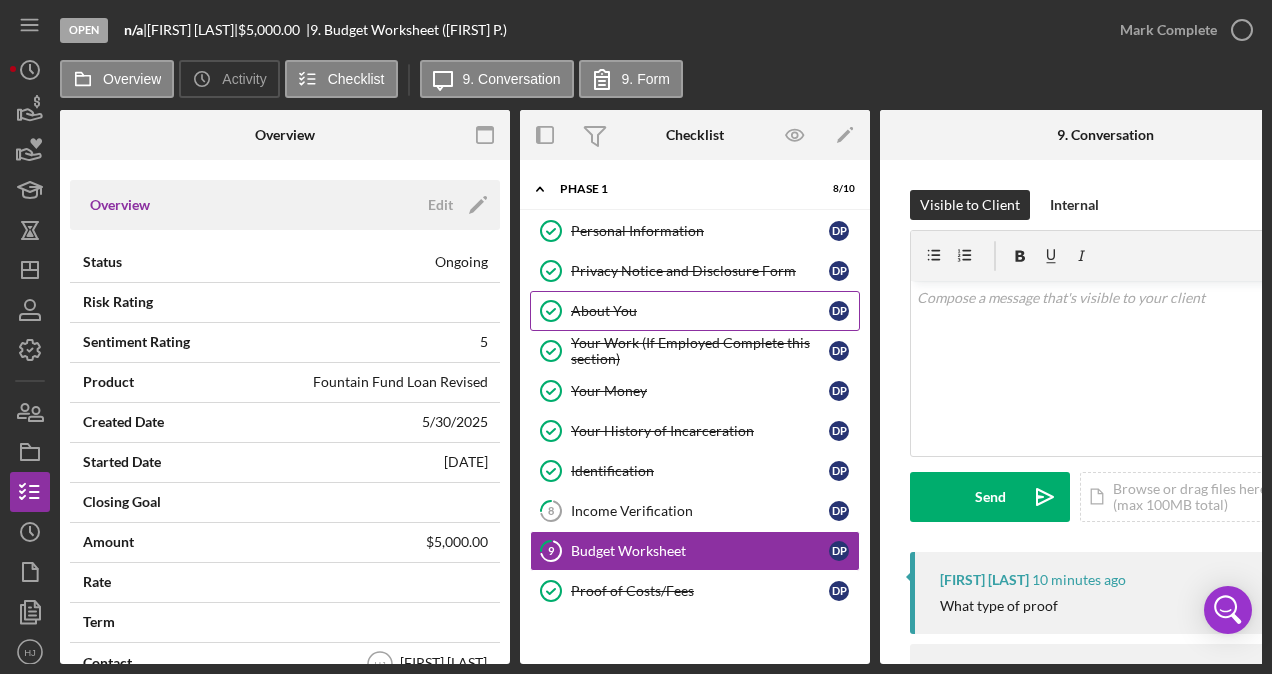 click on "About You" at bounding box center [700, 311] 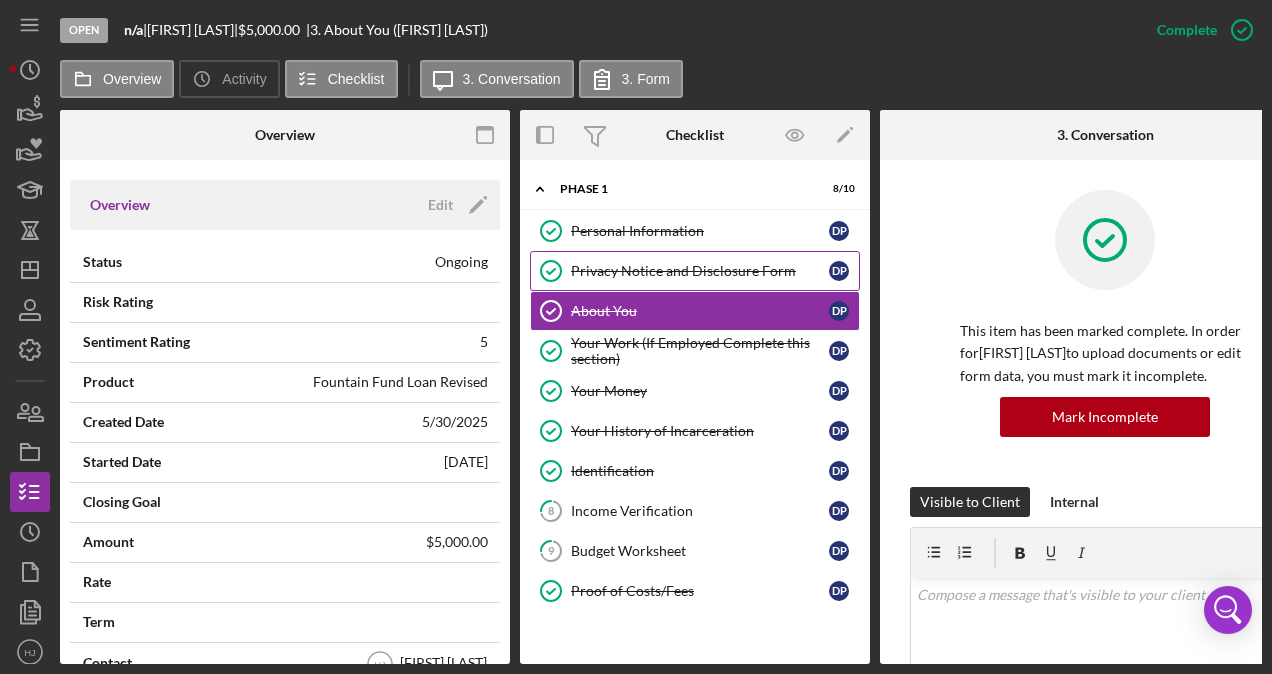 click on "Privacy Notice and Disclosure Form" at bounding box center (700, 271) 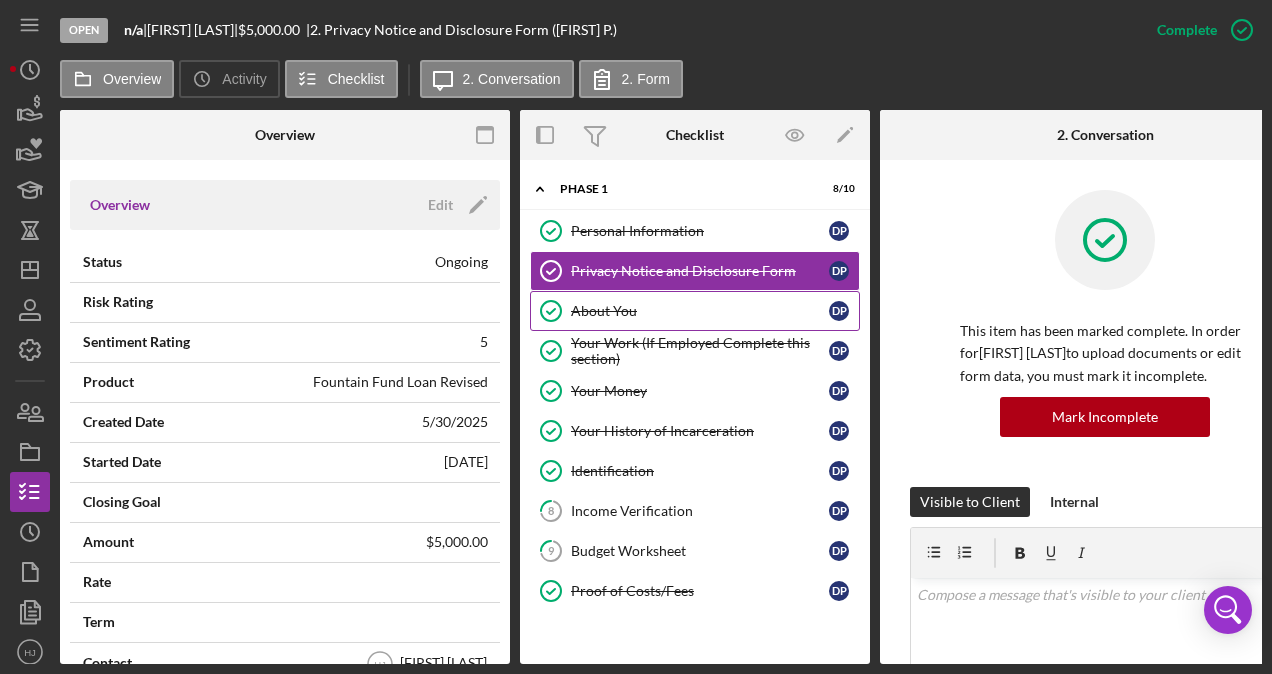 click on "About You" at bounding box center [700, 311] 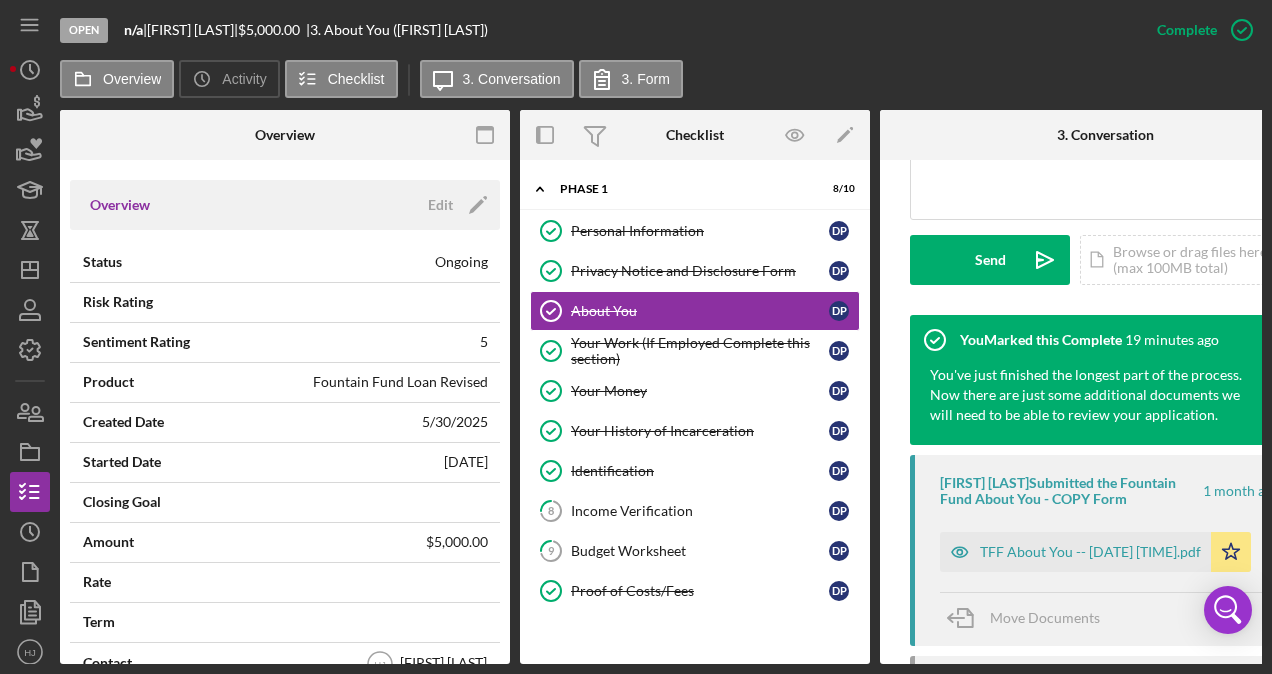 scroll, scrollTop: 600, scrollLeft: 0, axis: vertical 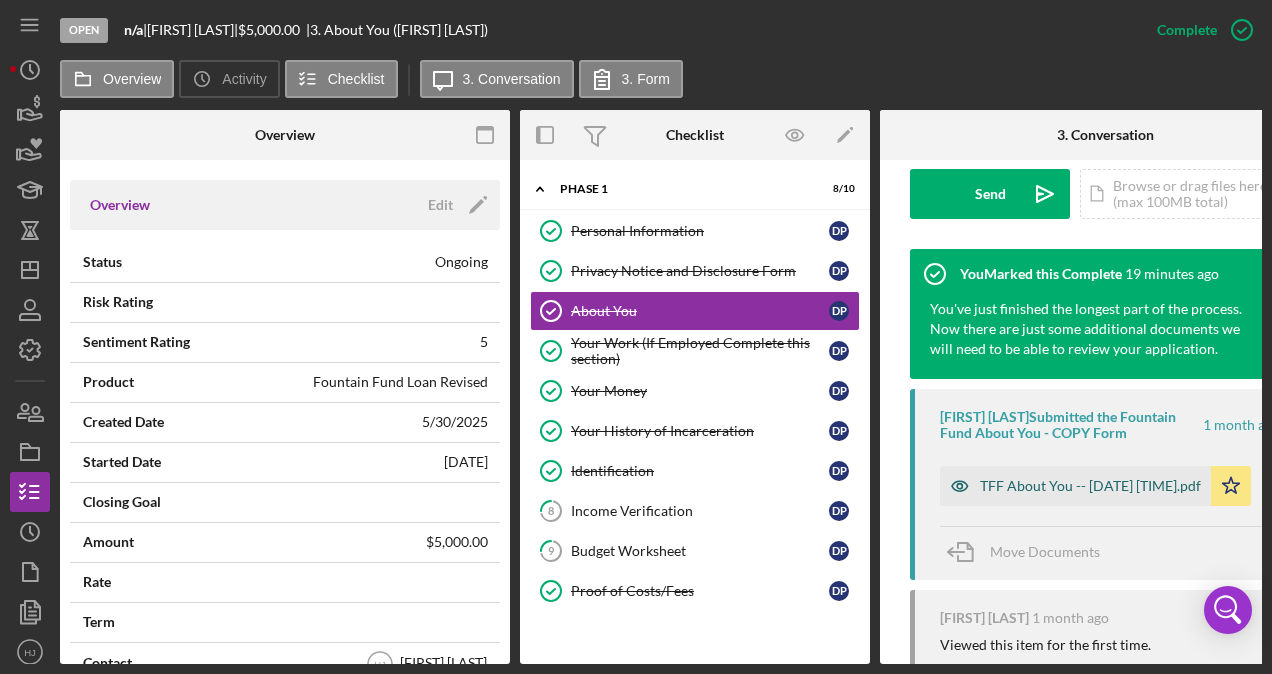 click on "TFF About You -- [DATE] [TIME].pdf" at bounding box center (1090, 486) 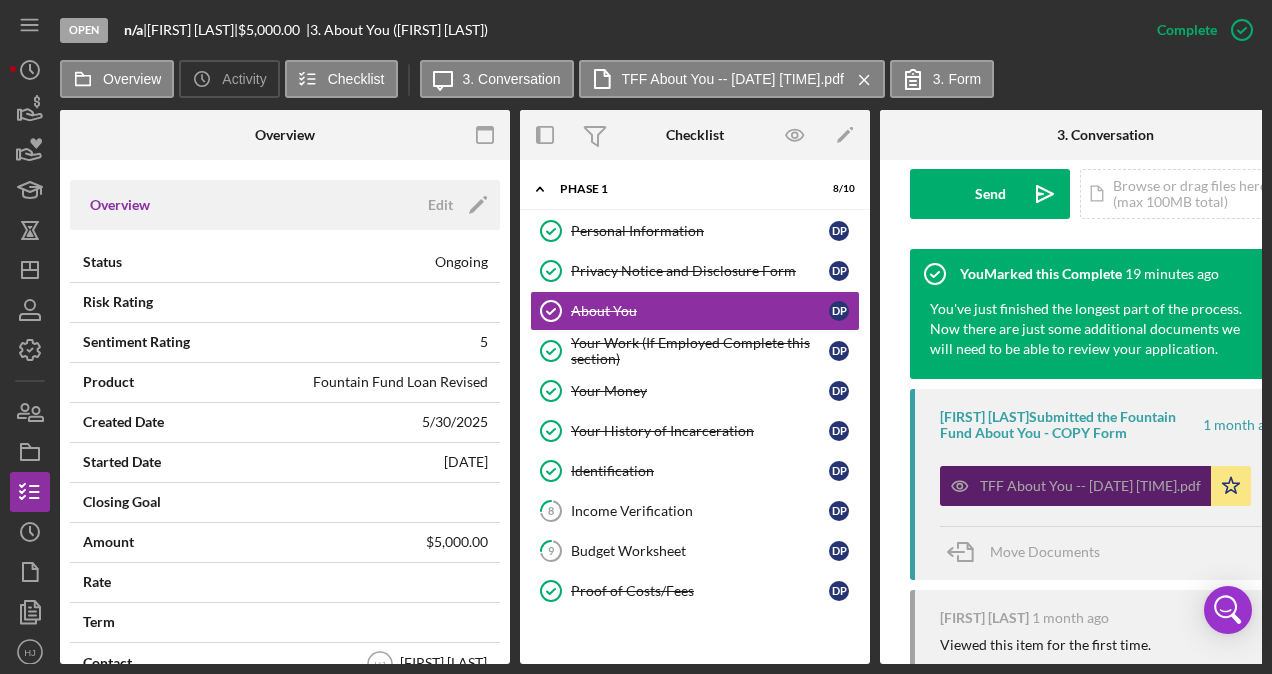 click on "TFF About You -- [DATE] [TIME].pdf" at bounding box center (1090, 486) 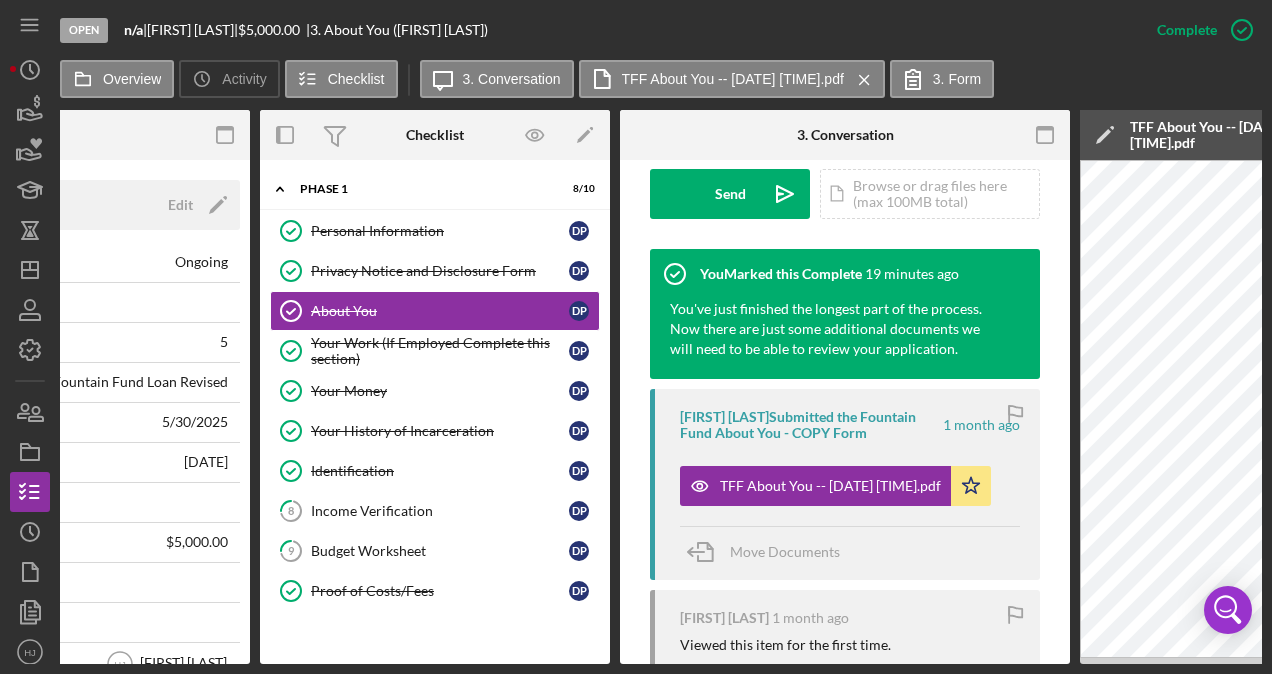 scroll, scrollTop: 0, scrollLeft: 72, axis: horizontal 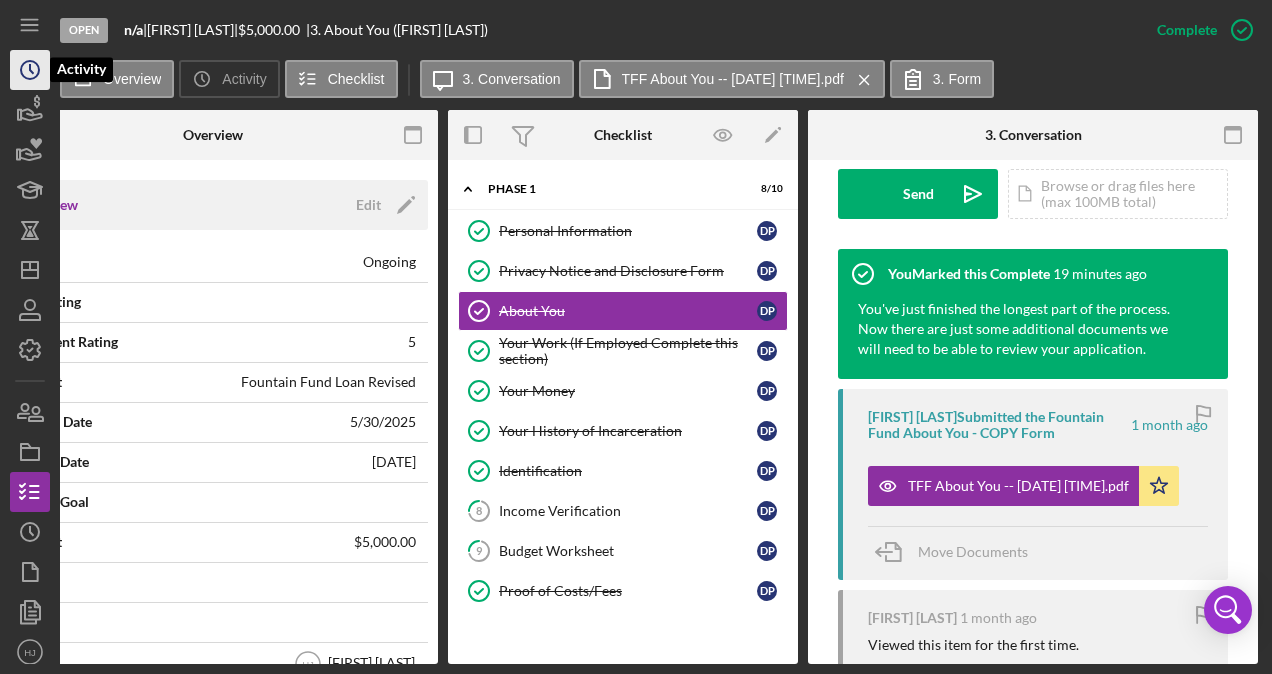 click 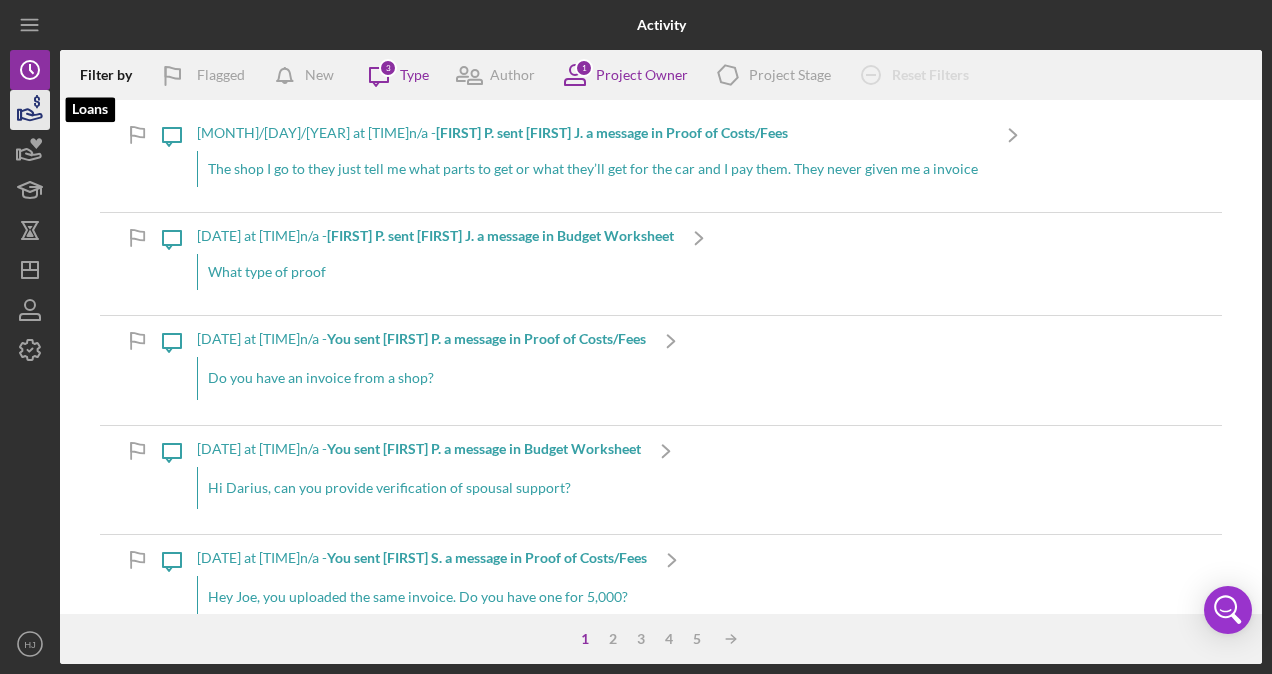 click 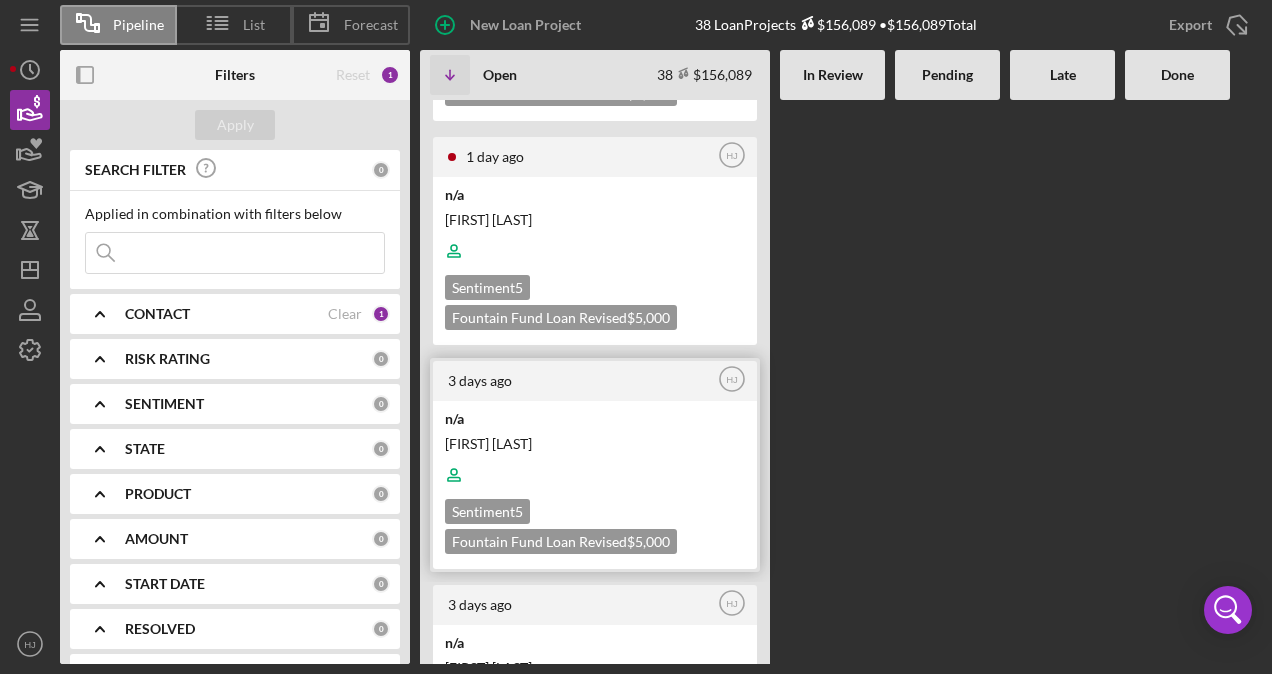 scroll, scrollTop: 300, scrollLeft: 0, axis: vertical 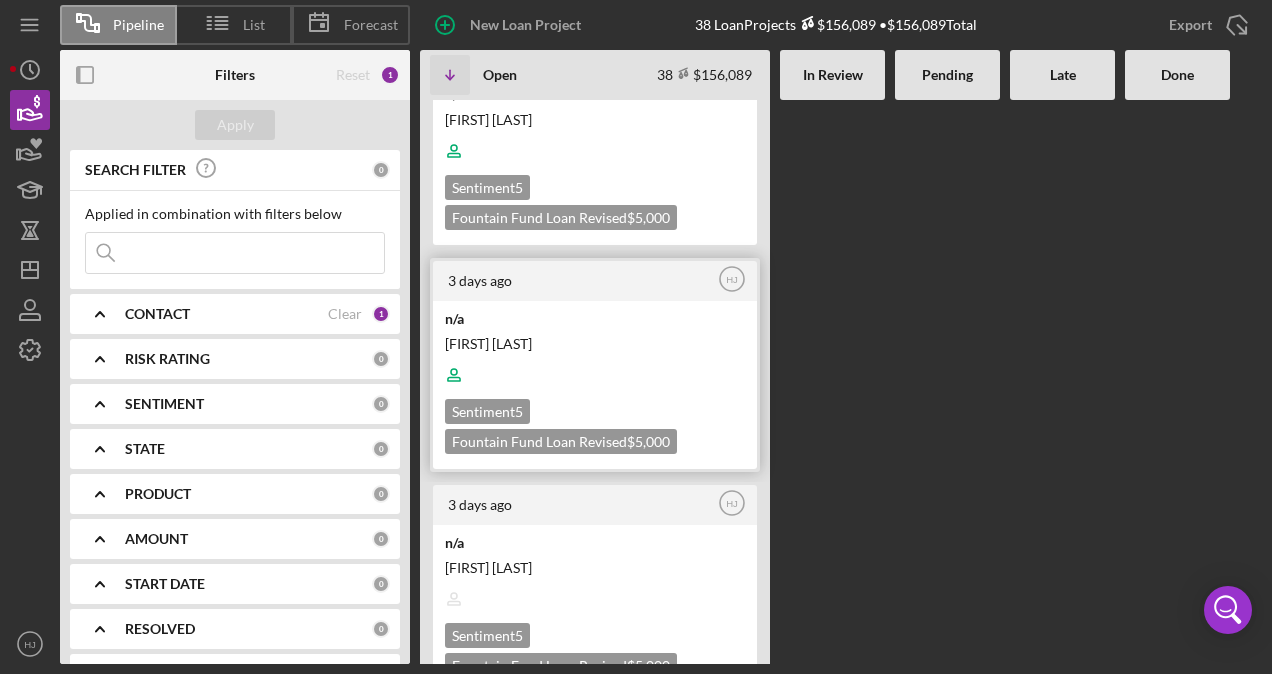 click at bounding box center (593, 375) 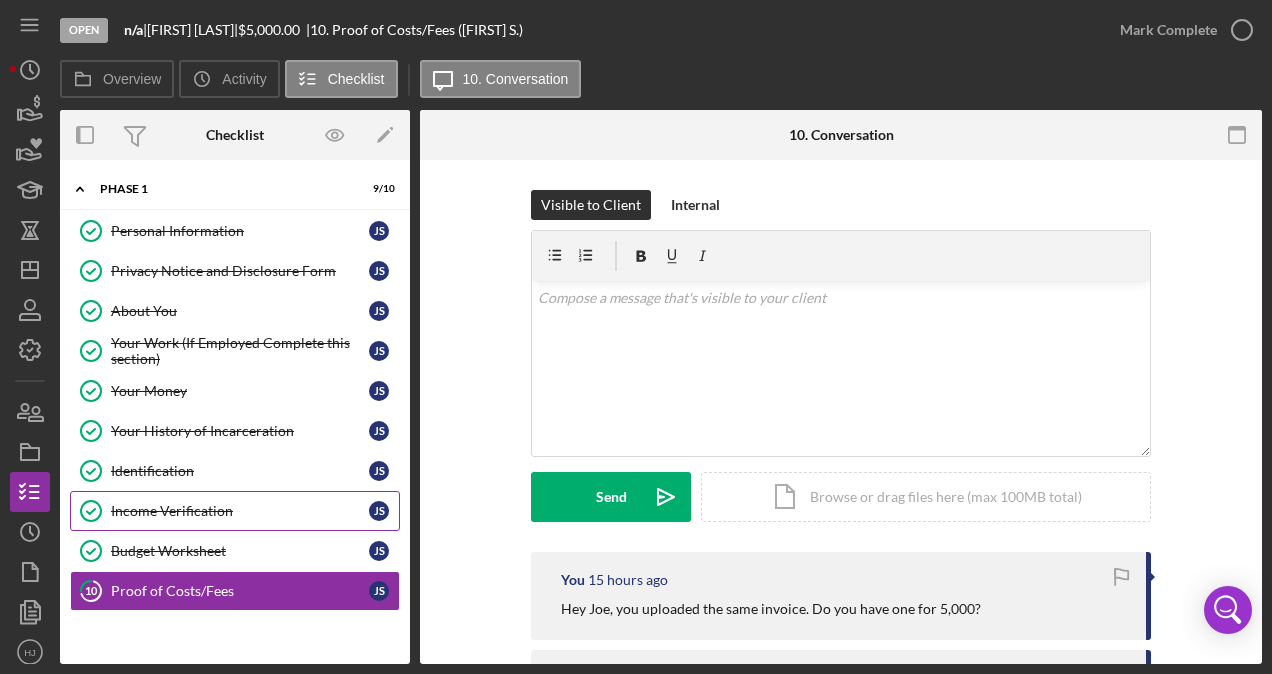 click on "Income Verification  Income Verification  J S" at bounding box center [235, 511] 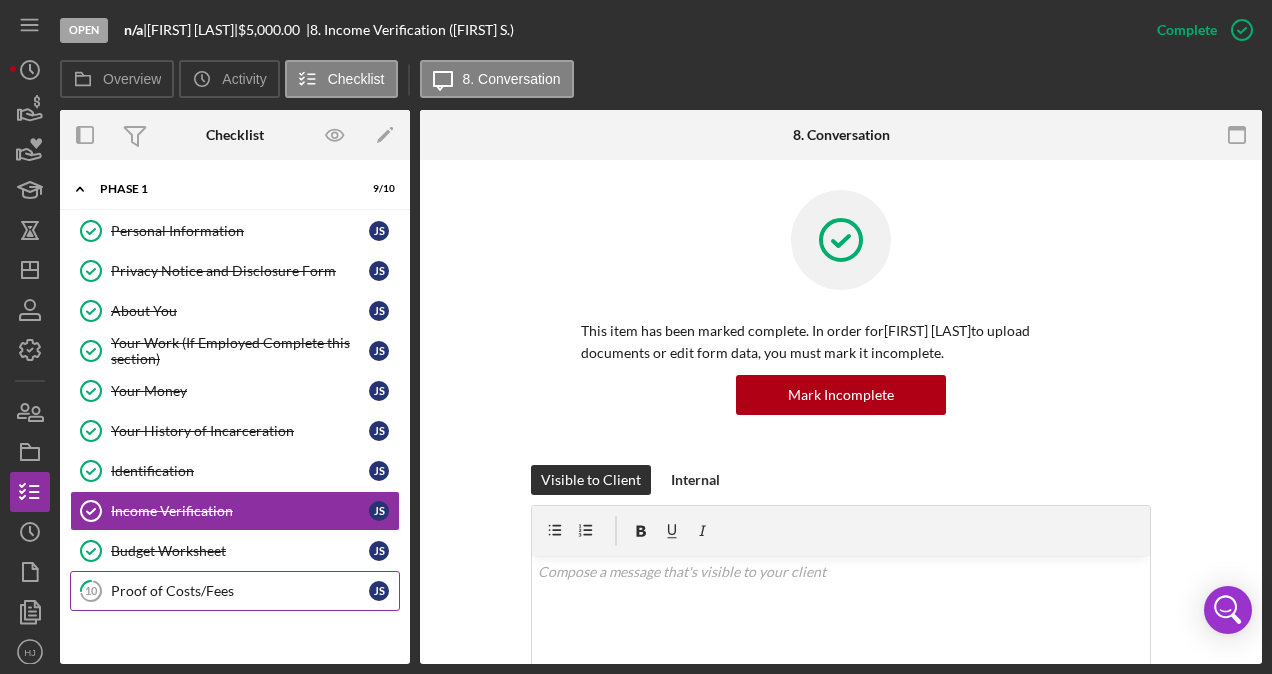click on "Proof of Costs/Fees" at bounding box center (240, 591) 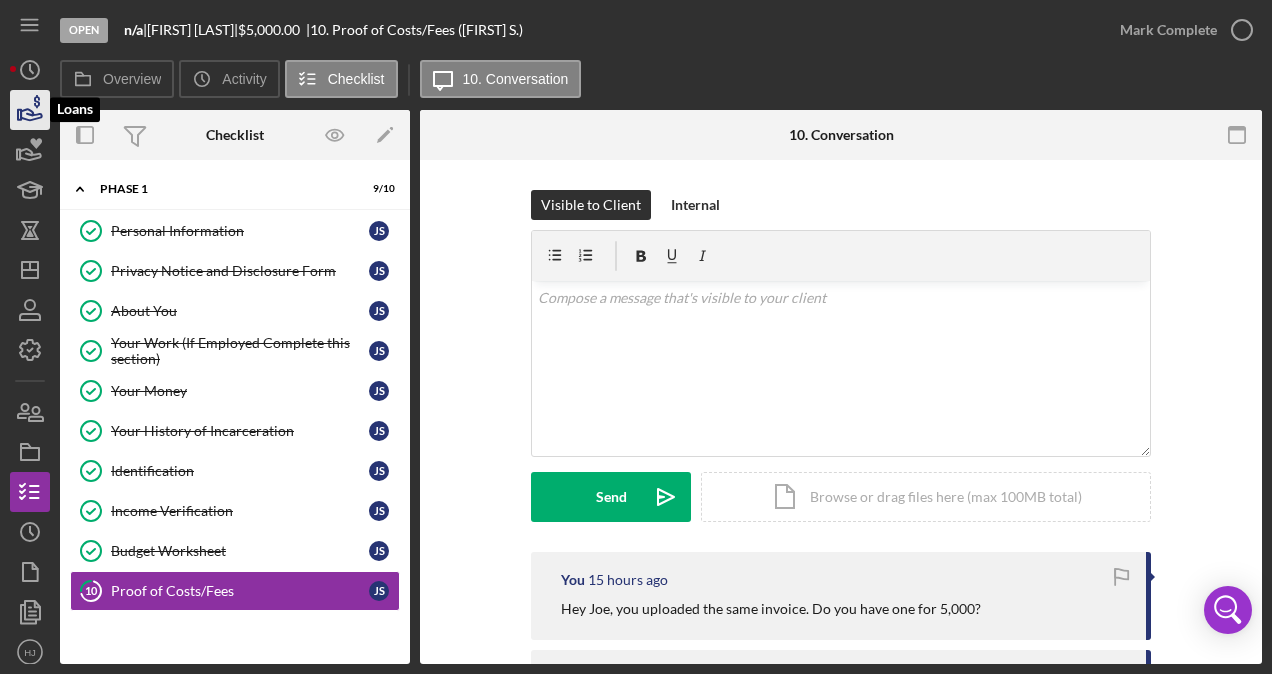 click 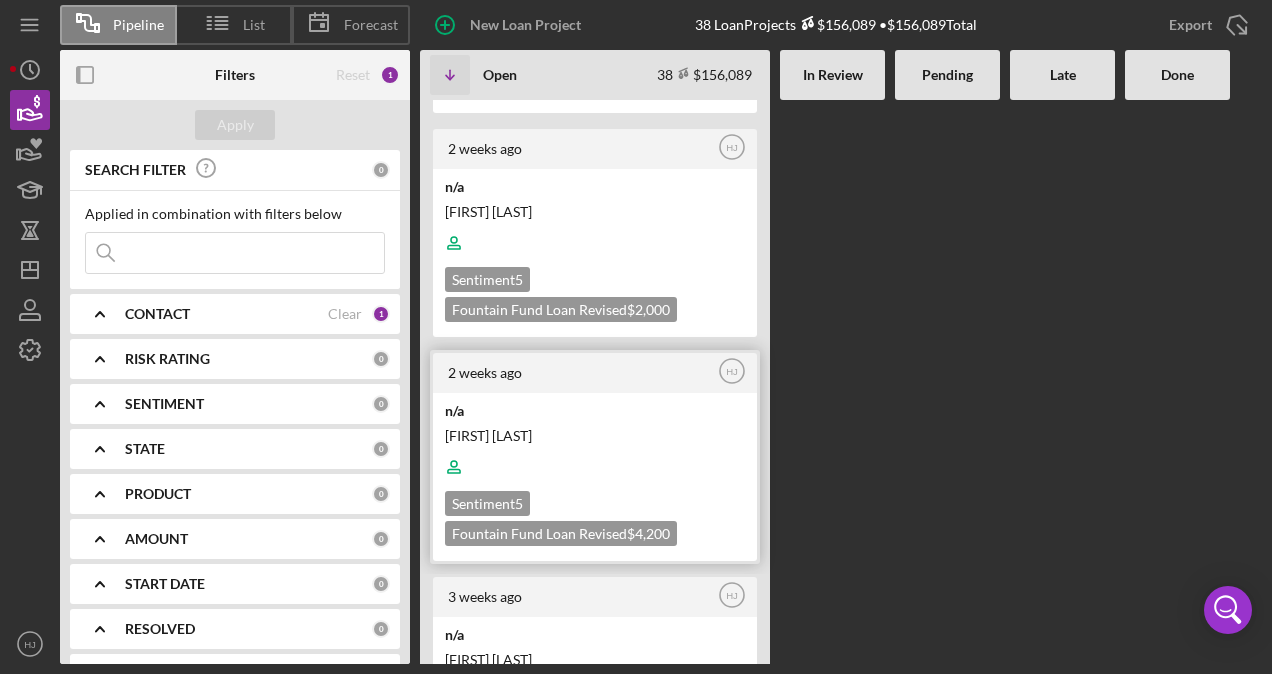 scroll, scrollTop: 2100, scrollLeft: 0, axis: vertical 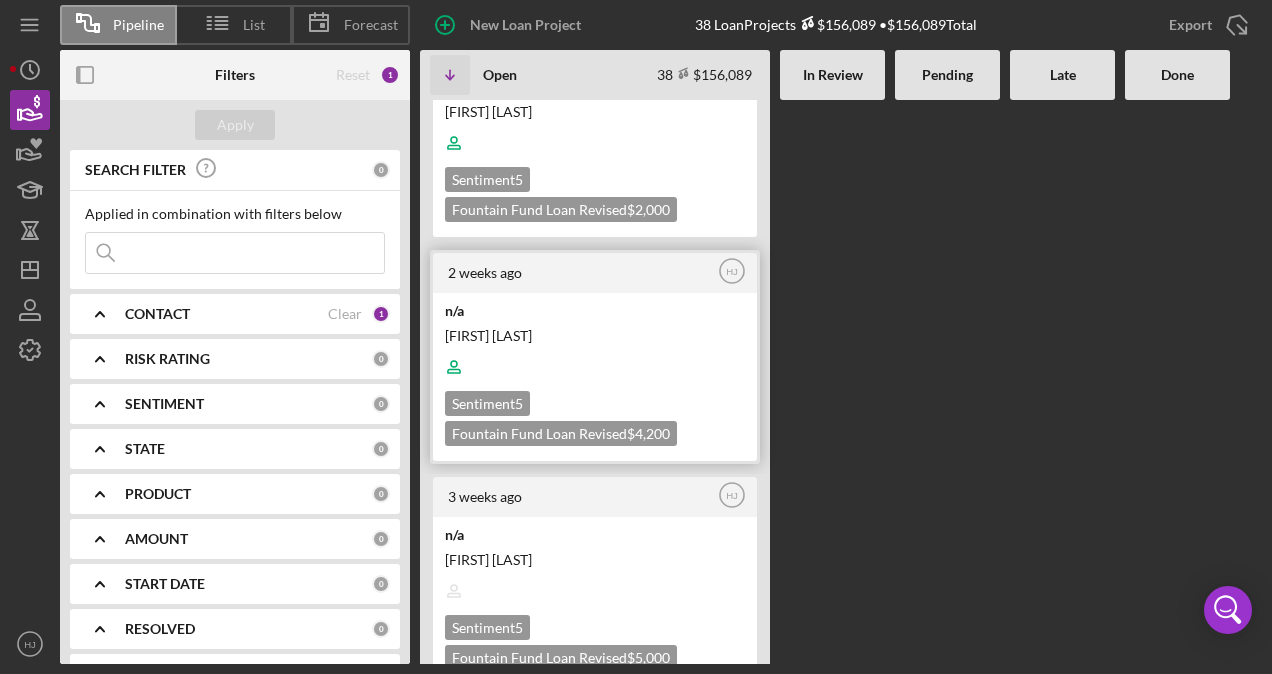 click at bounding box center [593, 367] 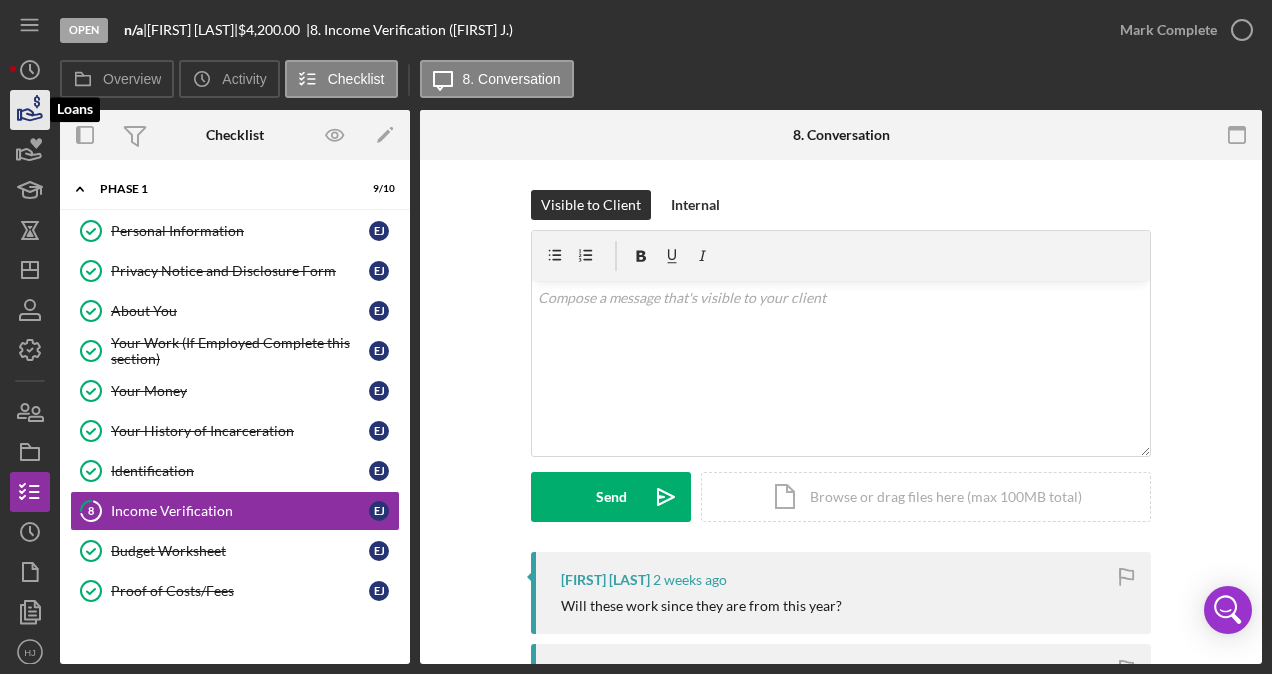 click 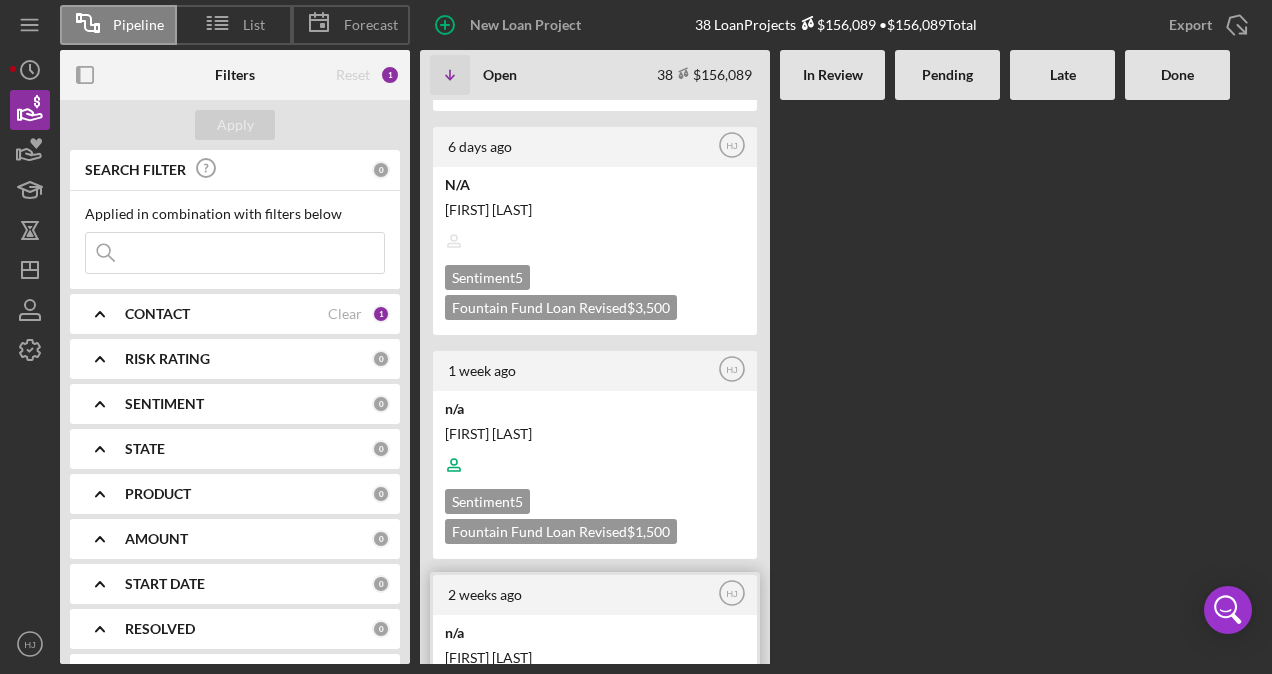 scroll, scrollTop: 1100, scrollLeft: 0, axis: vertical 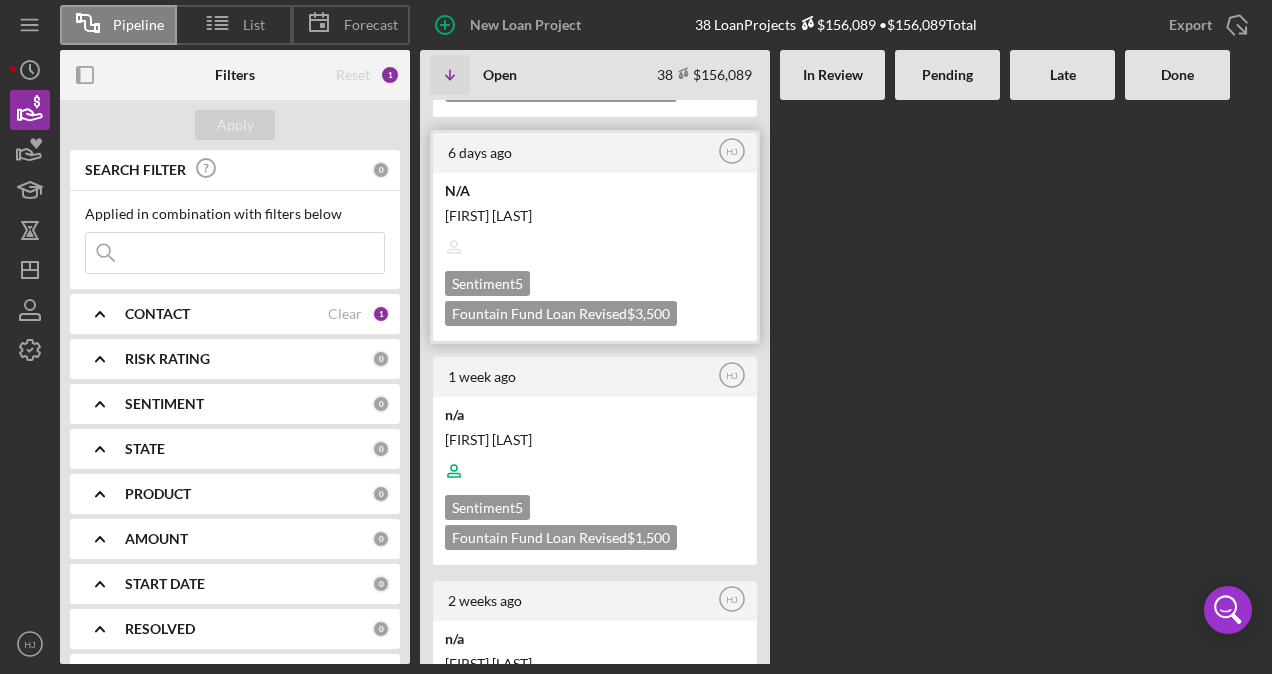 click on "[FIRST]  [LAST]" at bounding box center [593, 215] 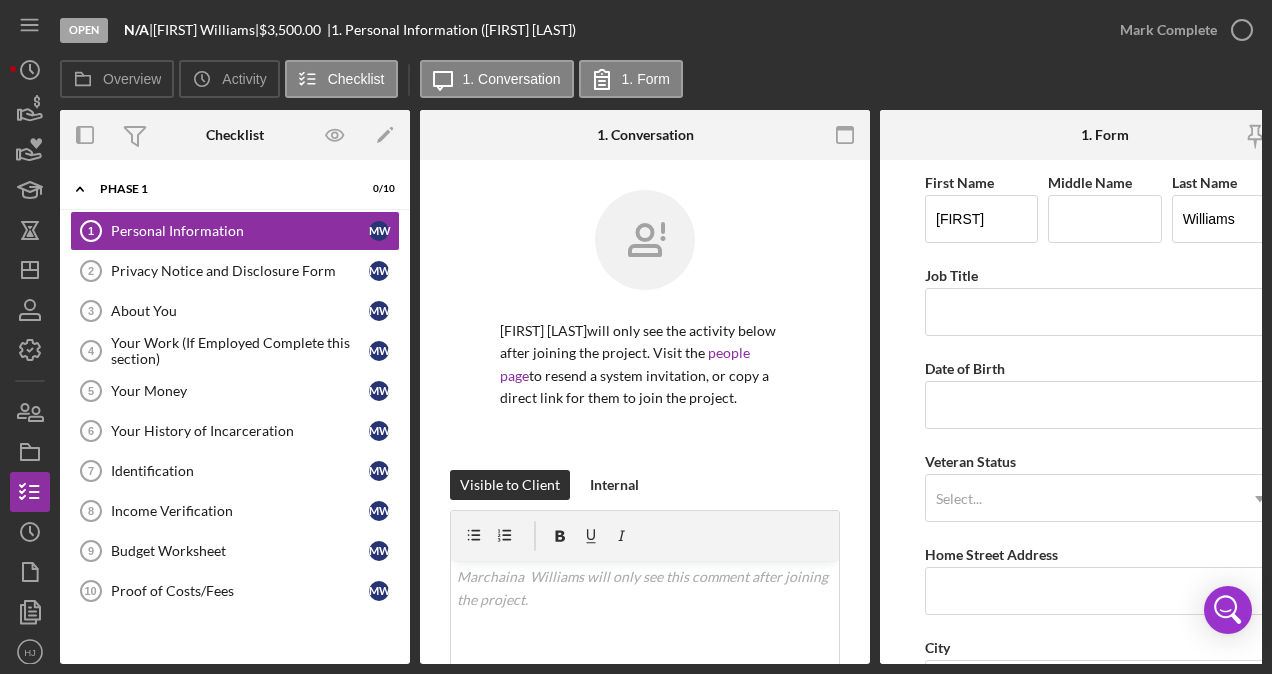 drag, startPoint x: 561, startPoint y: 664, endPoint x: 526, endPoint y: 665, distance: 35.014282 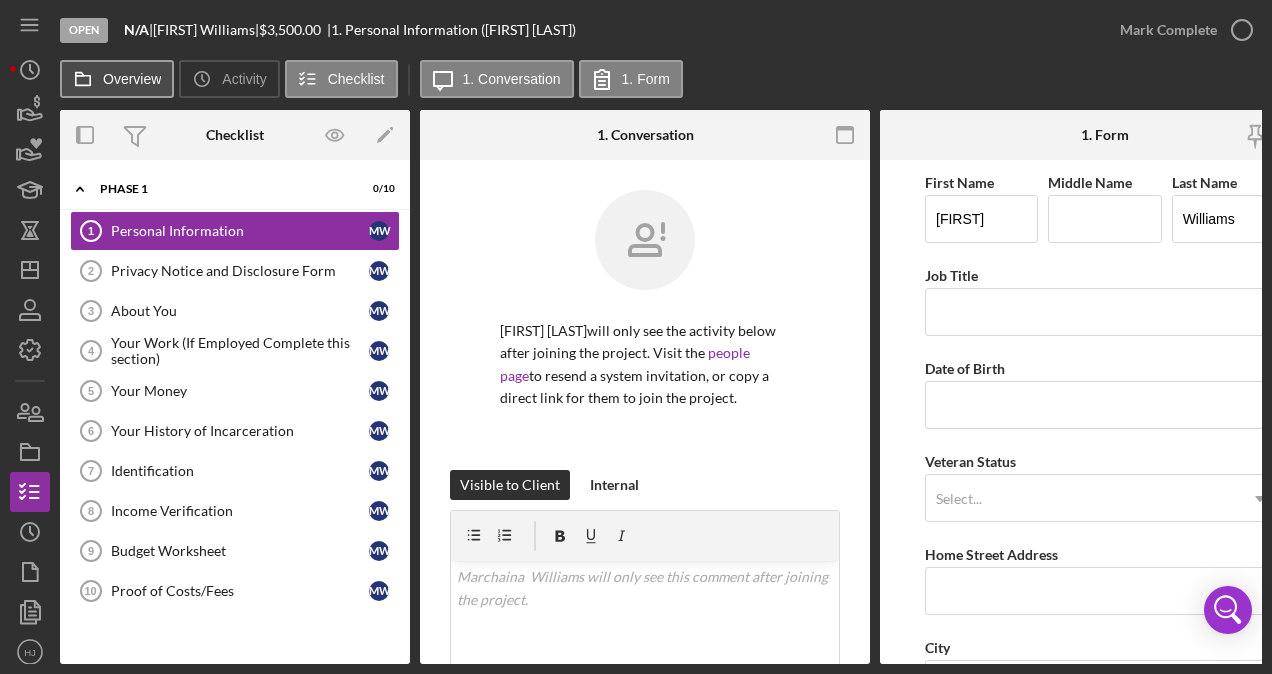 click on "Overview" at bounding box center [117, 79] 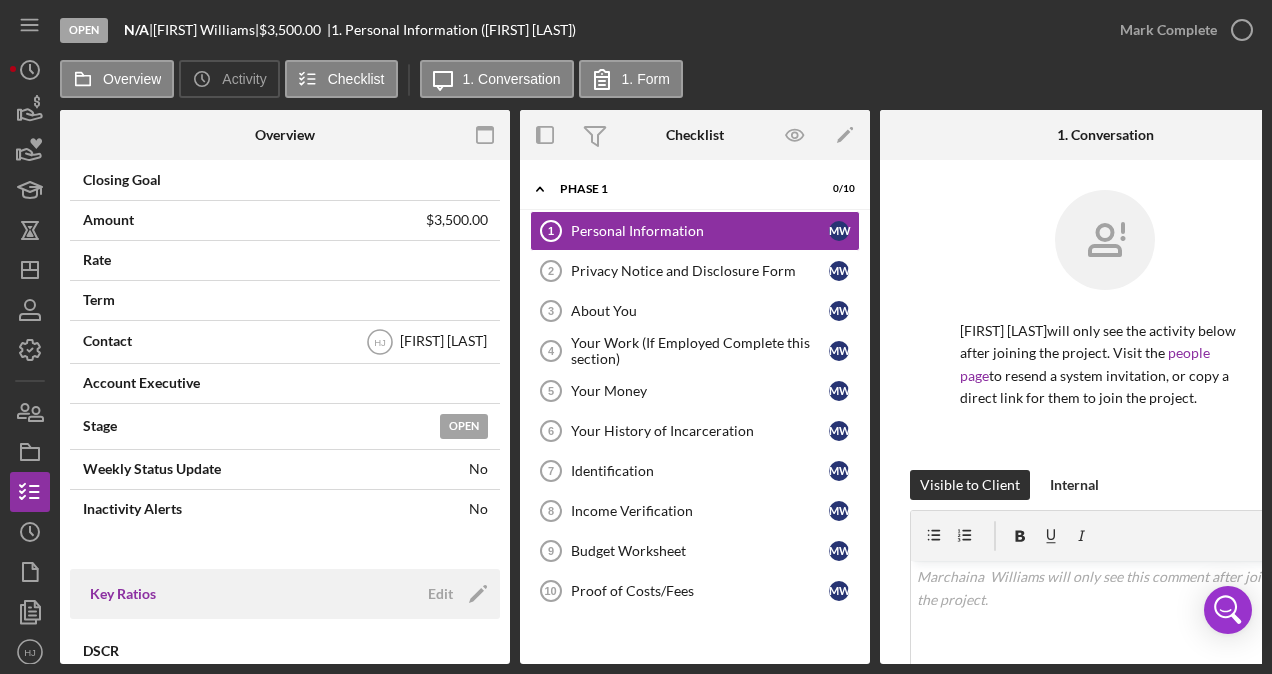 scroll, scrollTop: 0, scrollLeft: 0, axis: both 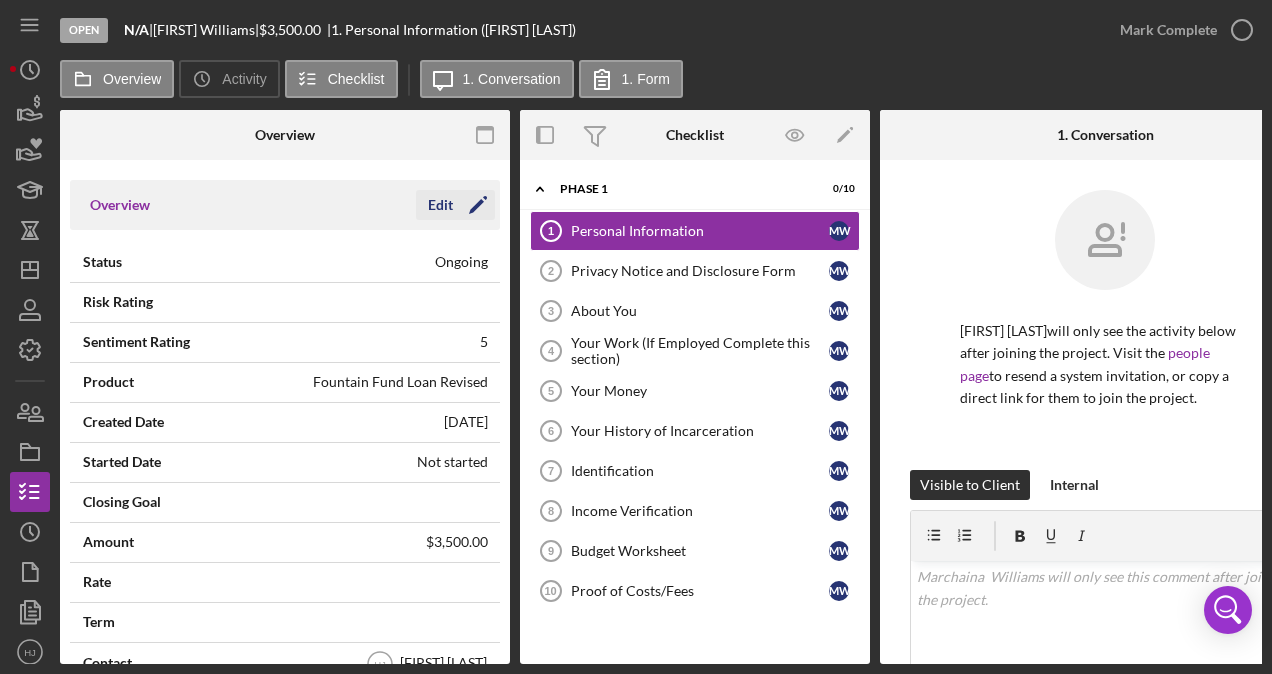 click on "Icon/Edit" 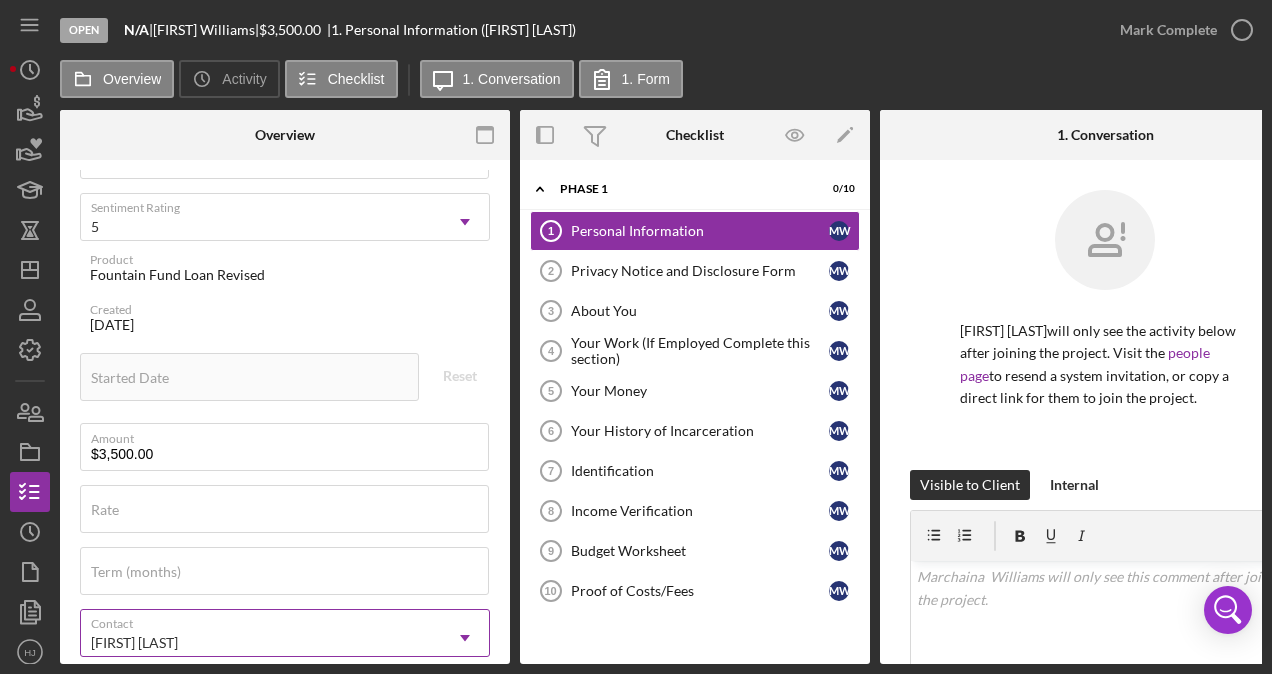 scroll, scrollTop: 0, scrollLeft: 0, axis: both 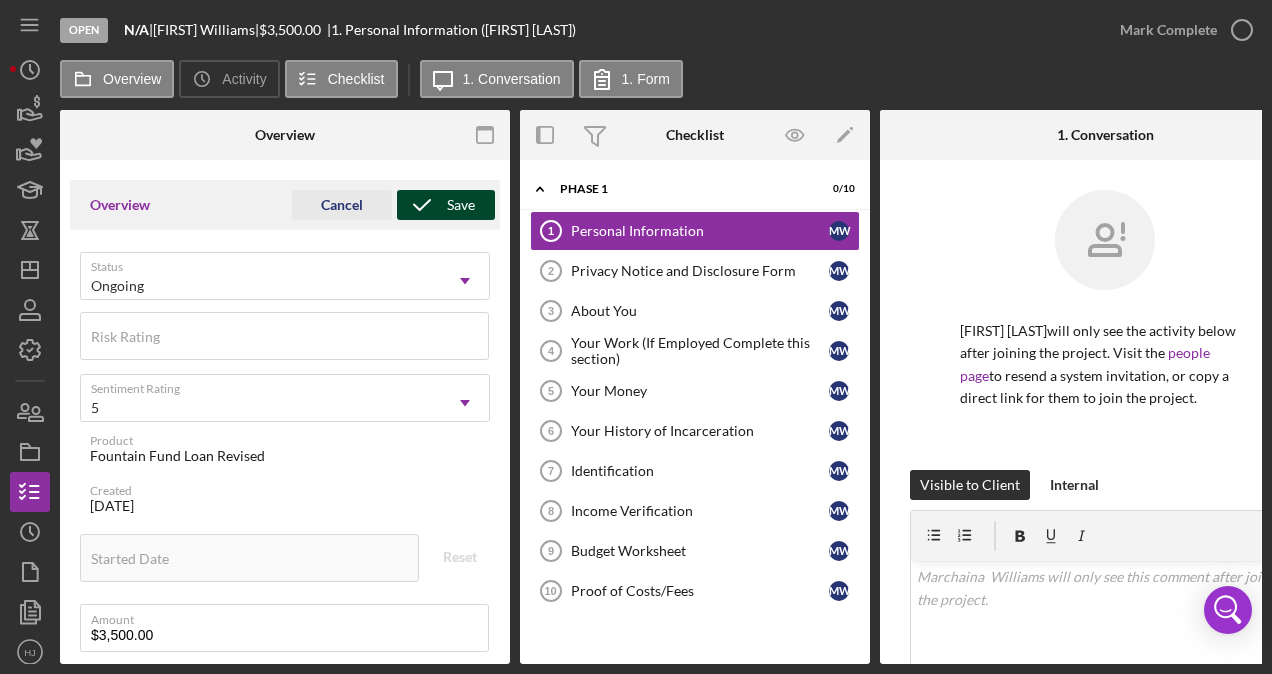 click on "Save" at bounding box center [461, 205] 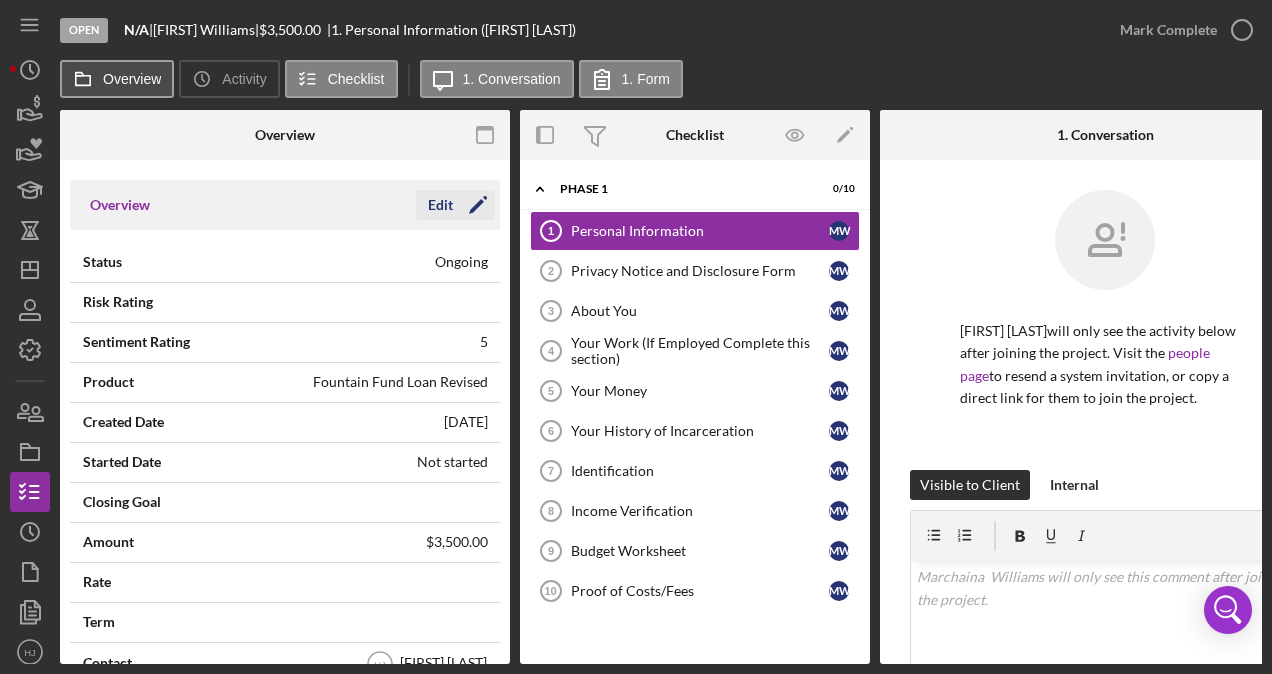 click on "Overview" at bounding box center (132, 79) 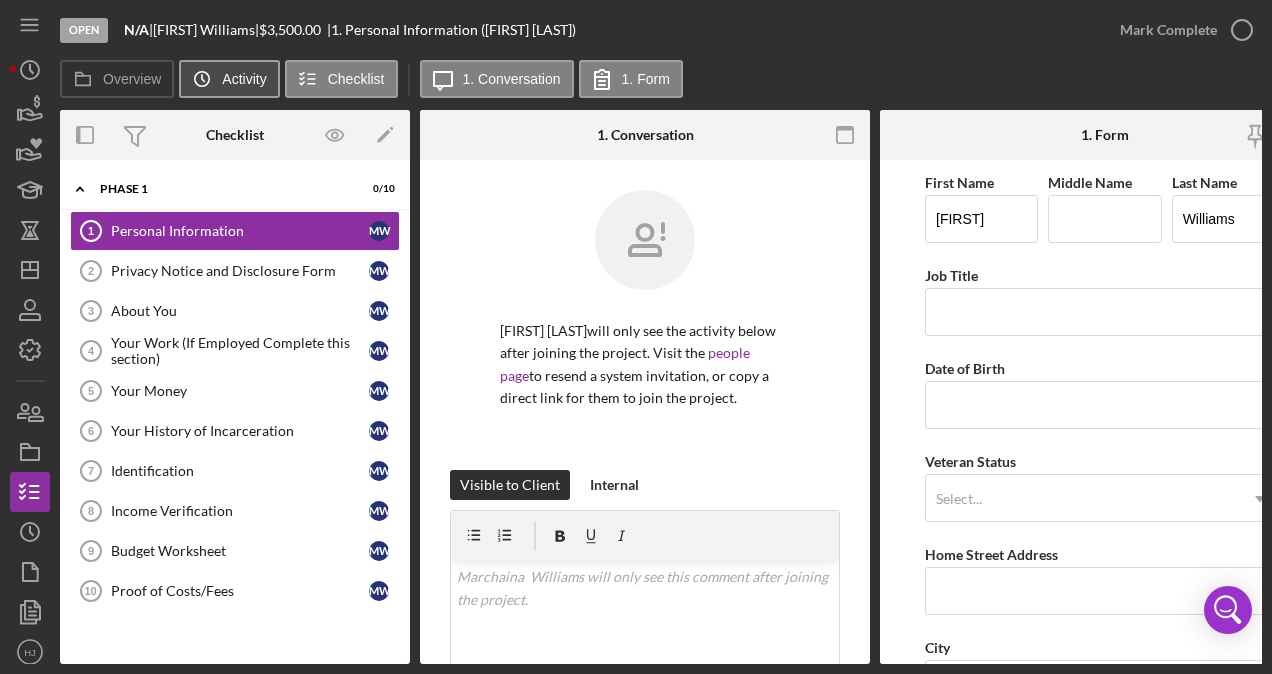 click on "Activity" at bounding box center [244, 79] 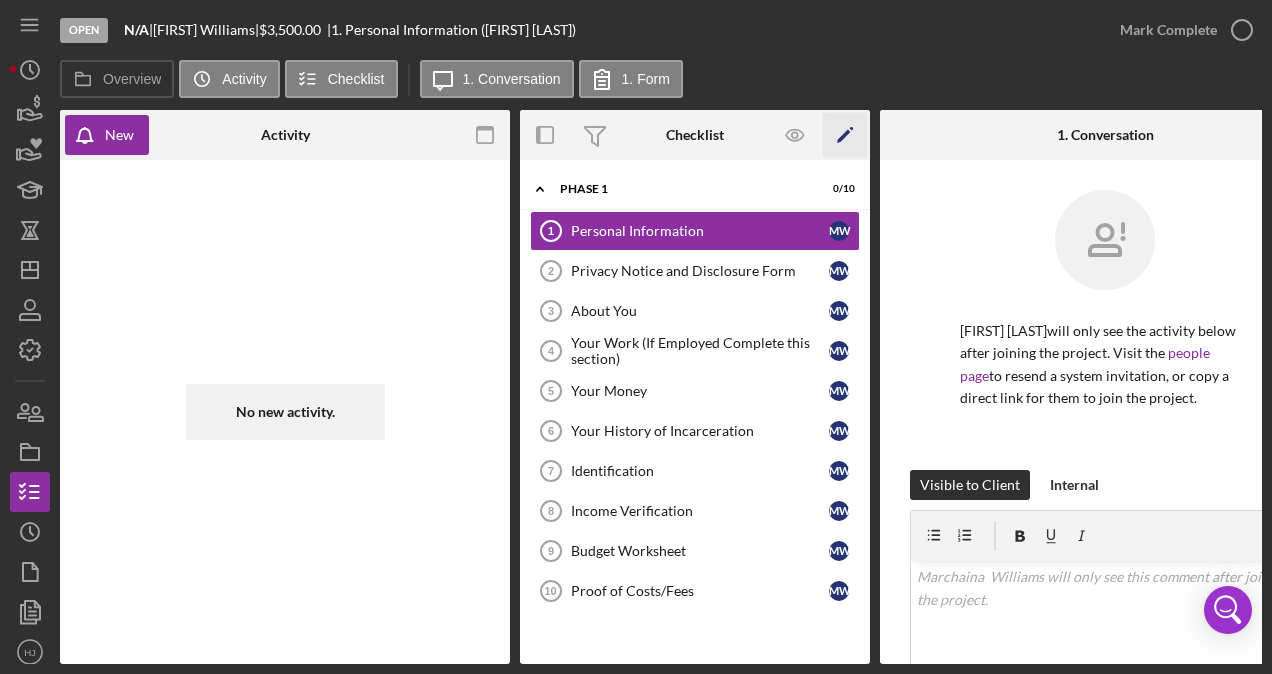 click on "Icon/Edit" 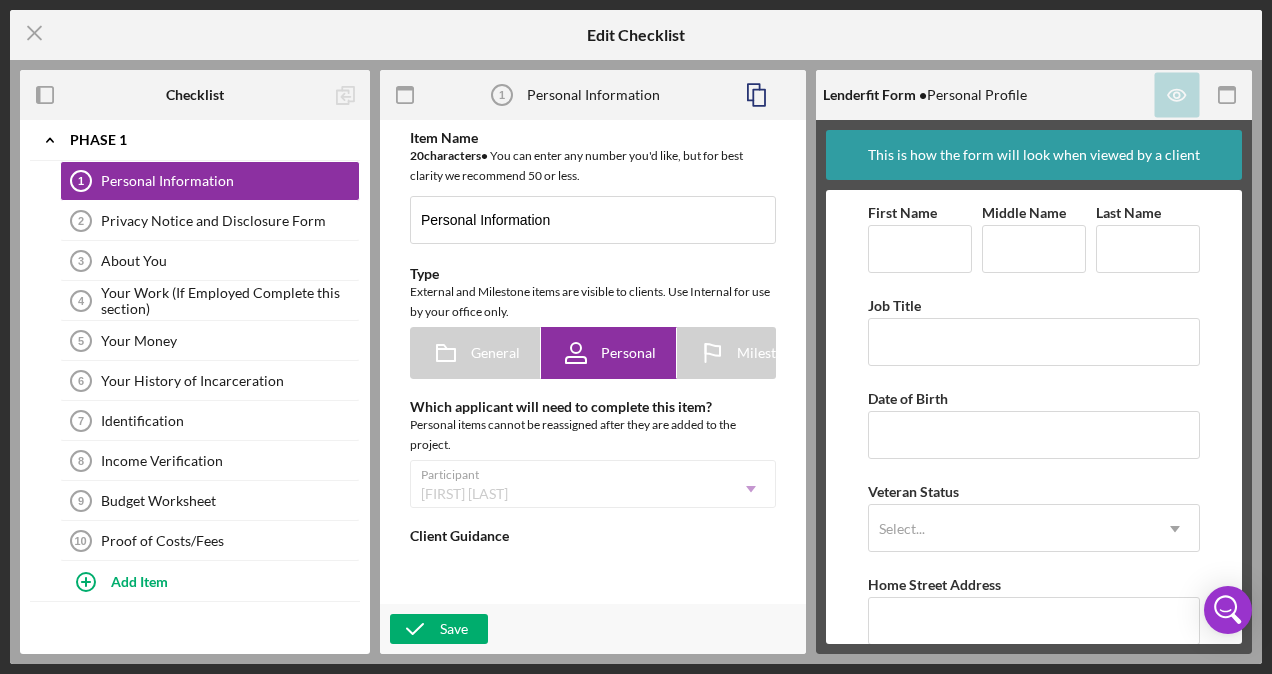 type on "<div>Please ensure your personal contact information is correct using the form within this item.<br><br>This first step is to create your profile within our application system. The answers you provide here will prefill into future forms if needed.</div>" 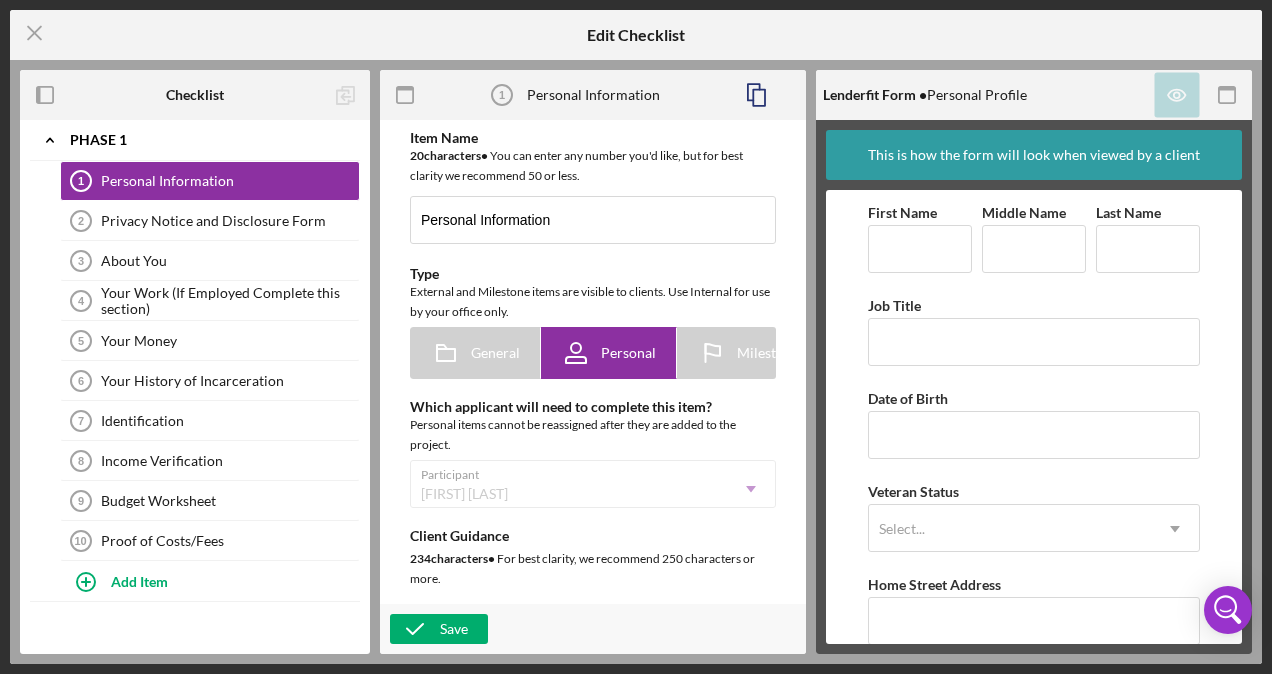scroll, scrollTop: 0, scrollLeft: 0, axis: both 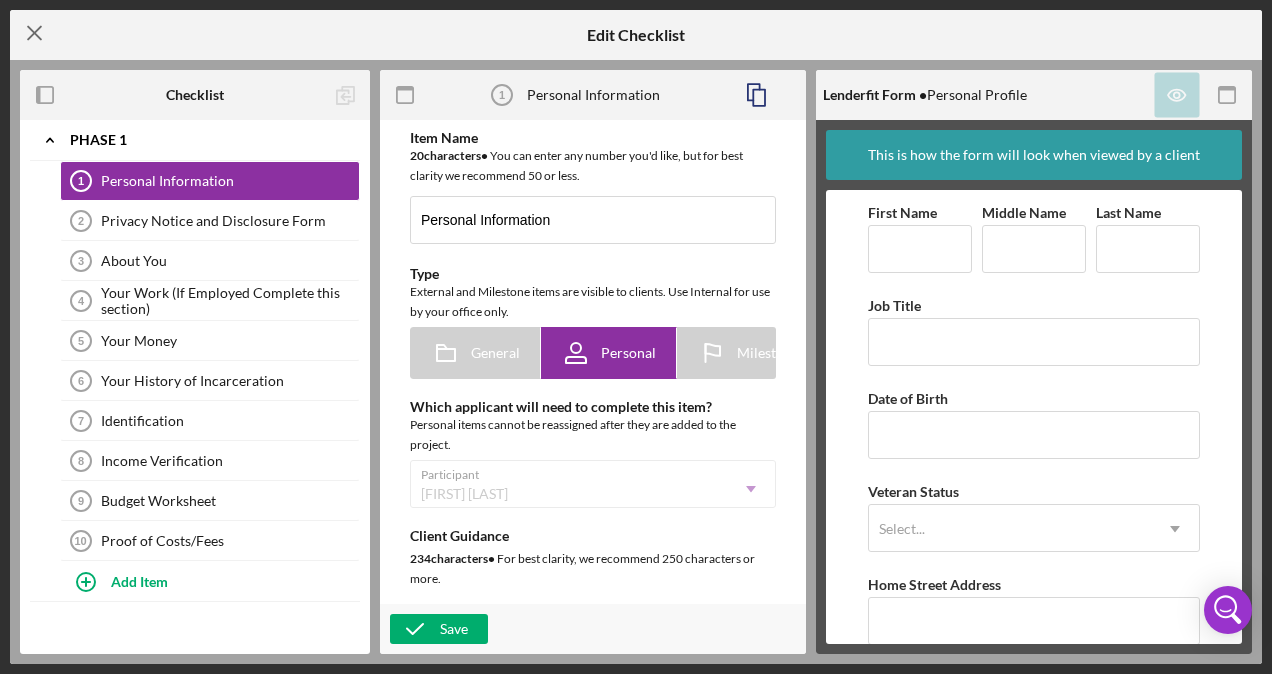 click on "Icon/Menu Close" 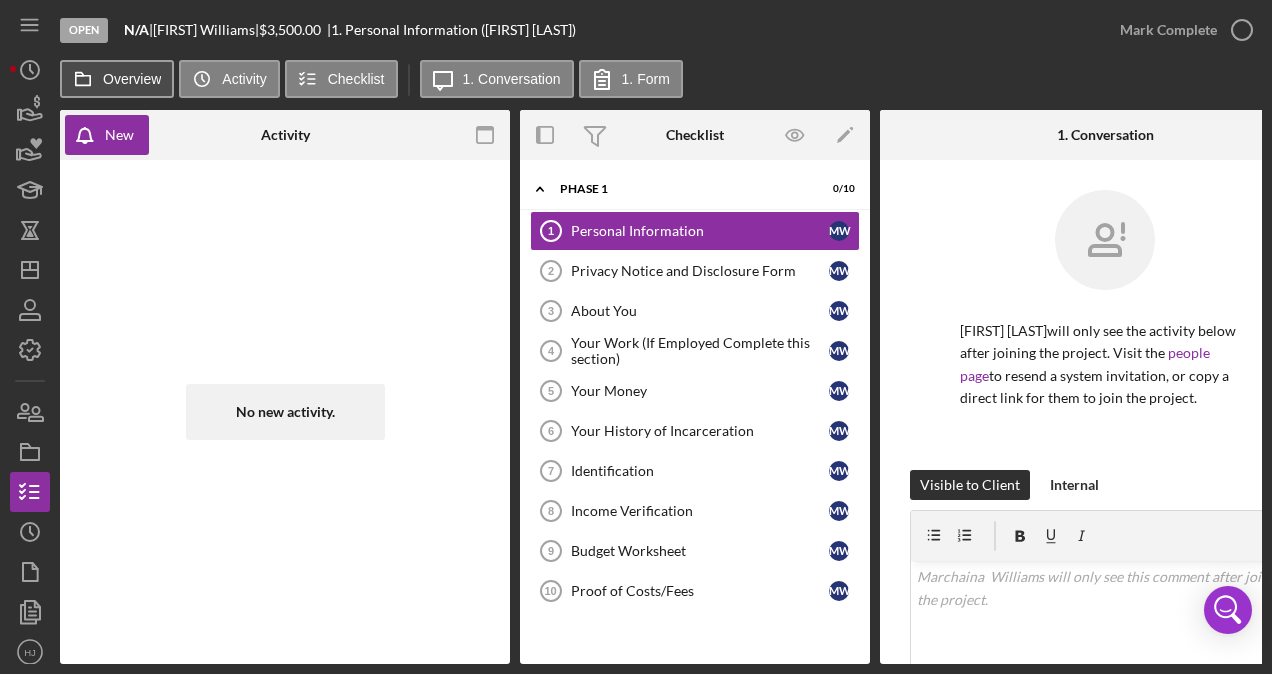 click on "Overview" at bounding box center [132, 79] 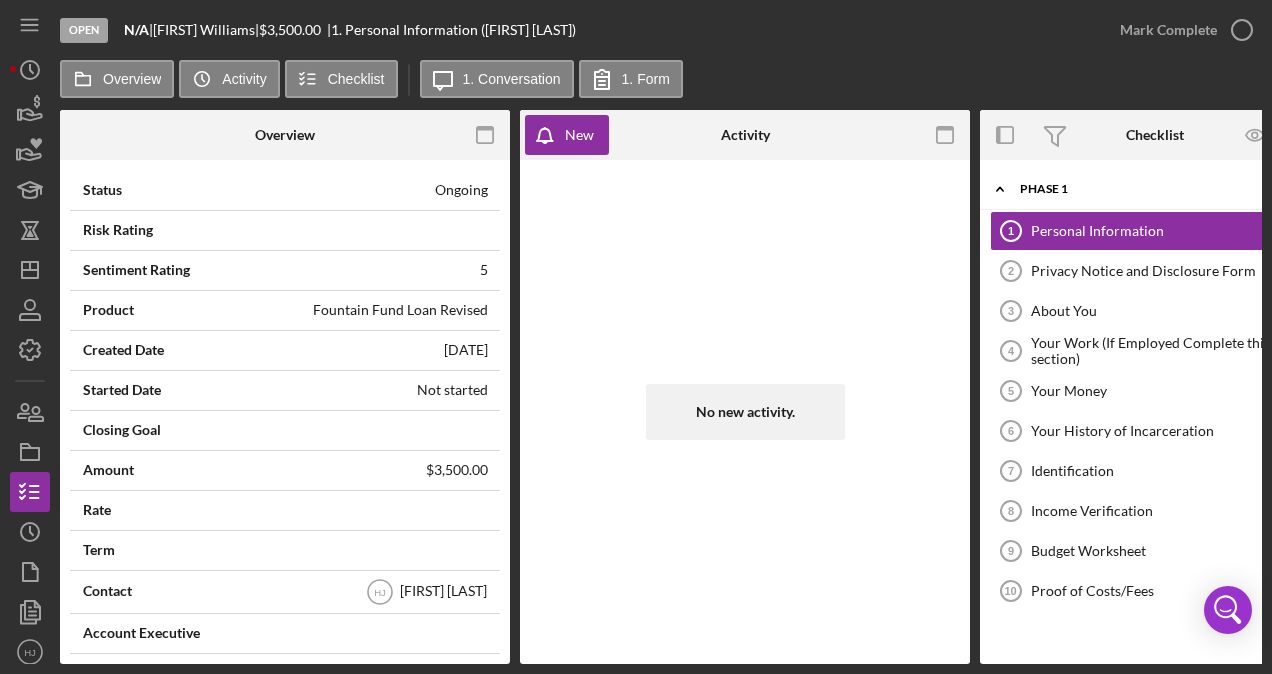 scroll, scrollTop: 0, scrollLeft: 0, axis: both 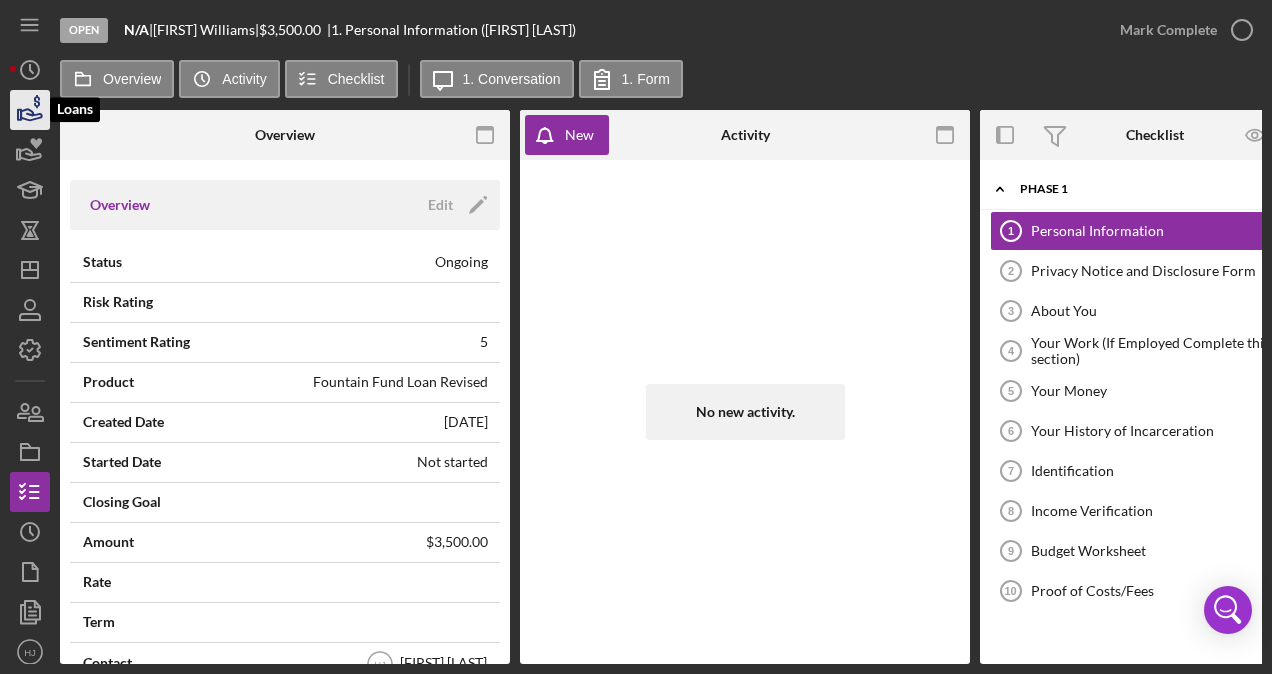 click 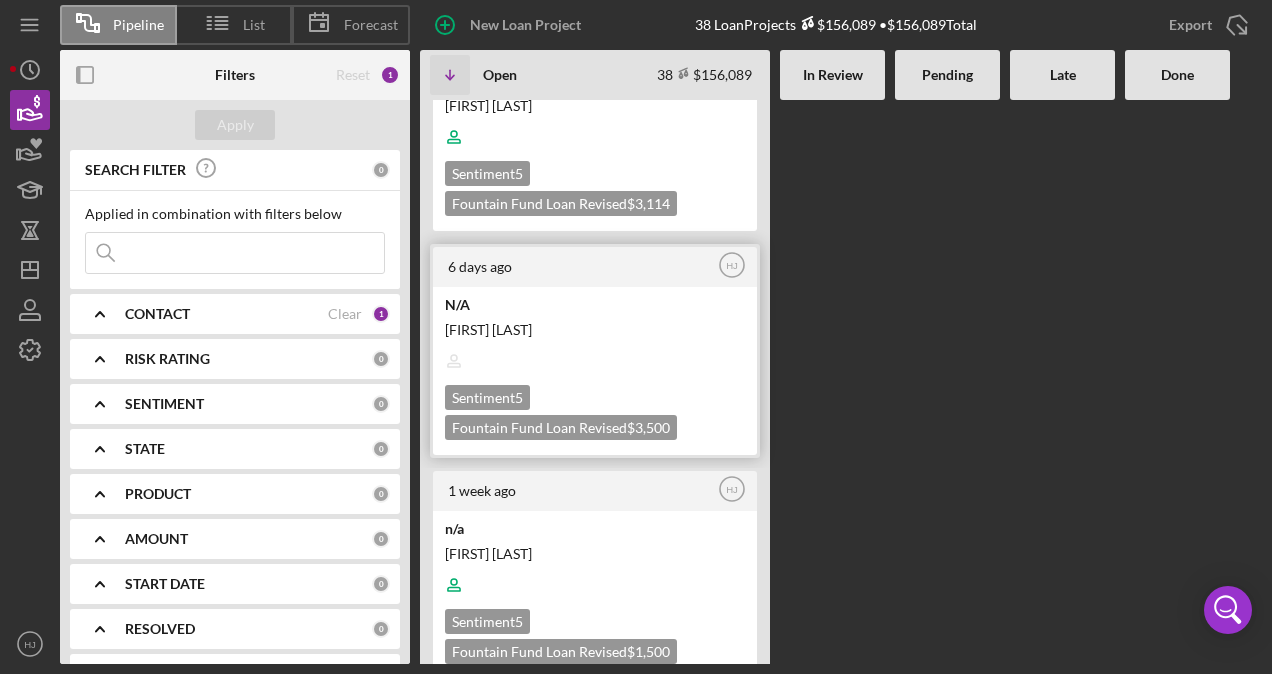 scroll, scrollTop: 1000, scrollLeft: 0, axis: vertical 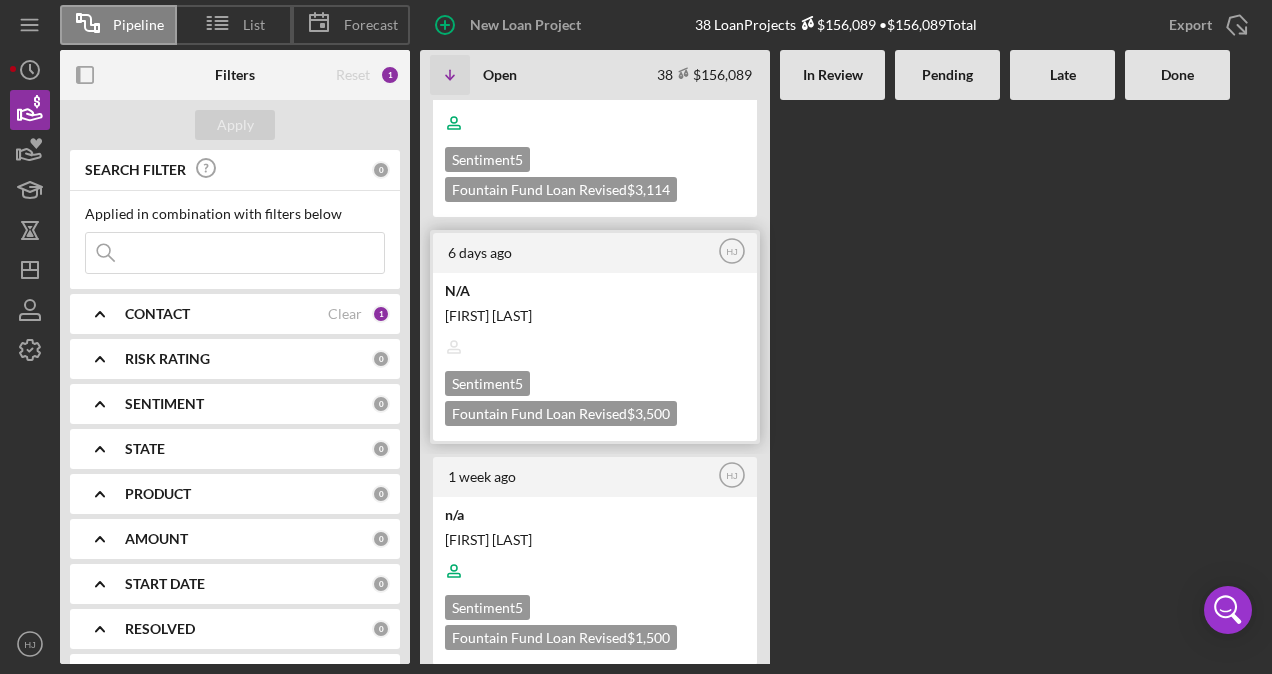 click at bounding box center (593, 347) 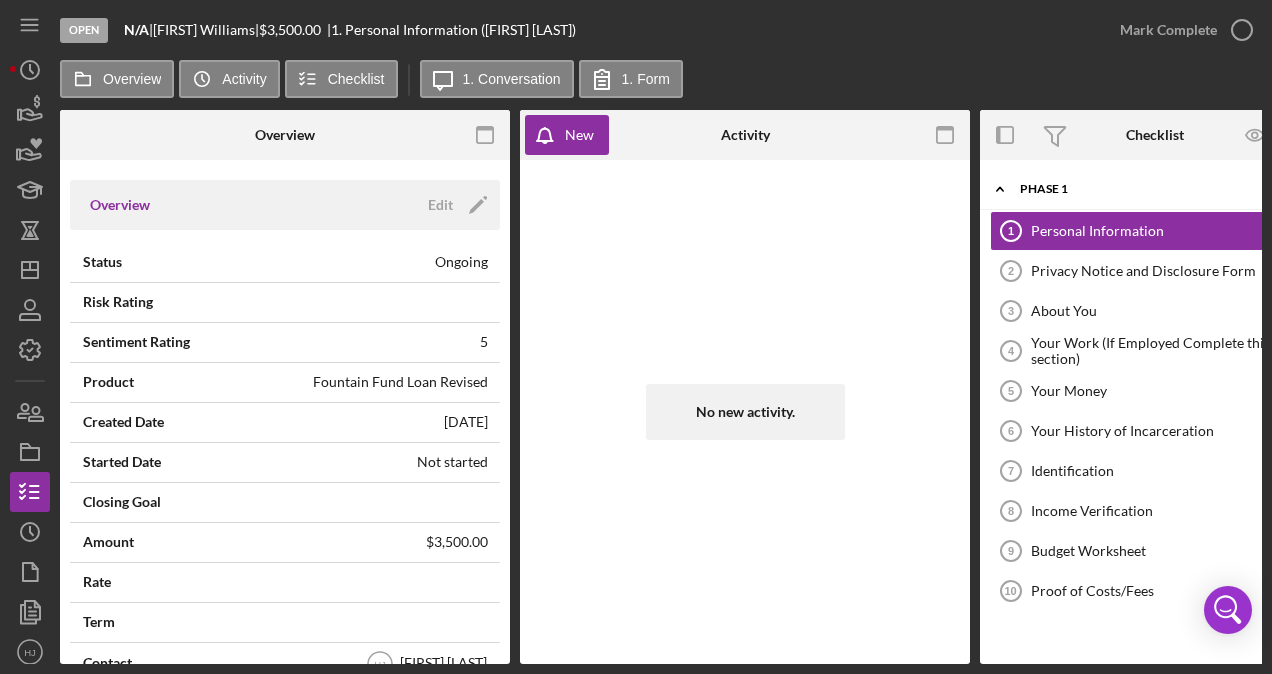 scroll, scrollTop: 0, scrollLeft: 58, axis: horizontal 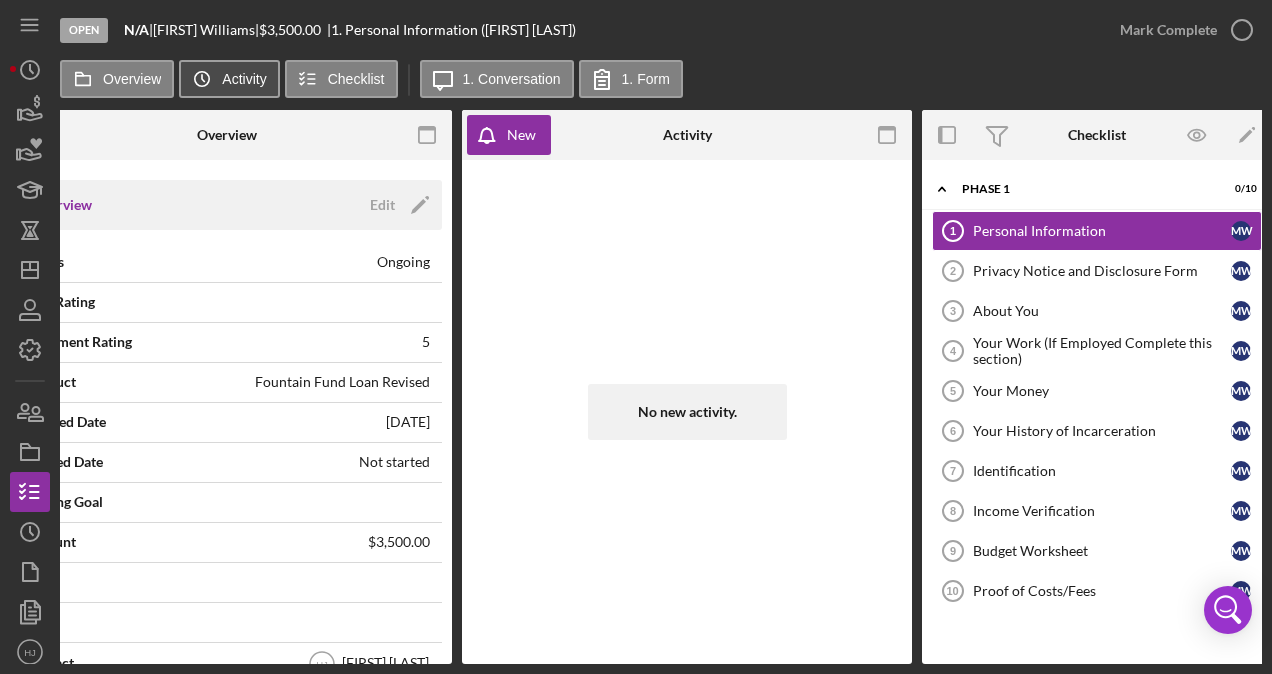 click 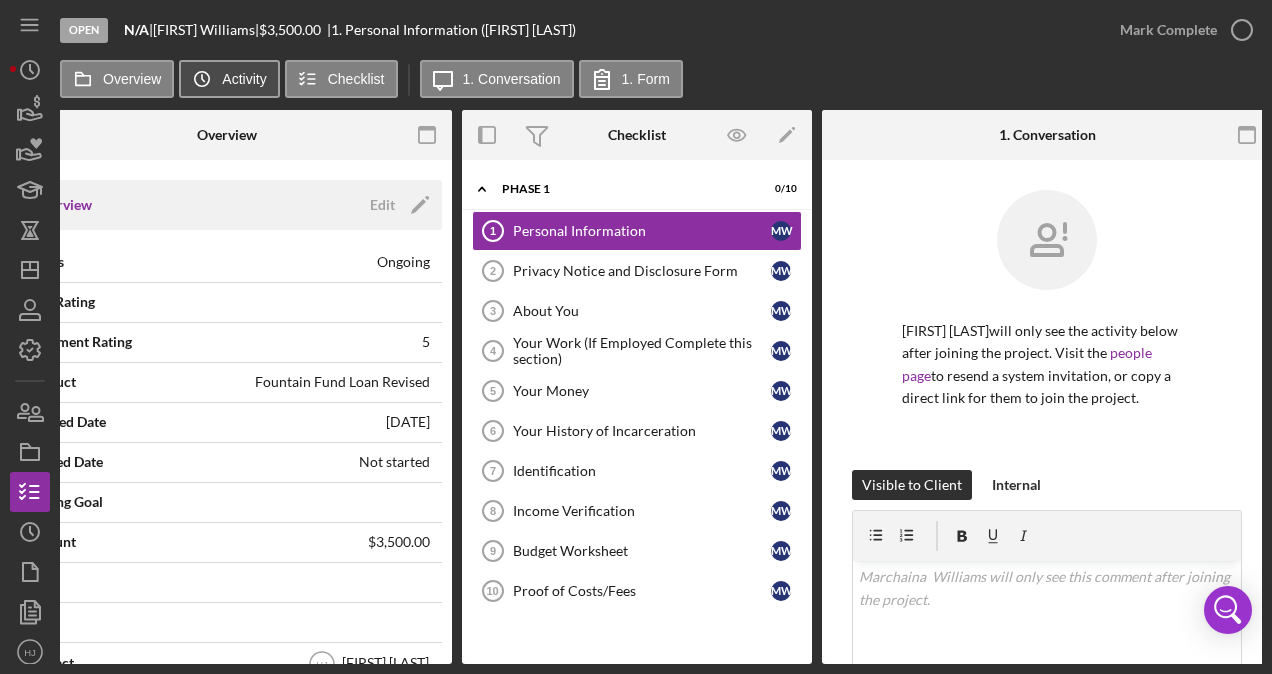 click on "Icon/History" 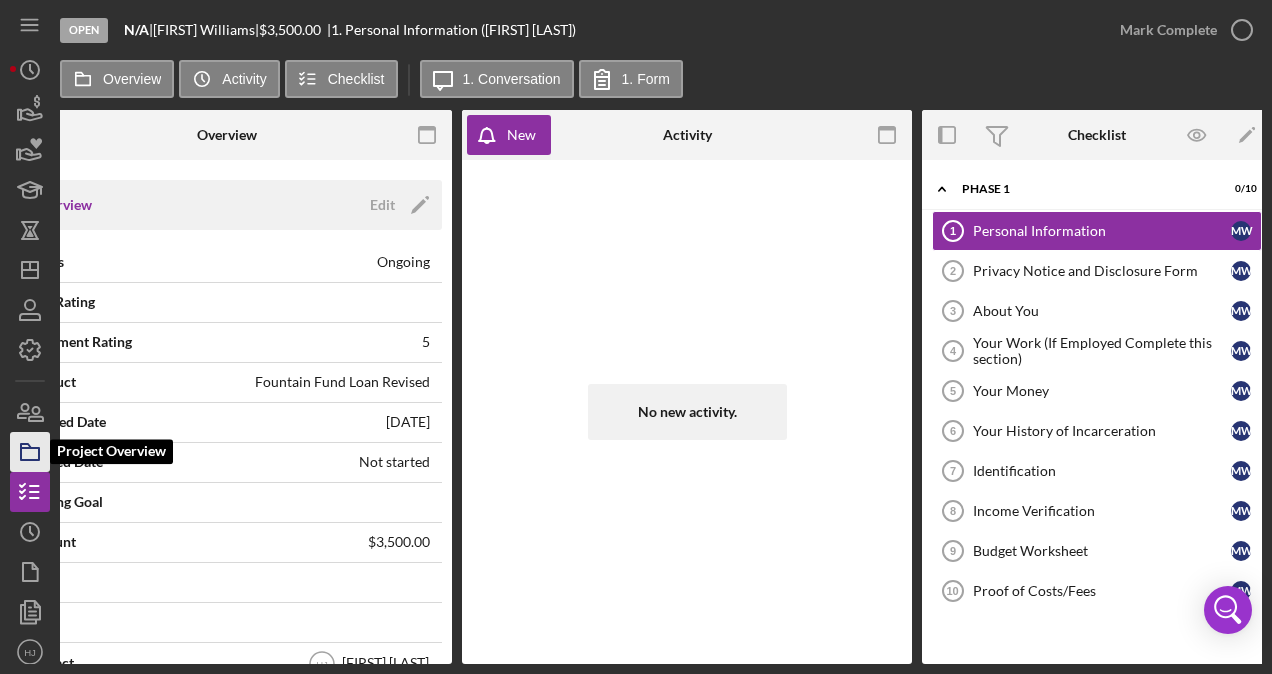 click 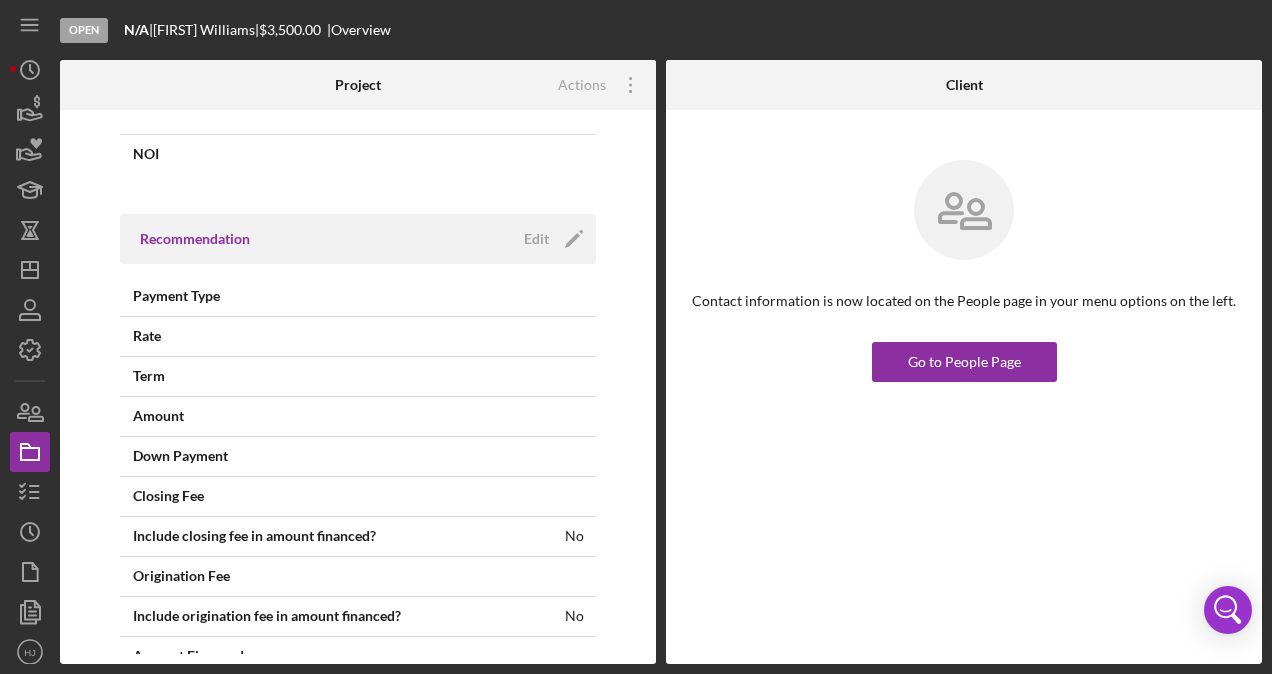 scroll, scrollTop: 1100, scrollLeft: 0, axis: vertical 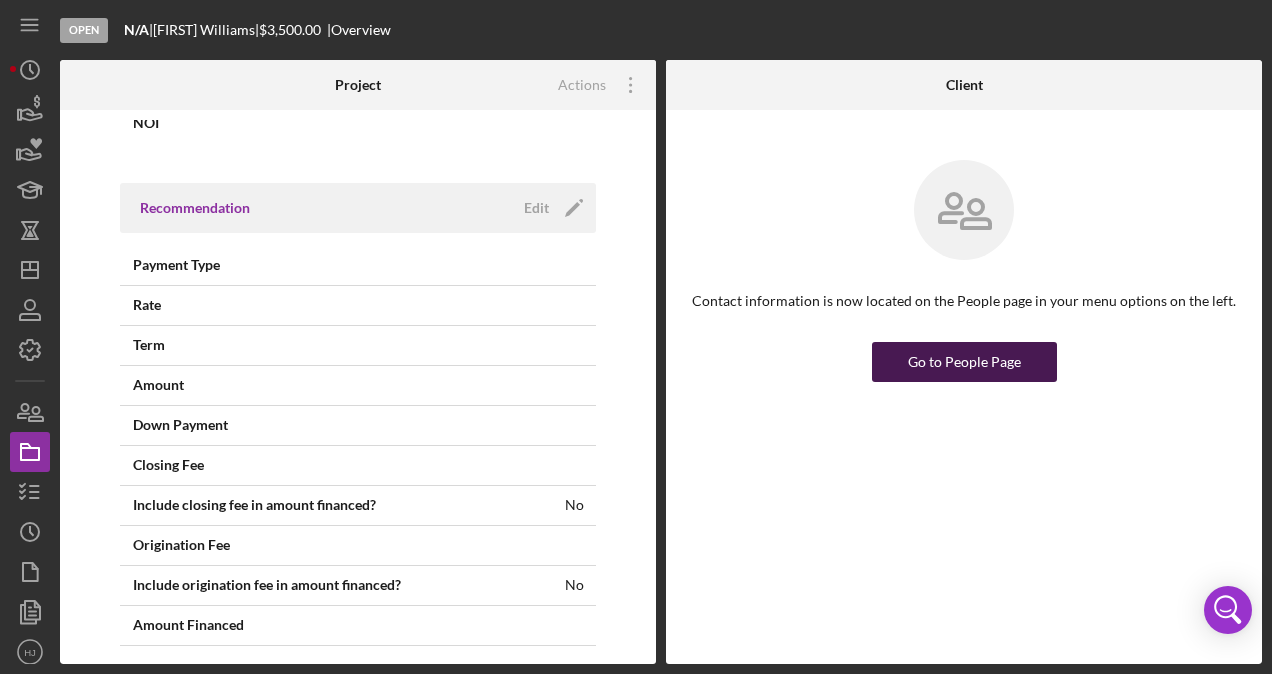 click on "Go to People Page" at bounding box center (964, 362) 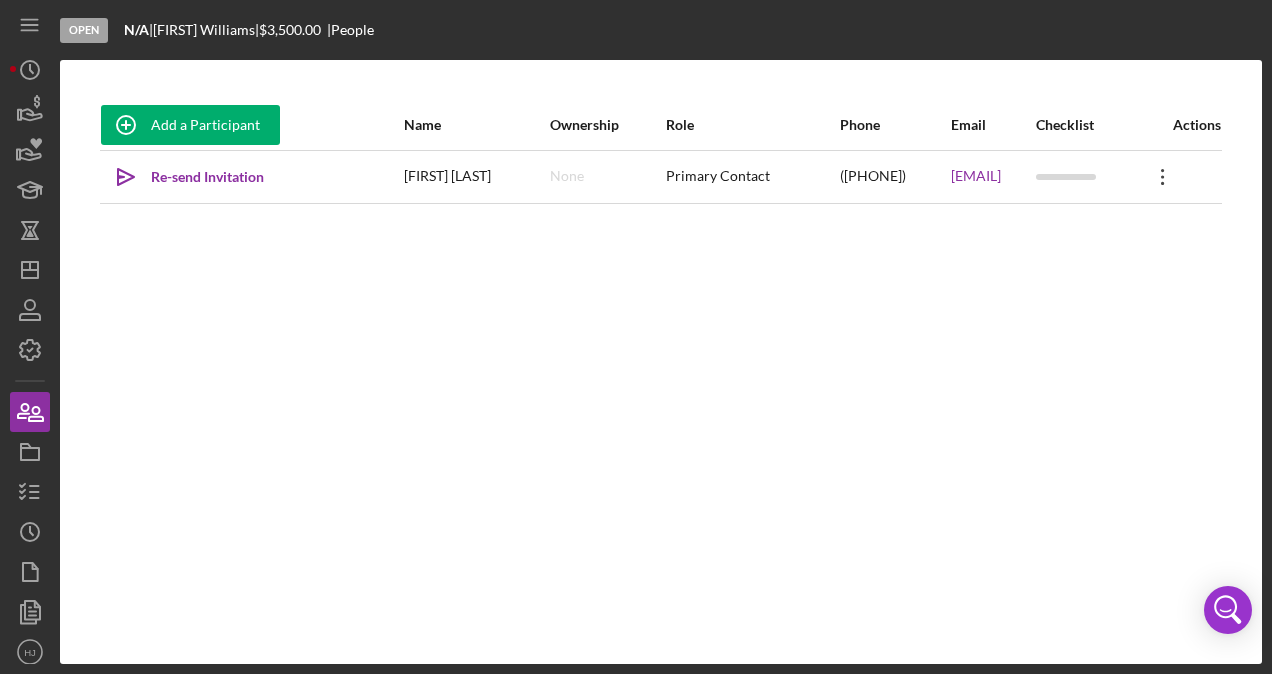 click on "Icon/Overflow" 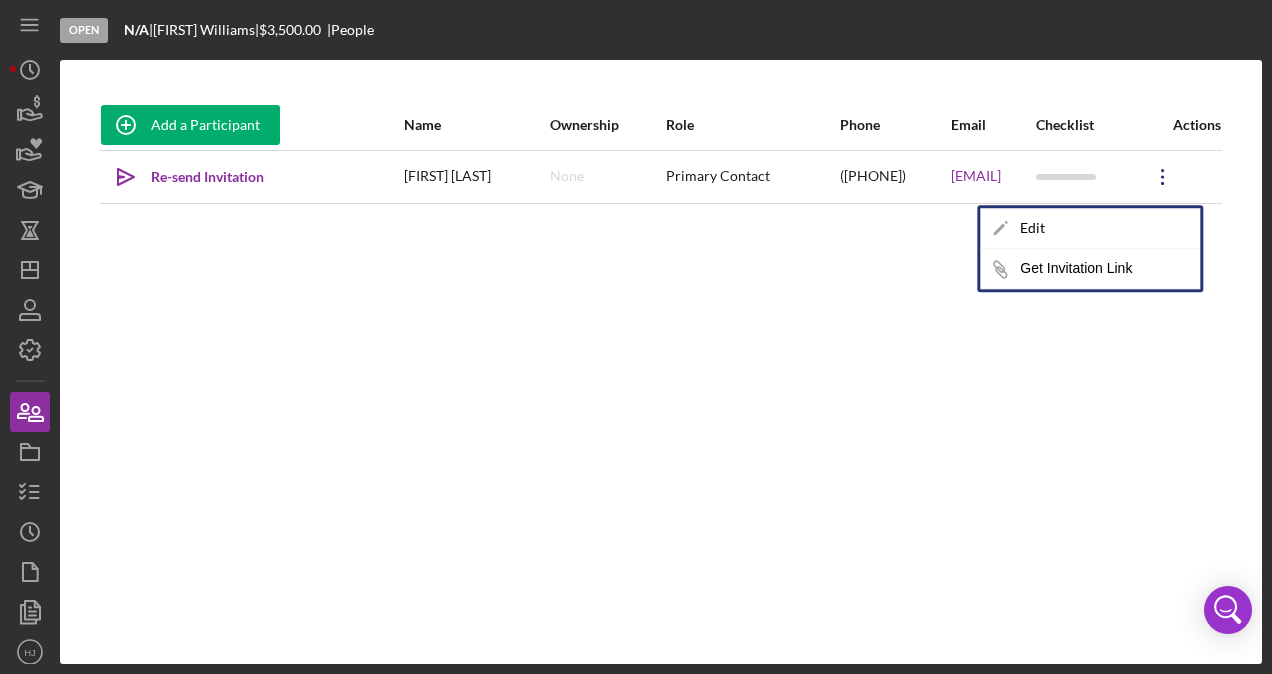 click on "Add a Participant Name Ownership Role Phone Email Checklist Actions Icon/icon-invite-send Re-send Invitation [FIRST]  [LAST] None Primary Contact ([PHONE]) [EMAIL] Icon/Overflow Icon/Edit  Edit Icon/Link  Get Invitation Link" at bounding box center [661, 362] 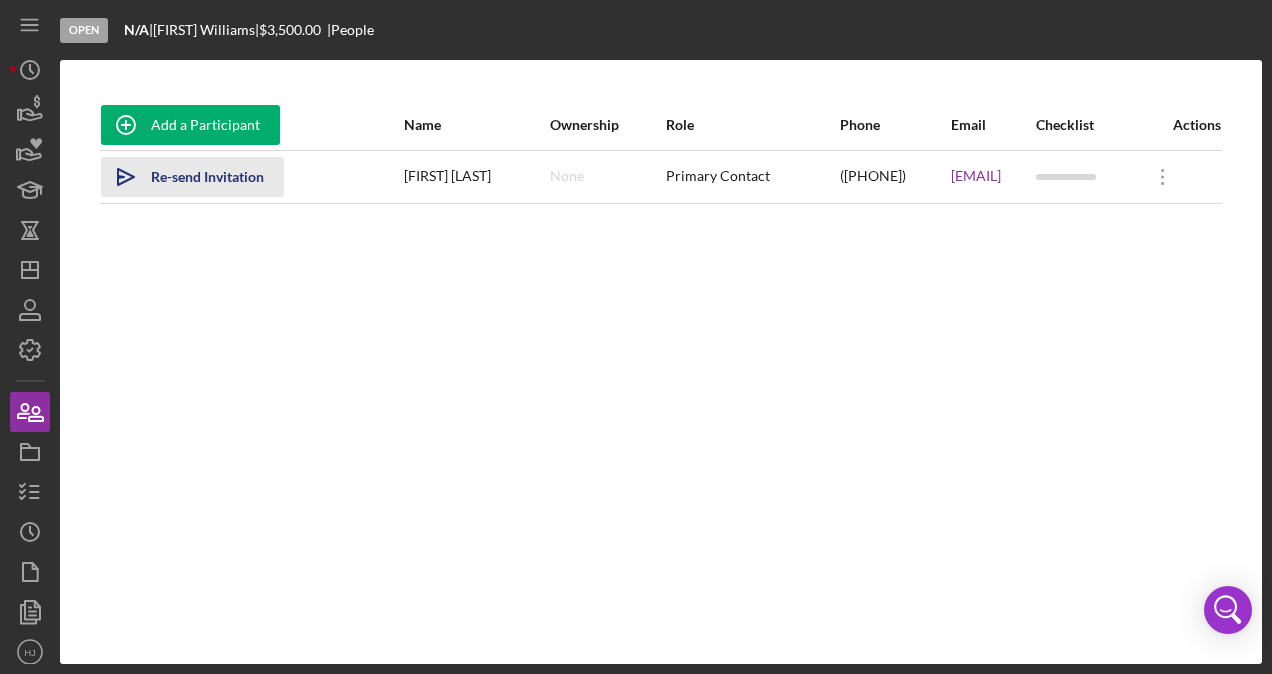 click on "Re-send Invitation" at bounding box center [207, 177] 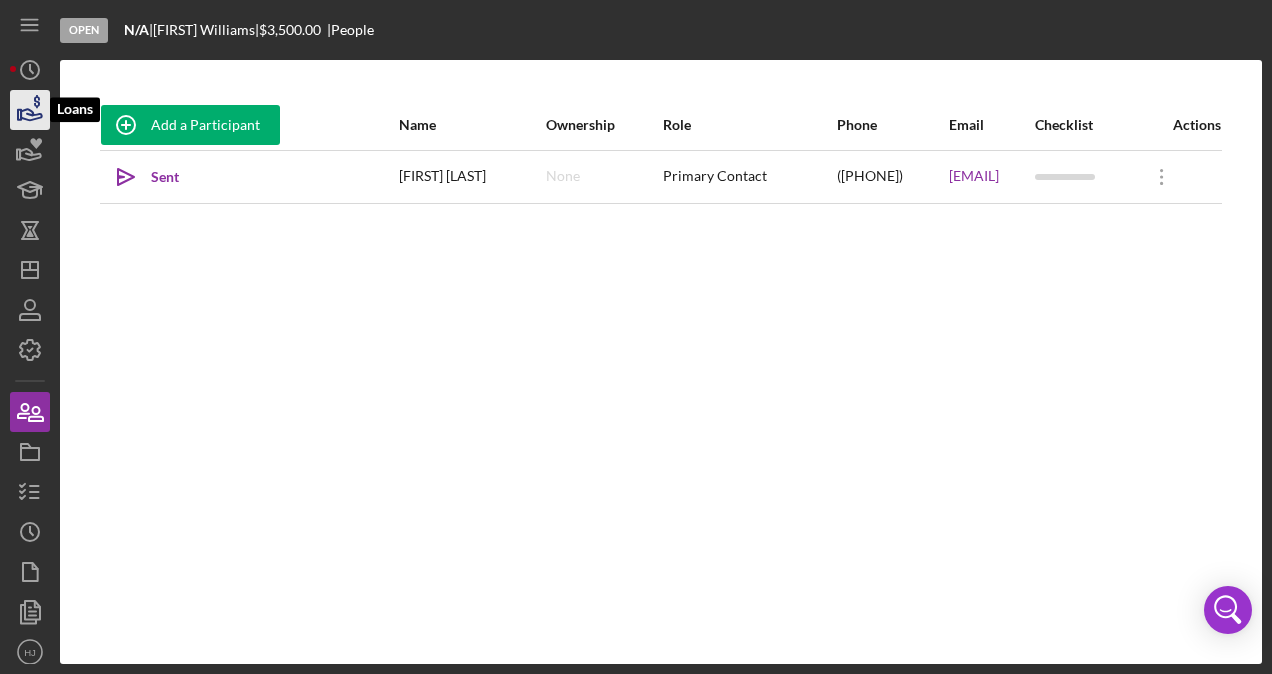 click 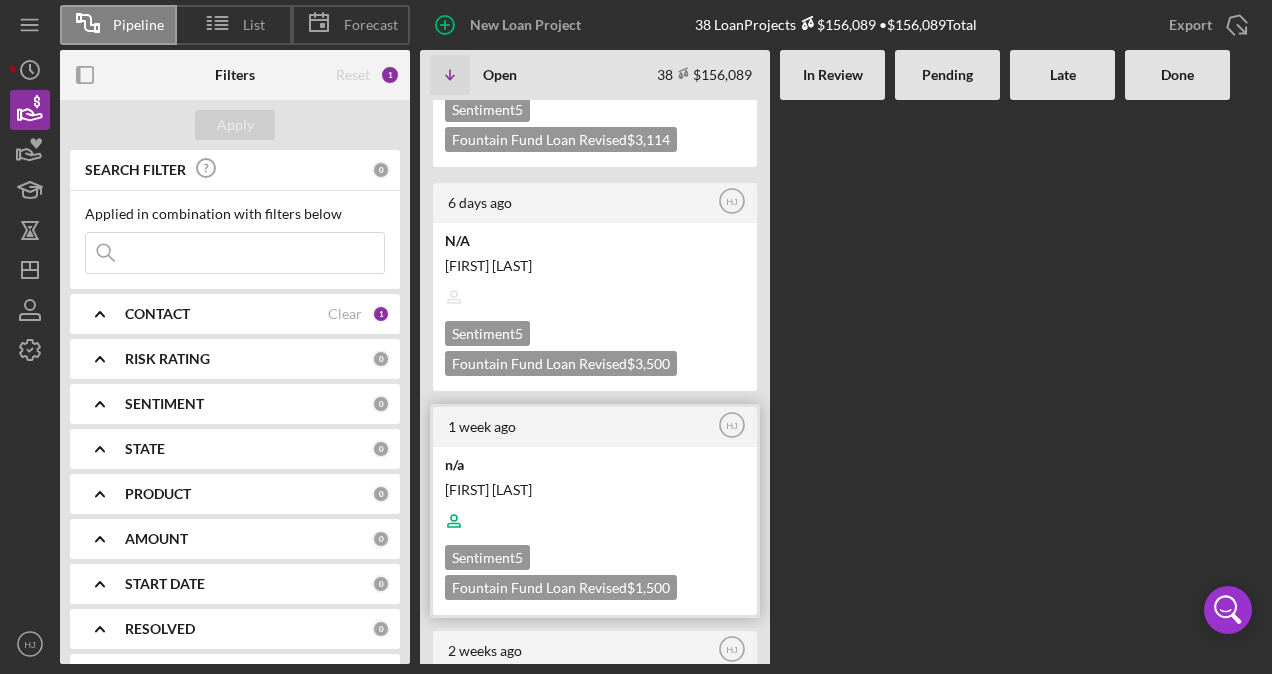 scroll, scrollTop: 1100, scrollLeft: 0, axis: vertical 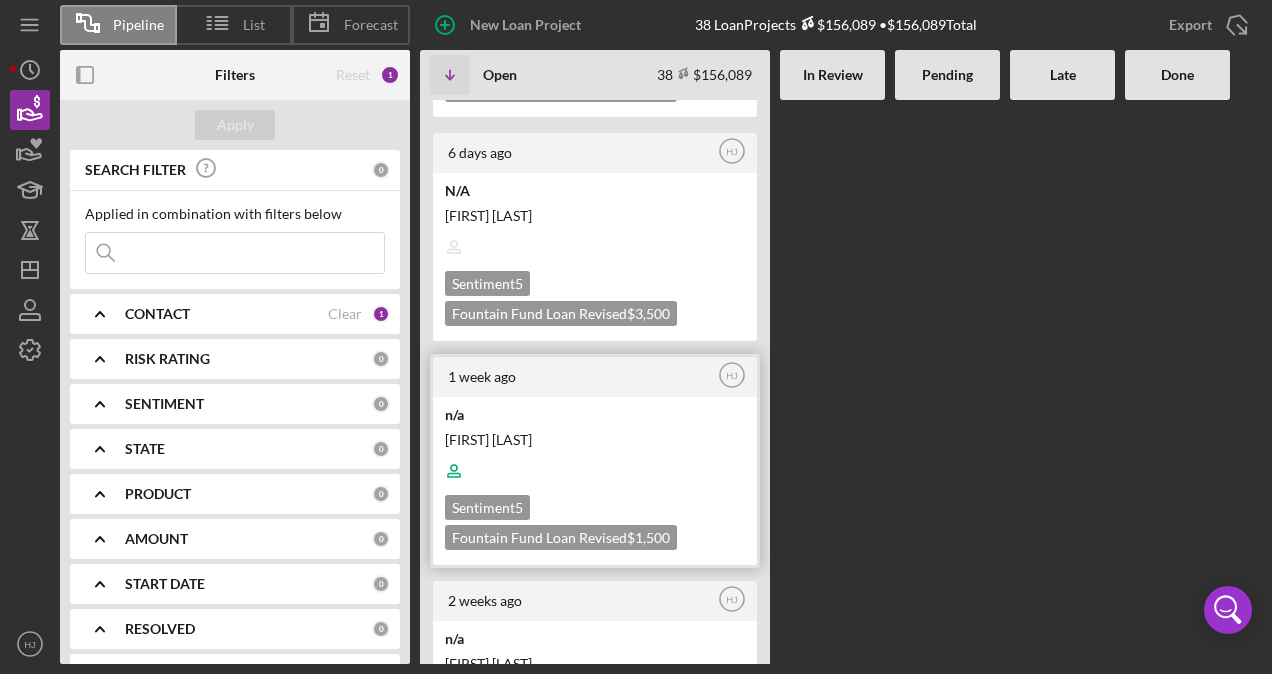 click at bounding box center [593, 471] 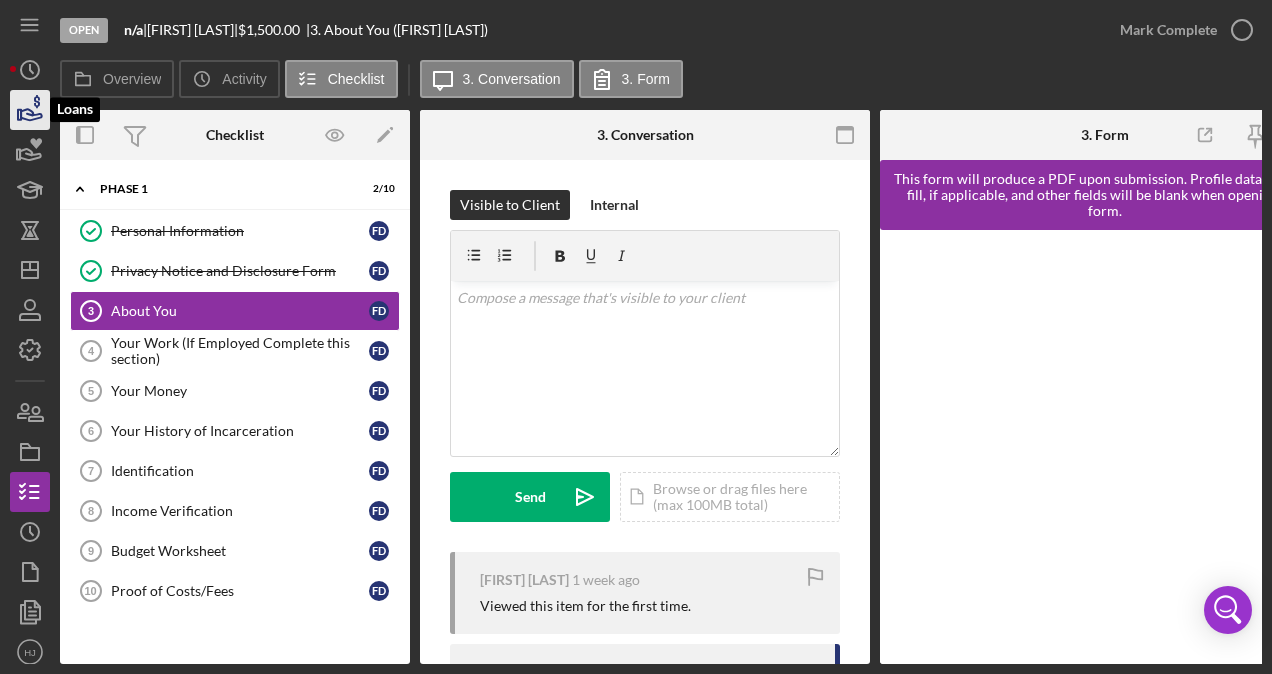 click 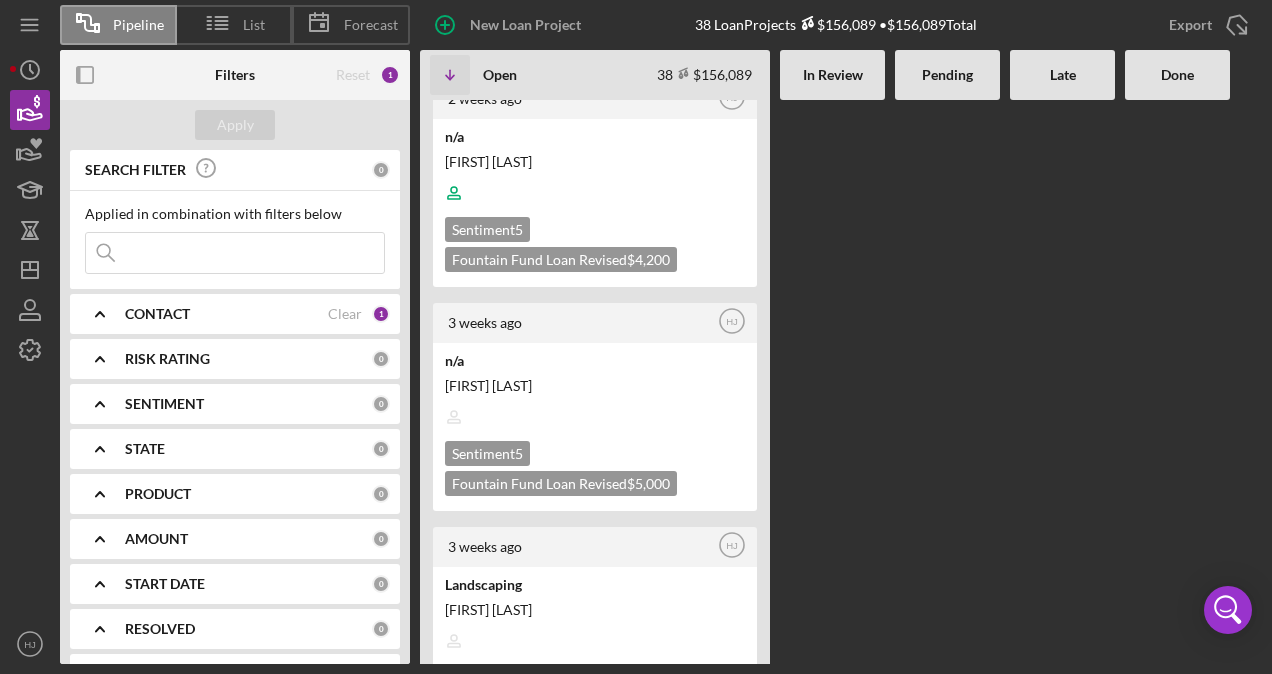 scroll, scrollTop: 2300, scrollLeft: 0, axis: vertical 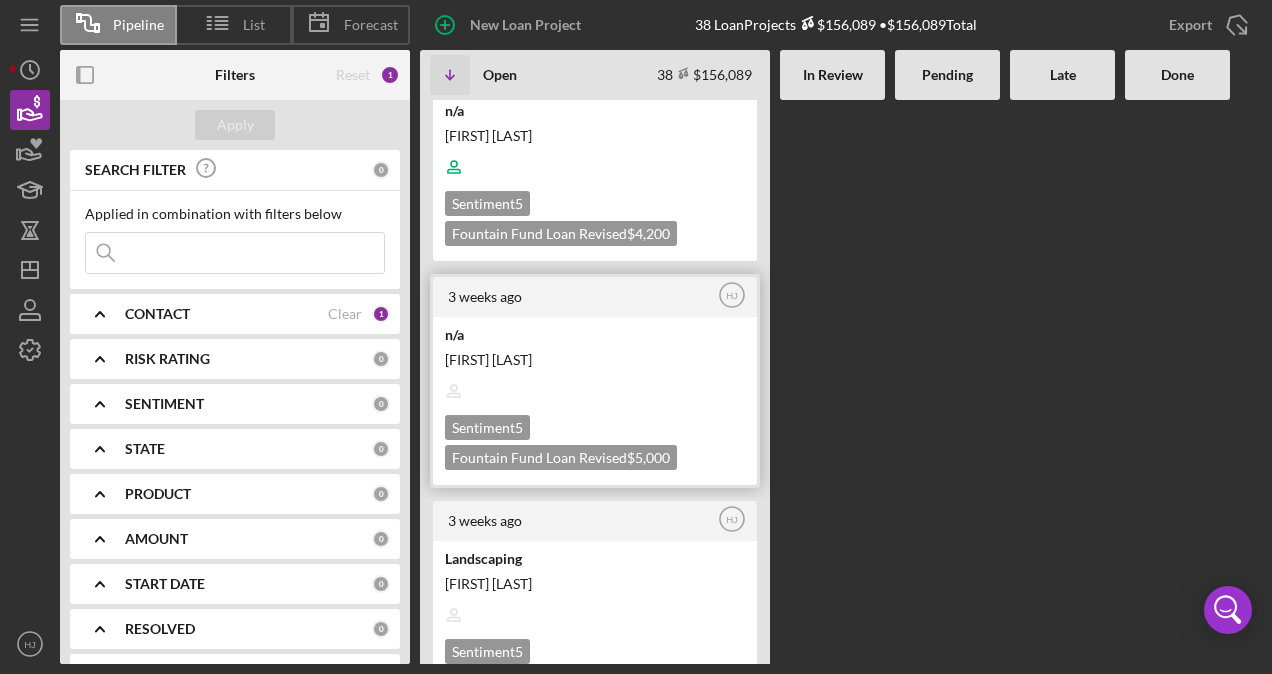 click on "[FIRST]  [LAST]" at bounding box center [593, 359] 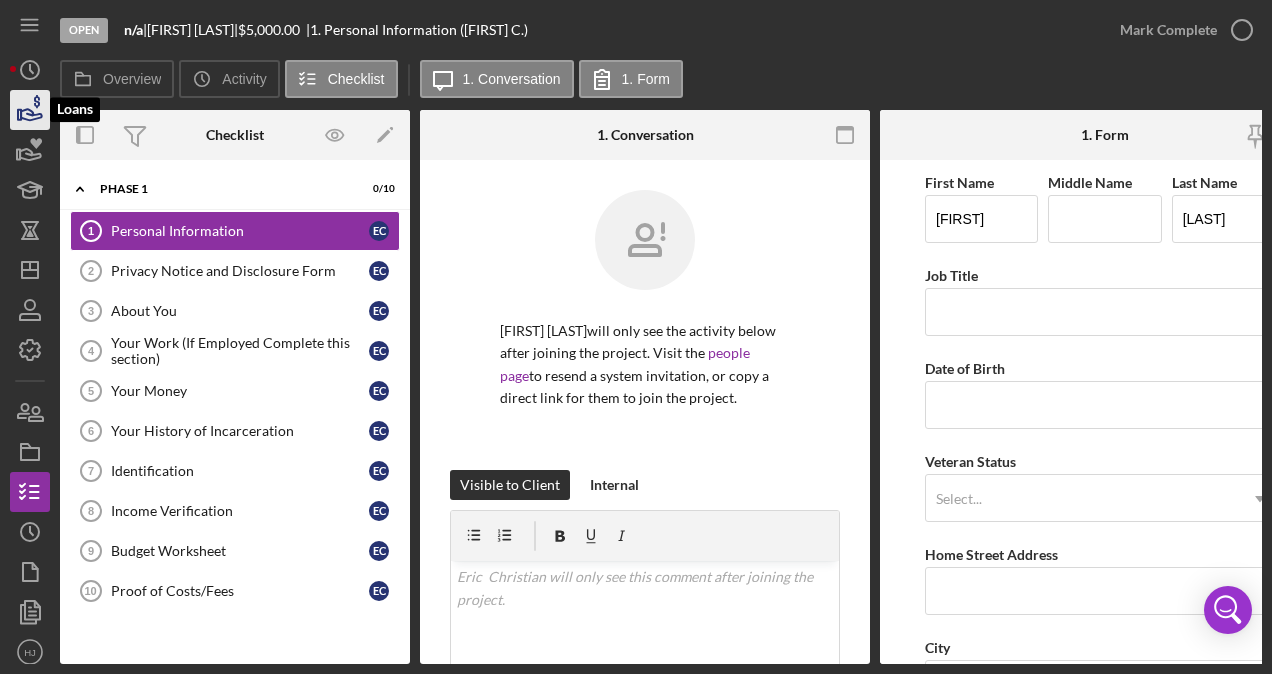 click 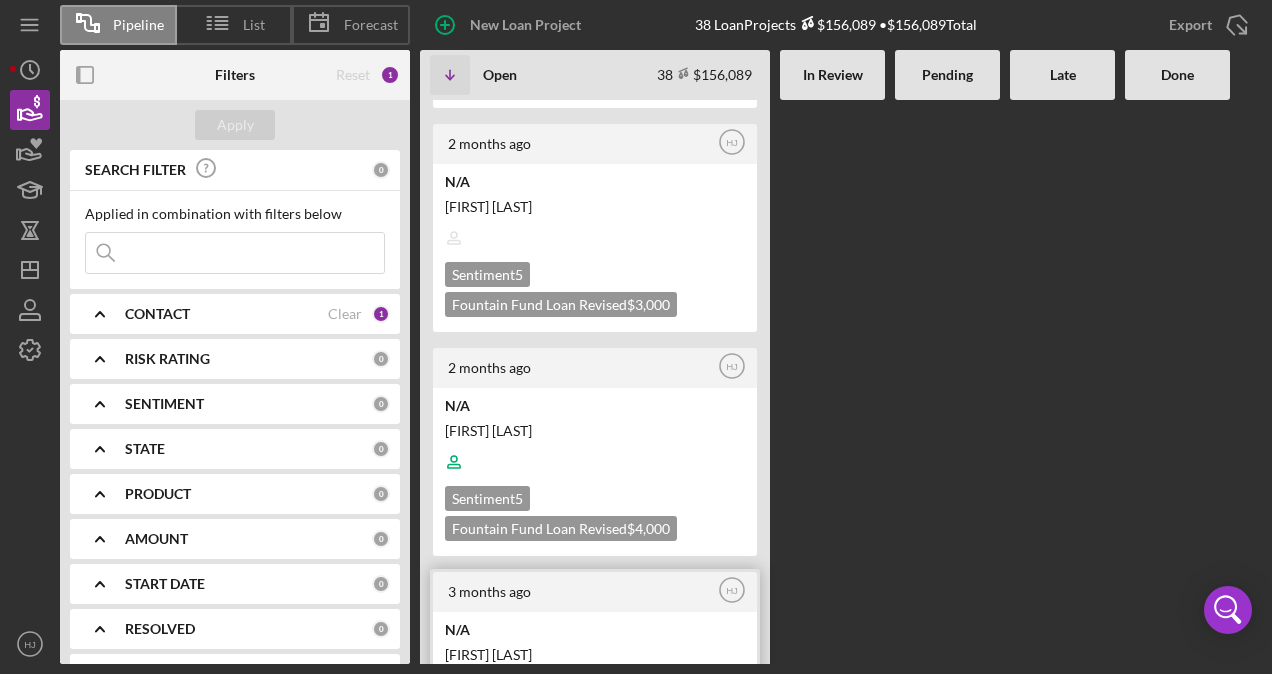 scroll, scrollTop: 7532, scrollLeft: 0, axis: vertical 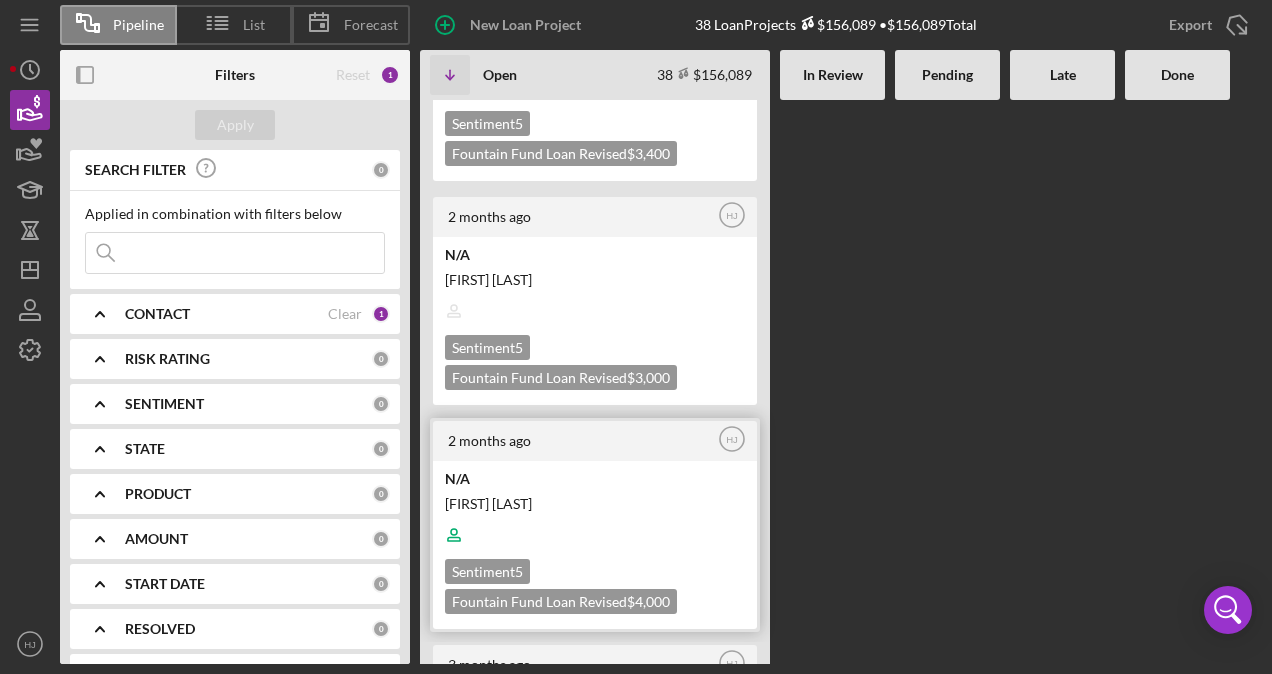 click at bounding box center [593, 535] 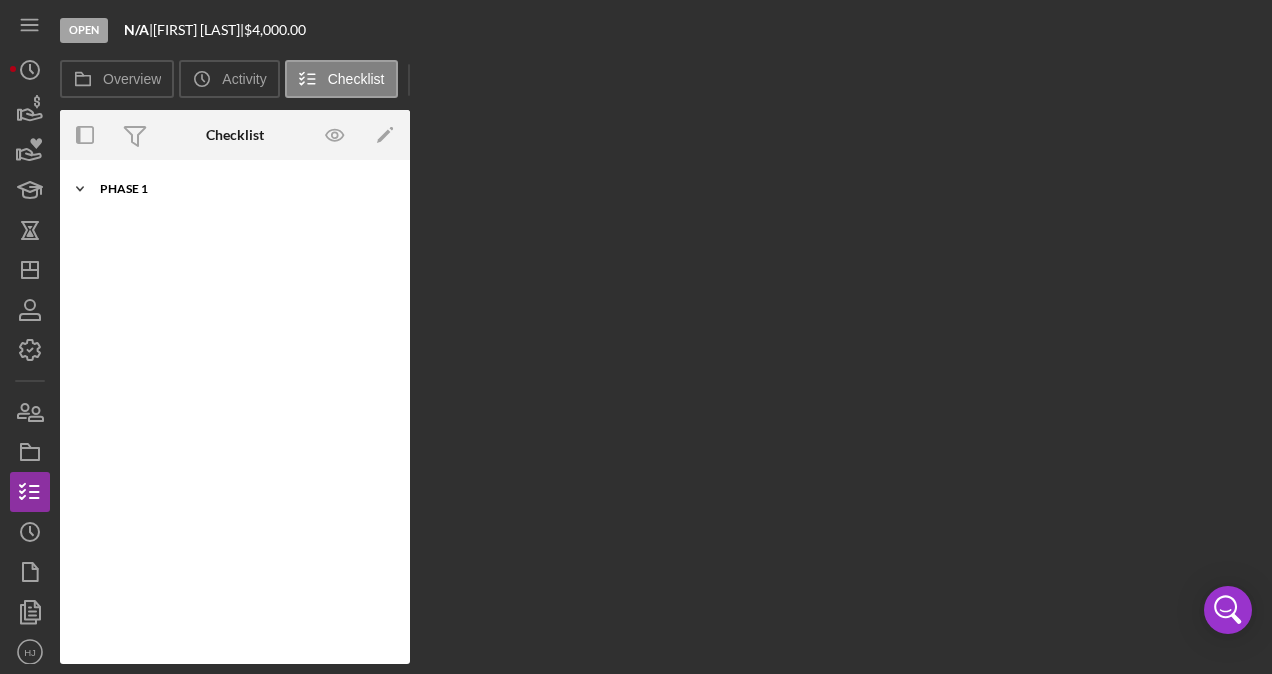 click on "Phase 1" at bounding box center [242, 189] 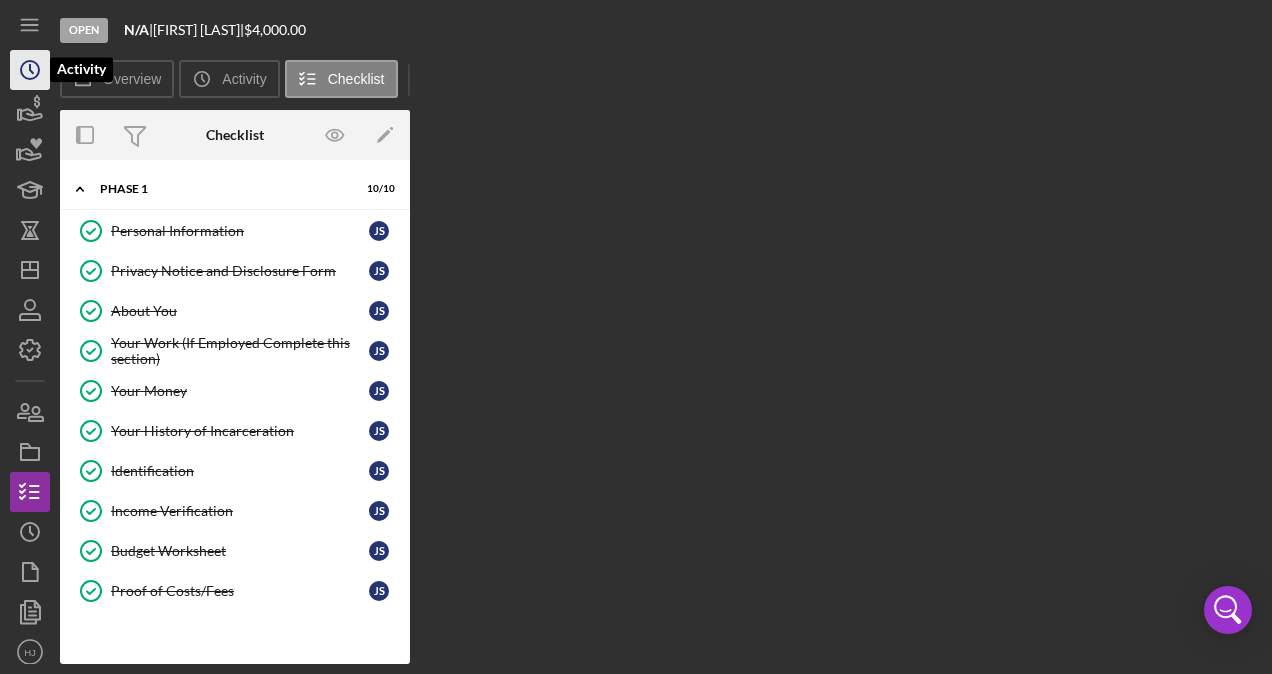 click on "Icon/History" 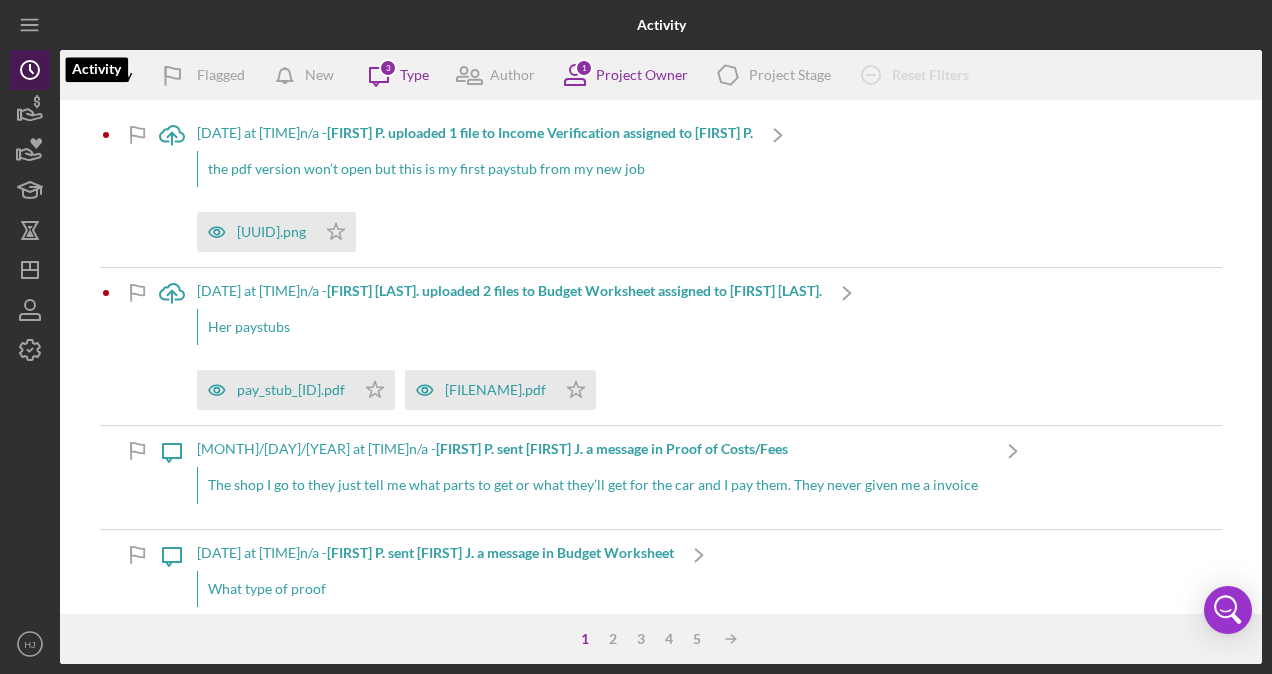 click on "Icon/History" 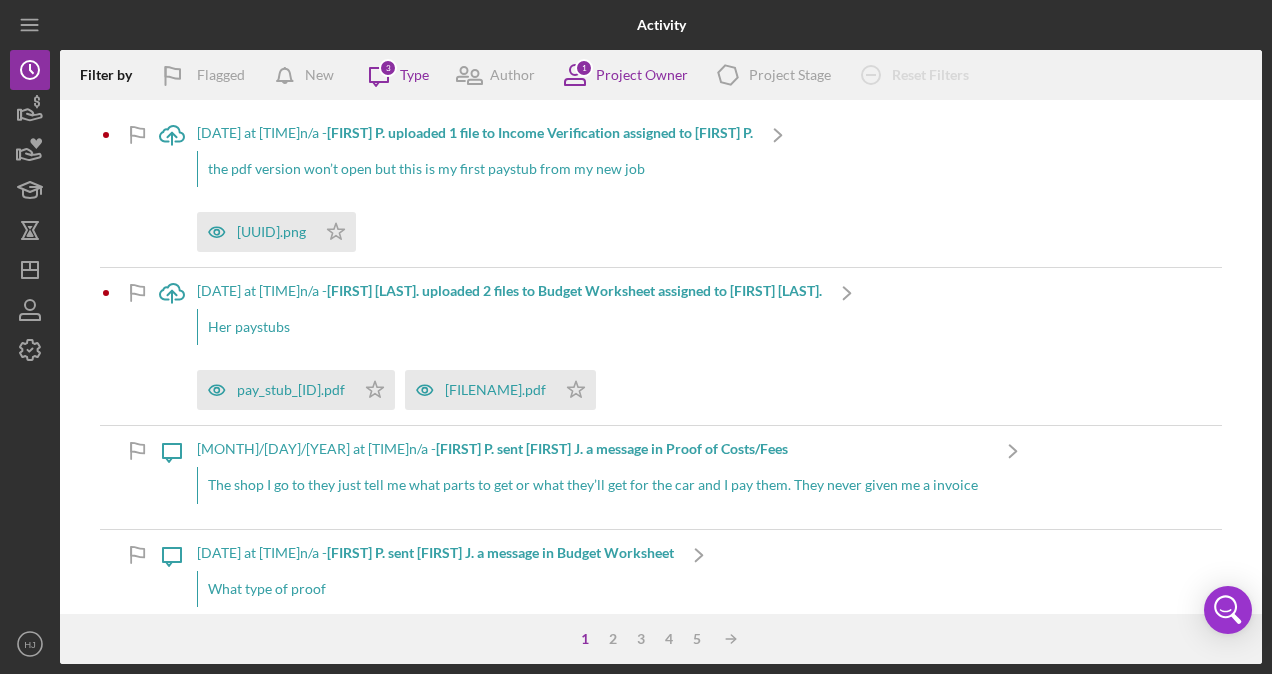 click on "the pdf version won’t open but this is my first paystub from my new job" at bounding box center [475, 169] 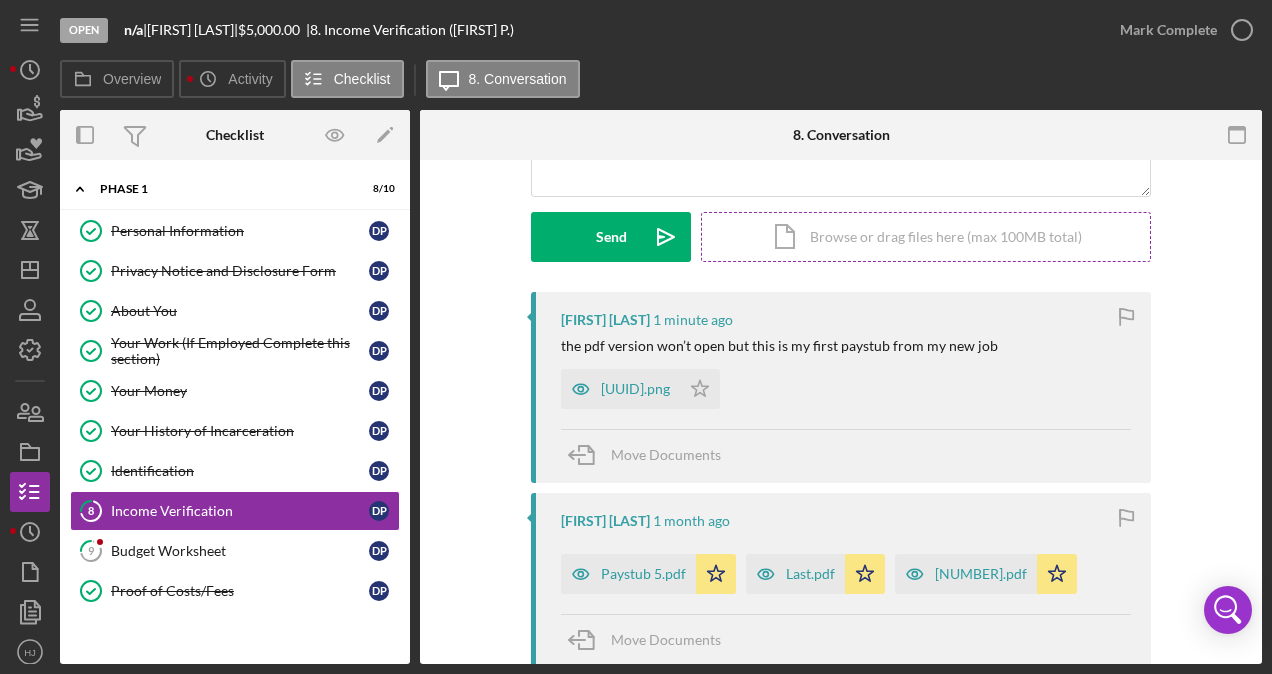 scroll, scrollTop: 300, scrollLeft: 0, axis: vertical 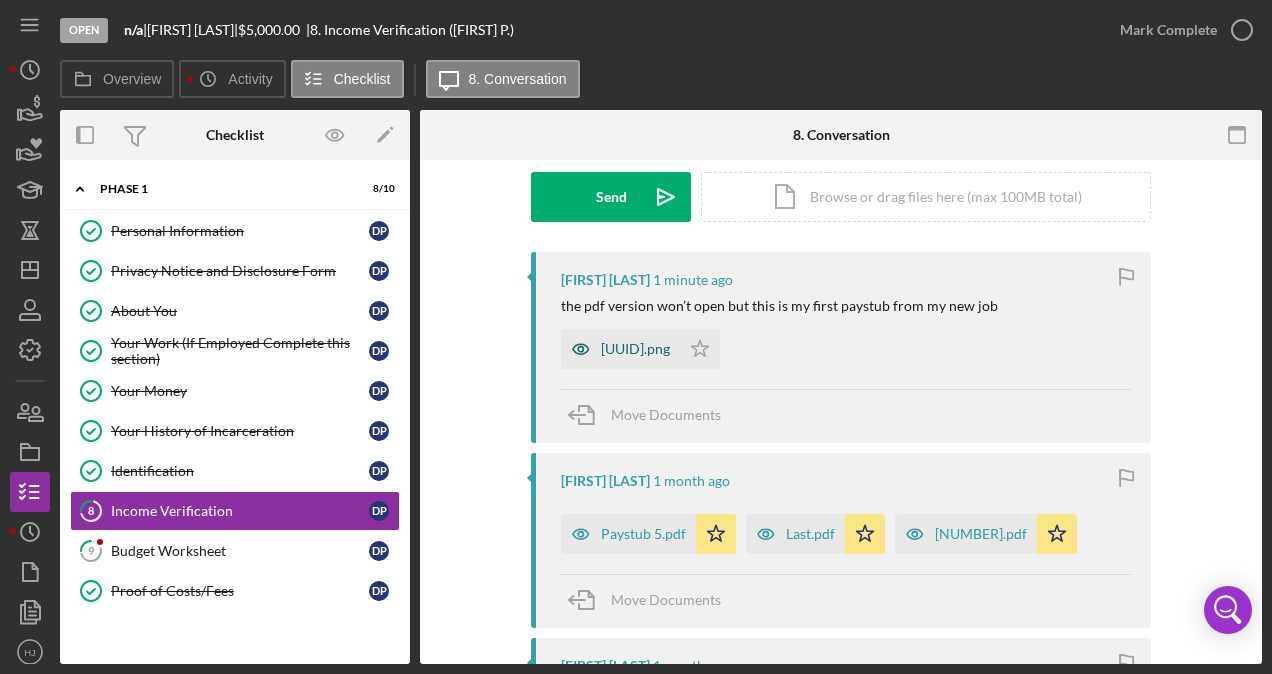 click on "[UUID].png" at bounding box center (635, 349) 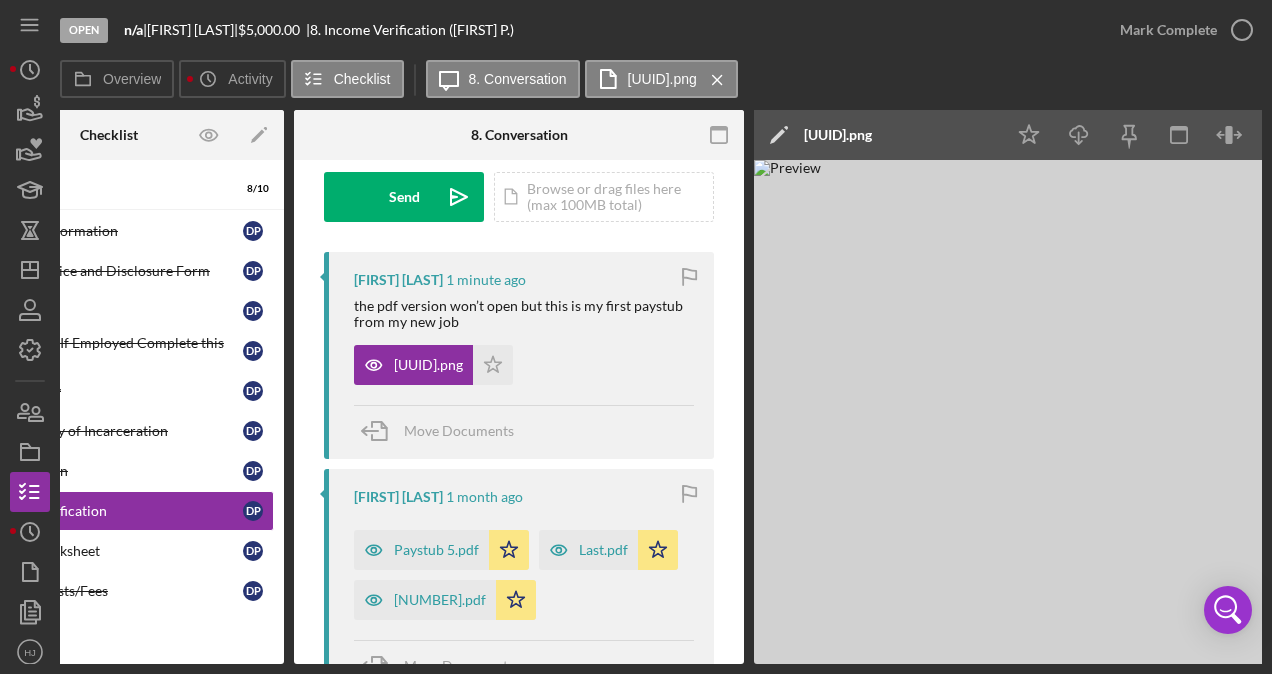 scroll, scrollTop: 0, scrollLeft: 127, axis: horizontal 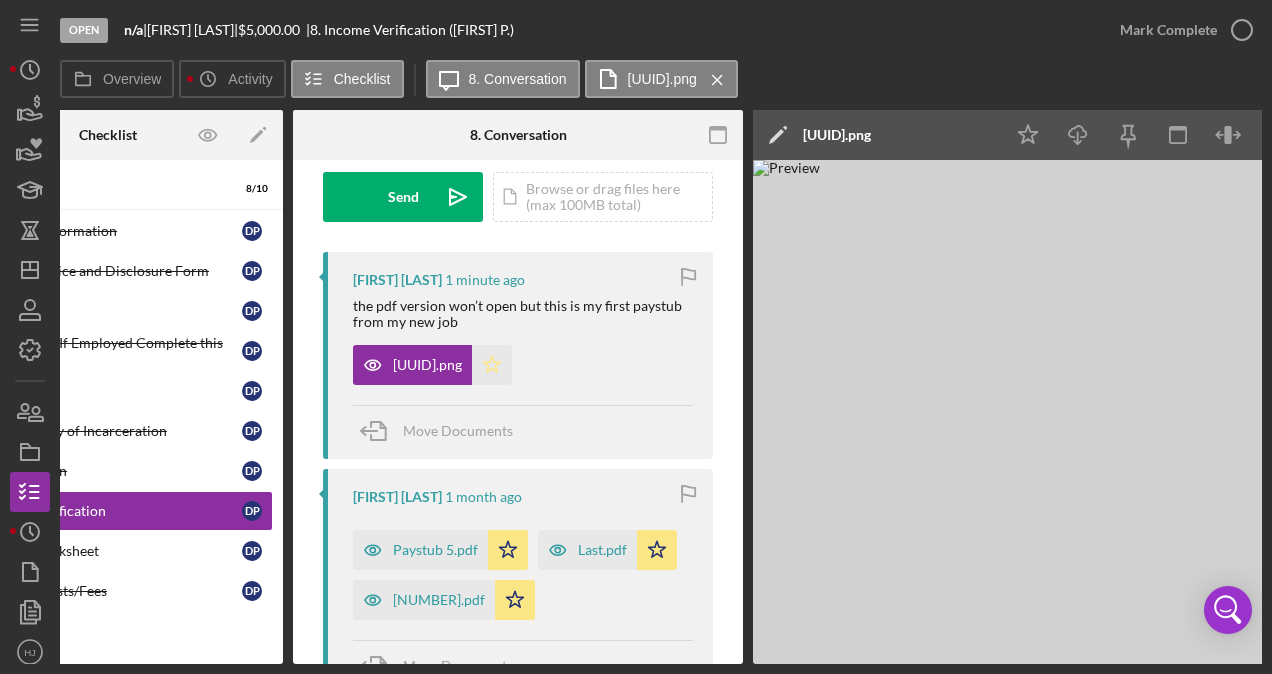 click on "Icon/Star" 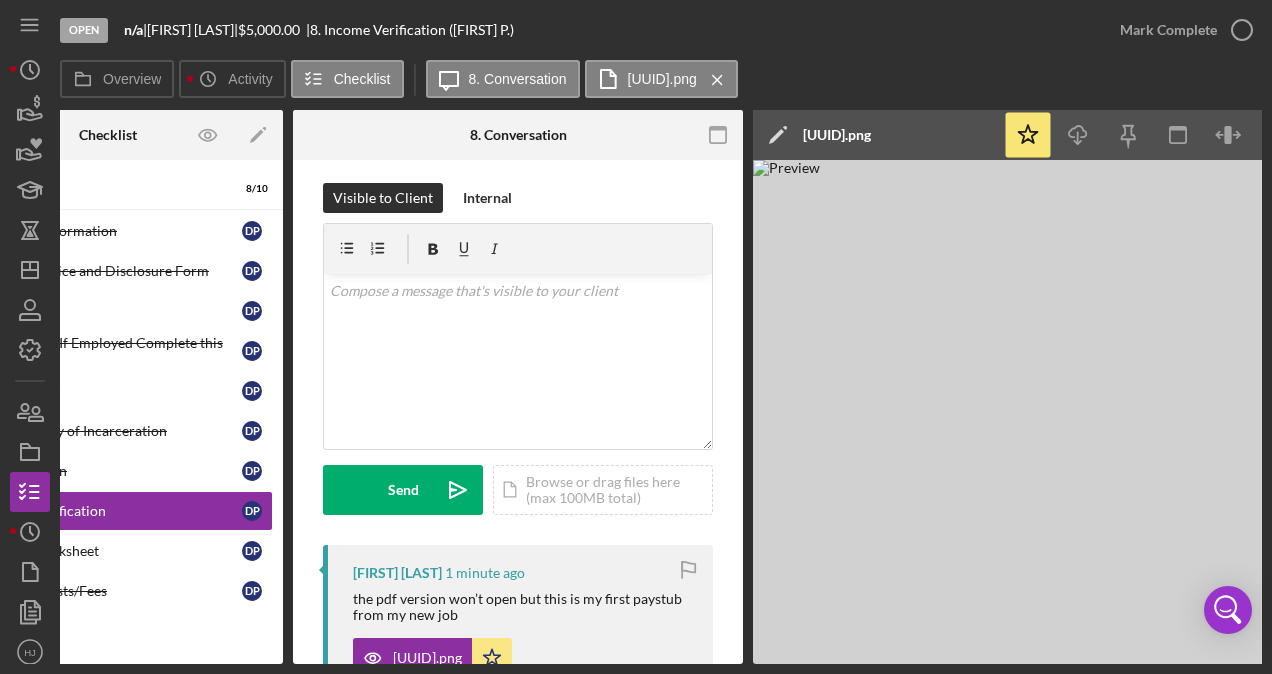 scroll, scrollTop: 0, scrollLeft: 0, axis: both 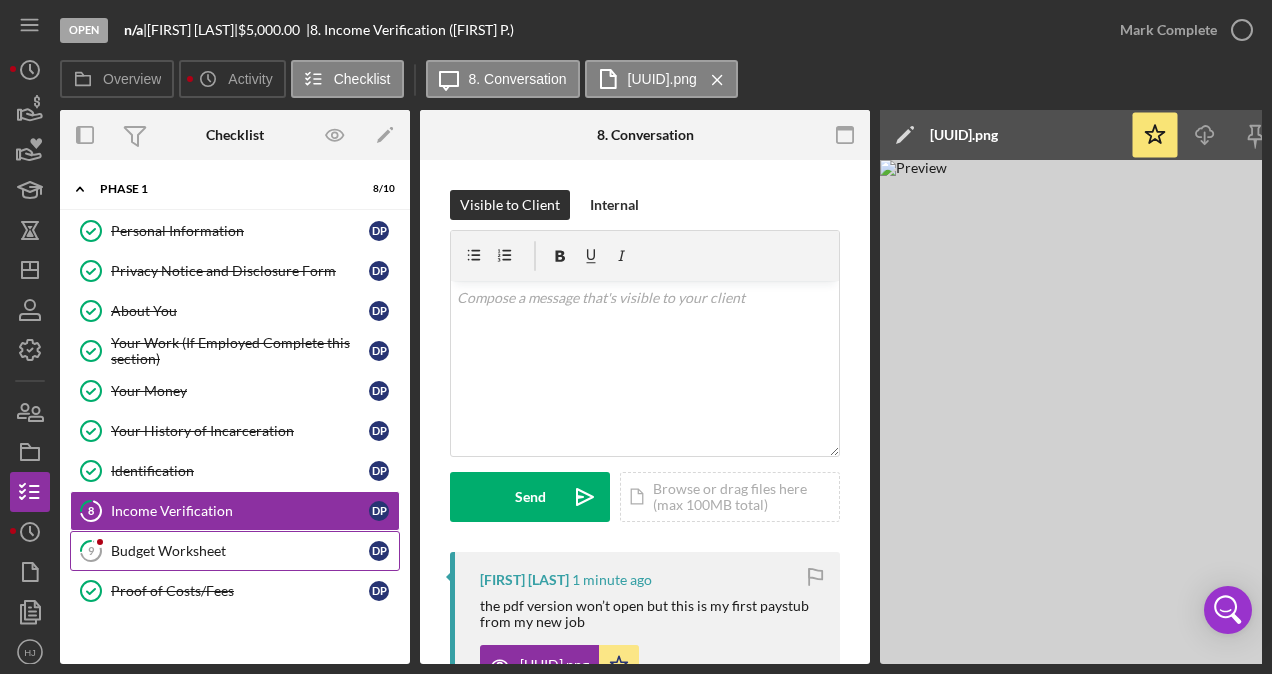 click on "Budget Worksheet" at bounding box center [240, 551] 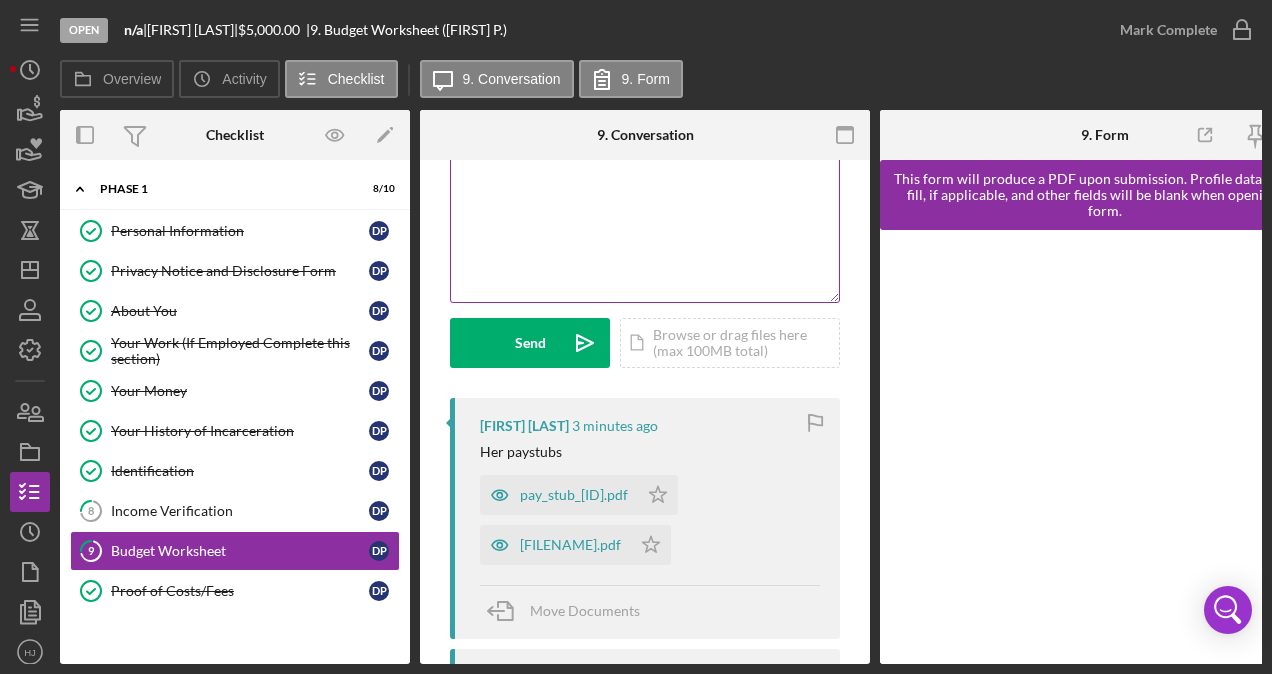scroll, scrollTop: 200, scrollLeft: 0, axis: vertical 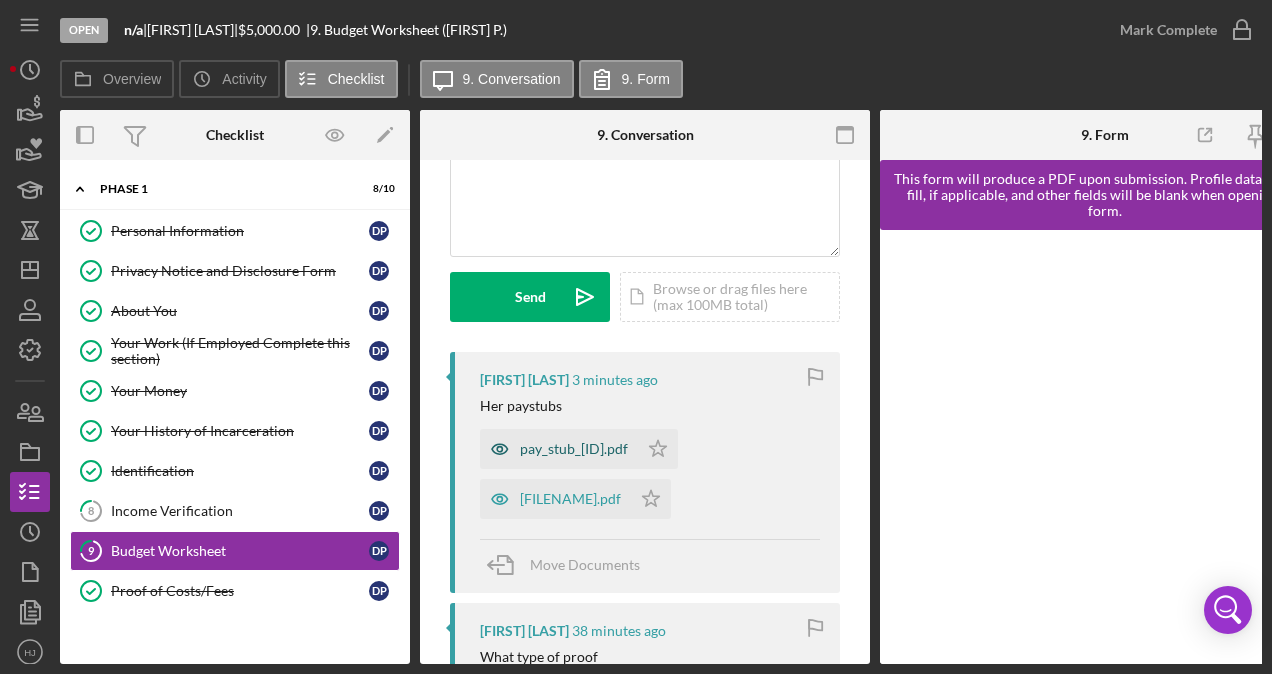 click on "pay_stub_[ID].pdf" at bounding box center (574, 449) 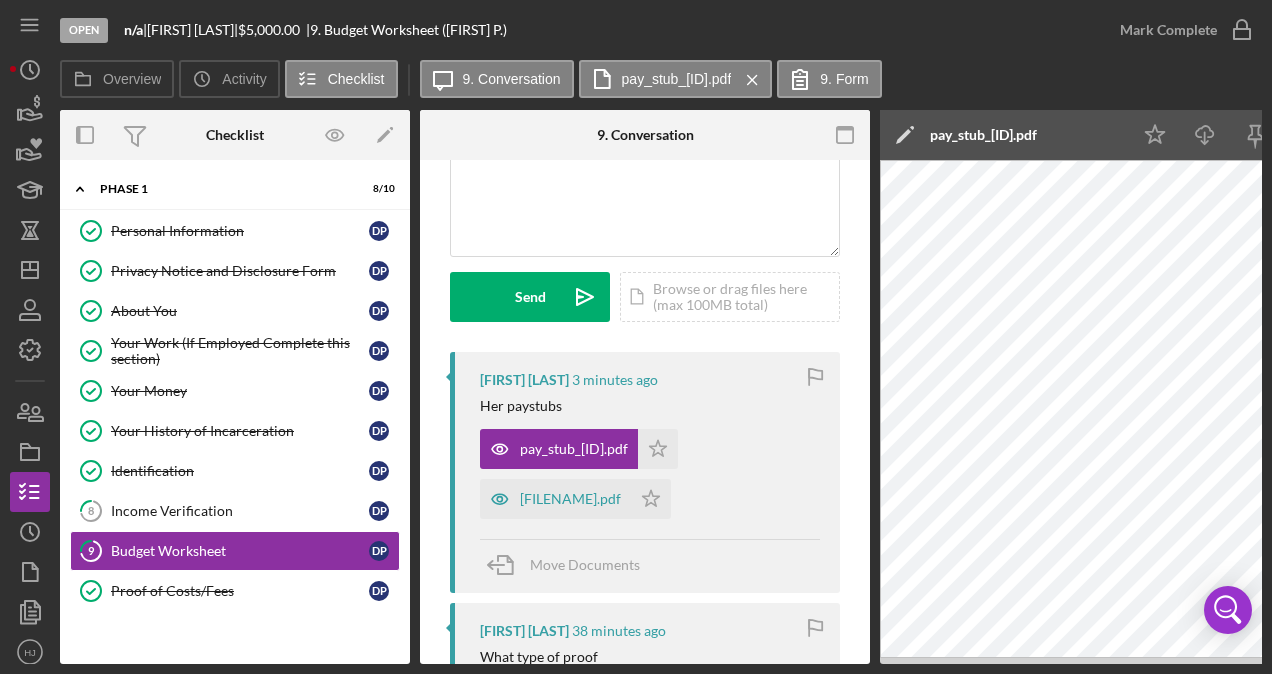drag, startPoint x: 796, startPoint y: 664, endPoint x: 861, endPoint y: 657, distance: 65.37584 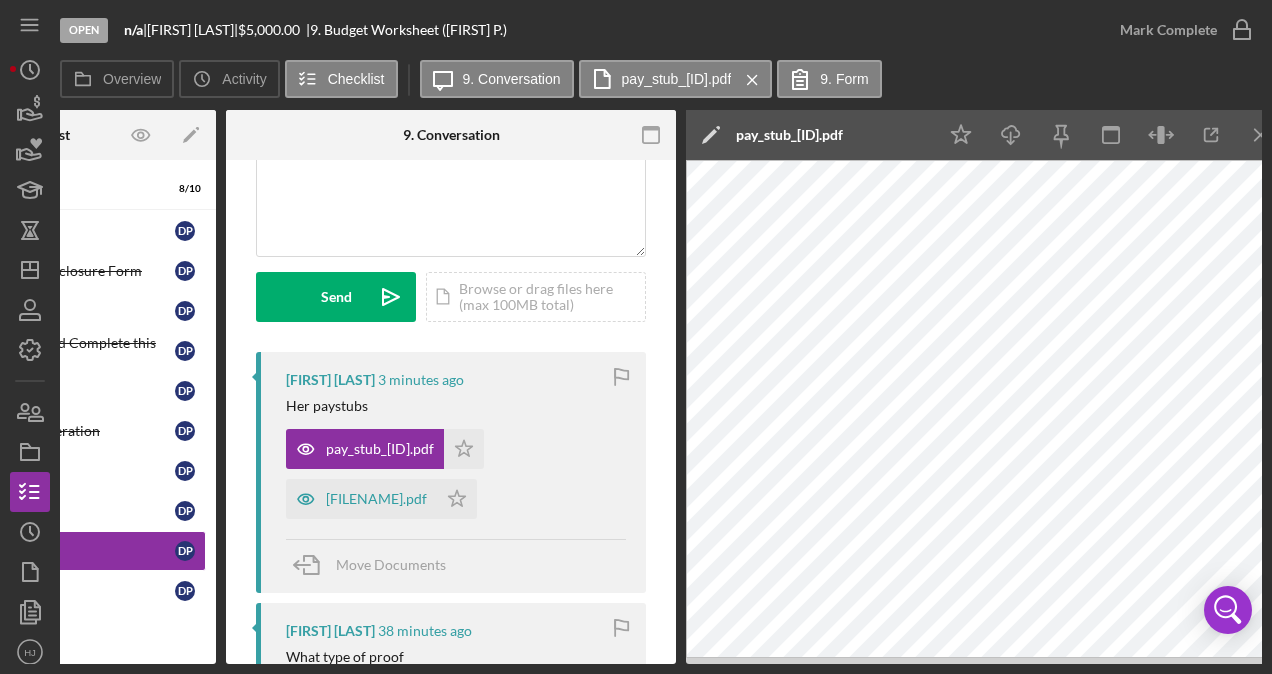scroll, scrollTop: 0, scrollLeft: 190, axis: horizontal 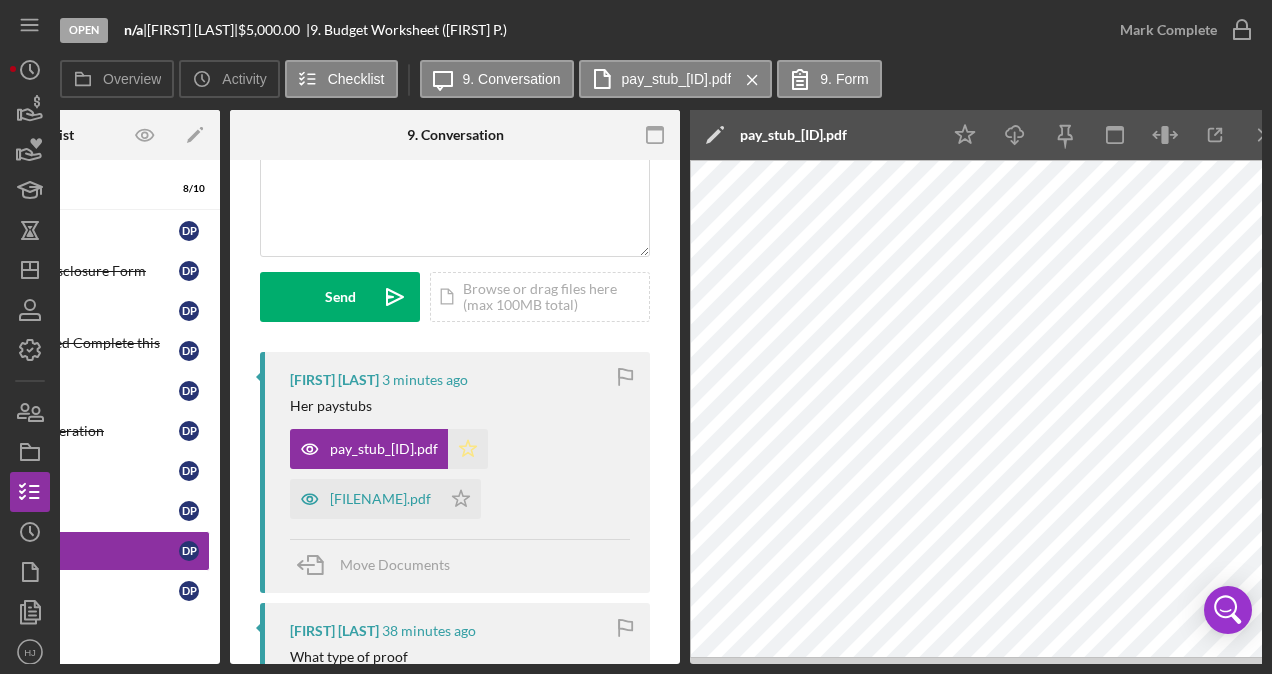 click 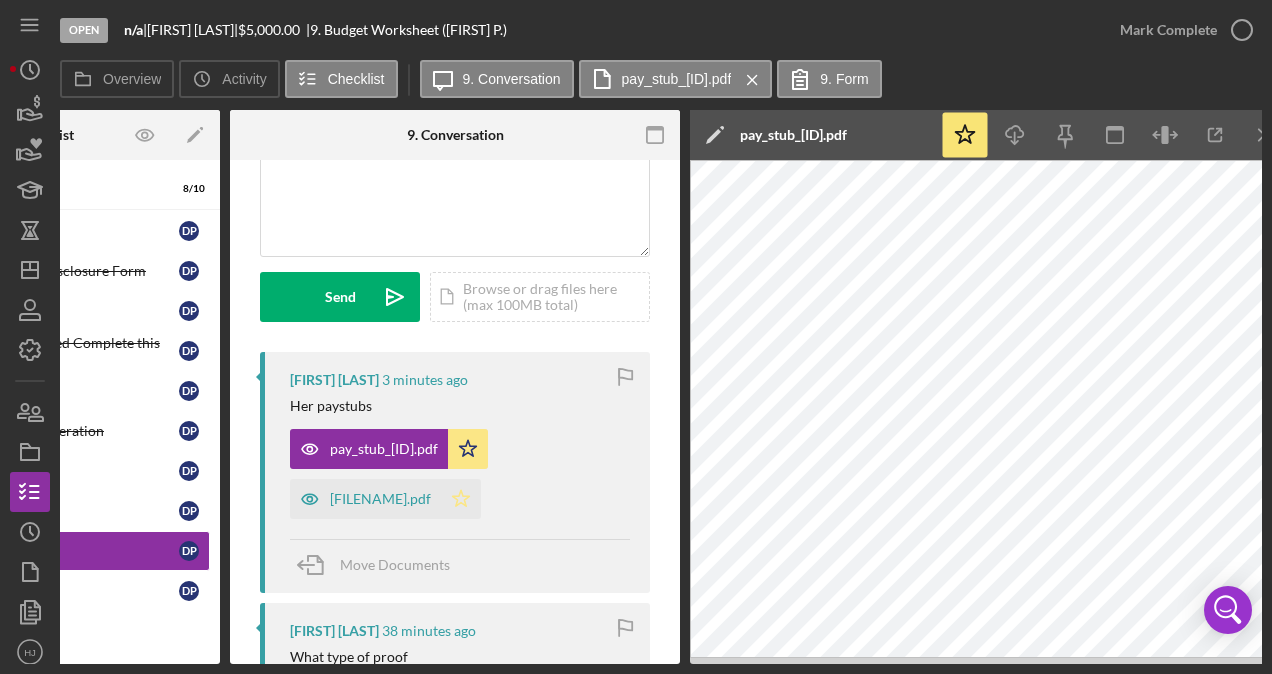 click on "Icon/Star" 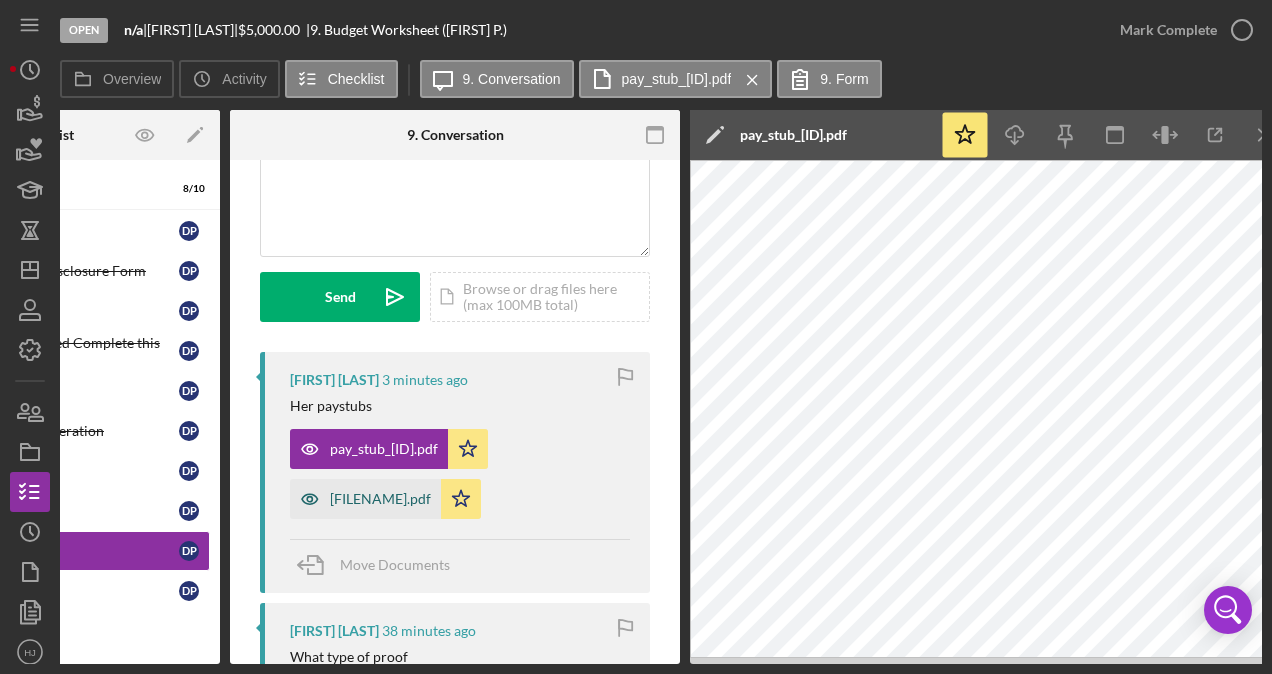 click on "[FILENAME].pdf" at bounding box center [380, 499] 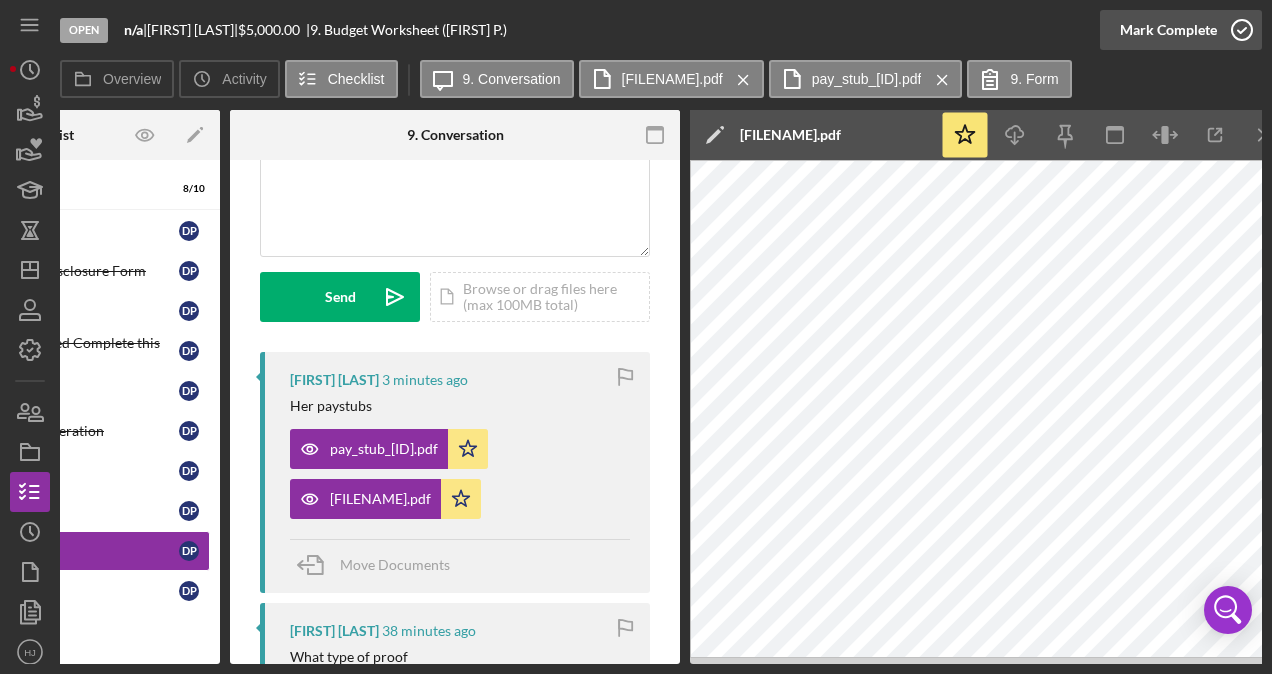 click 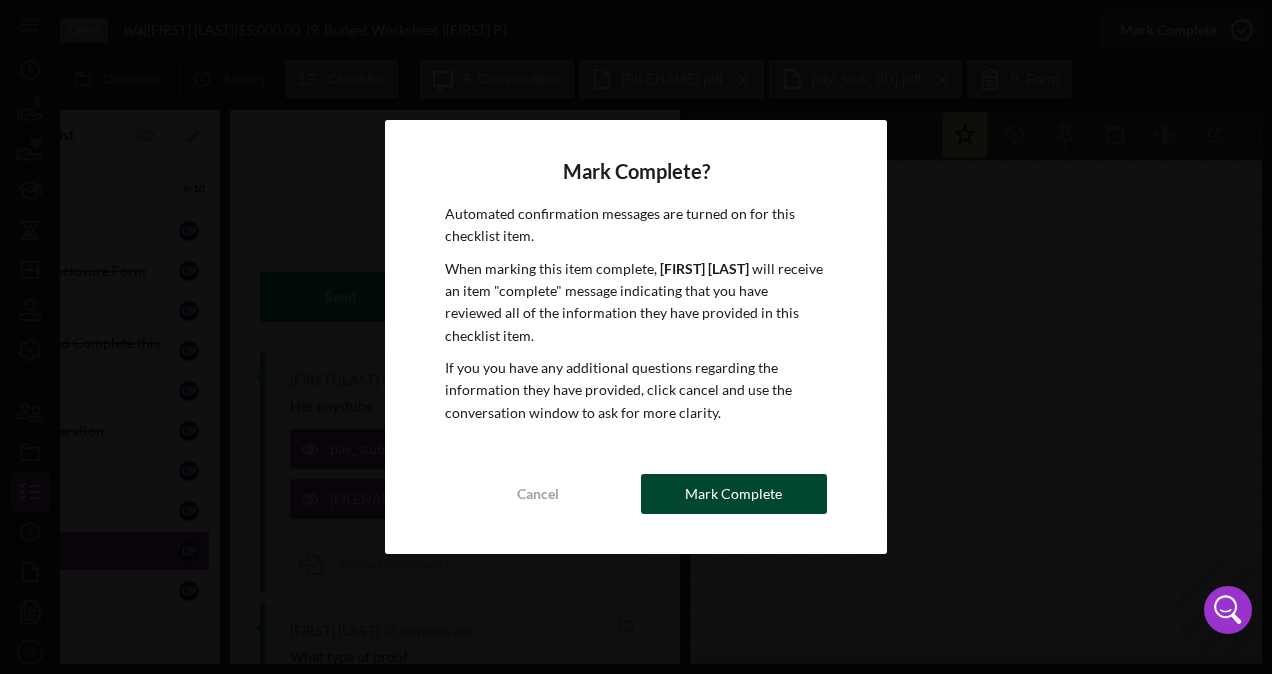 click on "Mark Complete? Automated confirmation messages are turned on for this checklist item. When marking this item complete,   [FIRST]    [LAST]    will receive an item "complete" message indicating that you have reviewed all of the information they have provided in this checklist item. If you you have any additional questions regarding the information they have provided, click cancel and use the conversation window to ask for more clarity. Cancel Mark Complete" at bounding box center [636, 337] 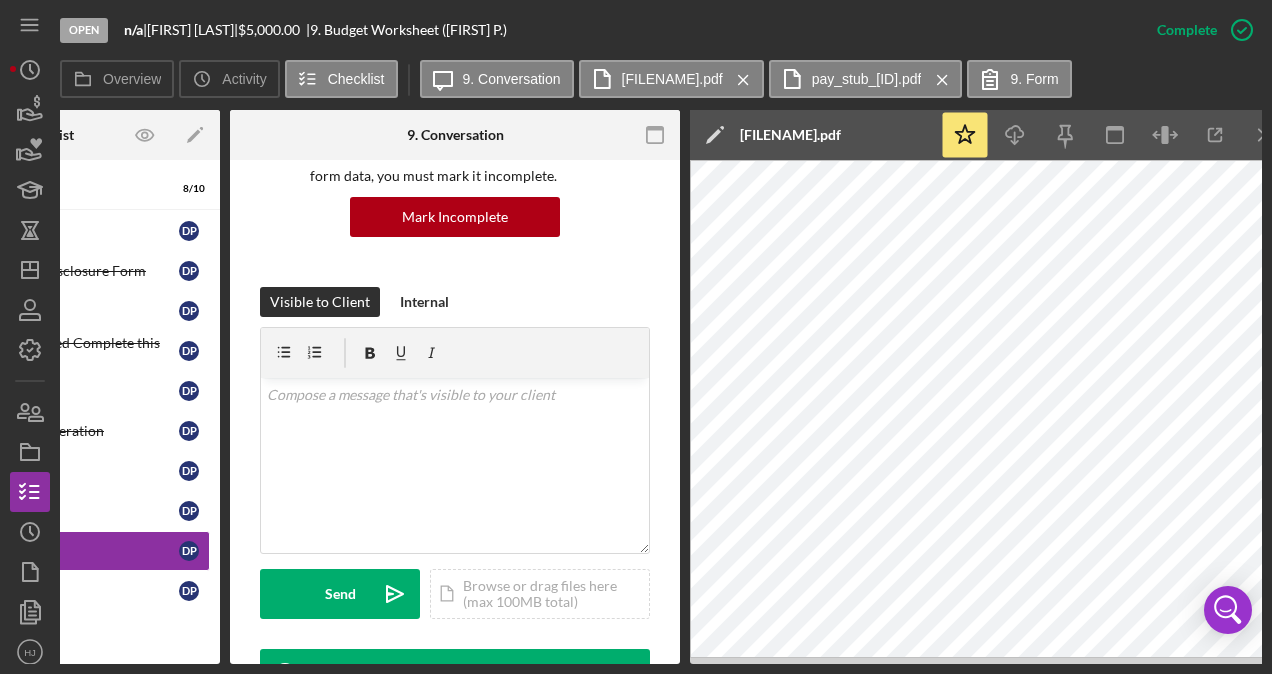 scroll, scrollTop: 497, scrollLeft: 0, axis: vertical 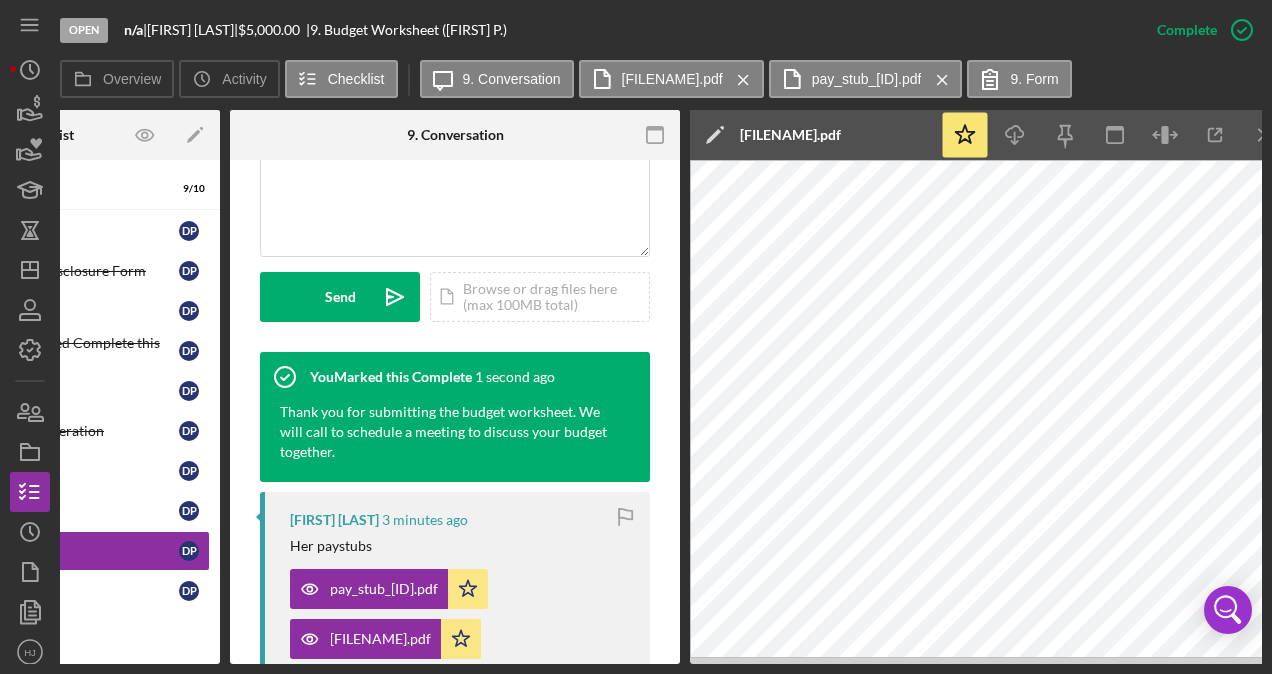 drag, startPoint x: 439, startPoint y: 664, endPoint x: 317, endPoint y: 680, distance: 123.04471 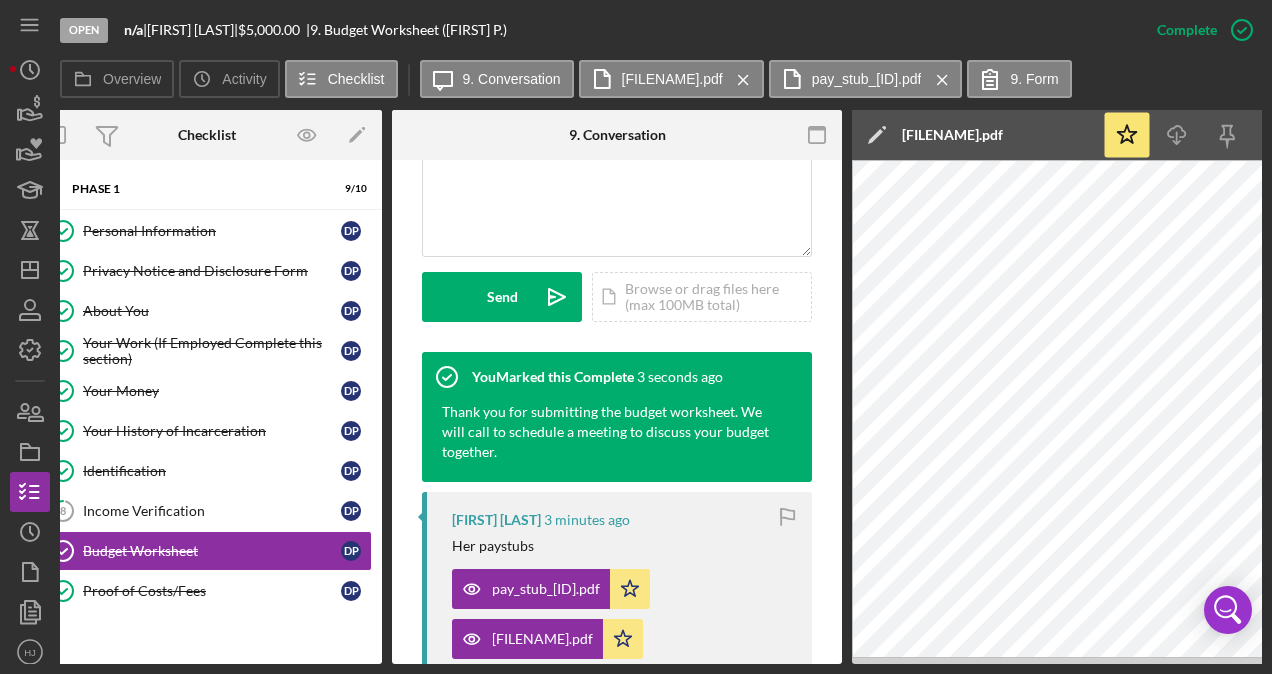scroll, scrollTop: 0, scrollLeft: 0, axis: both 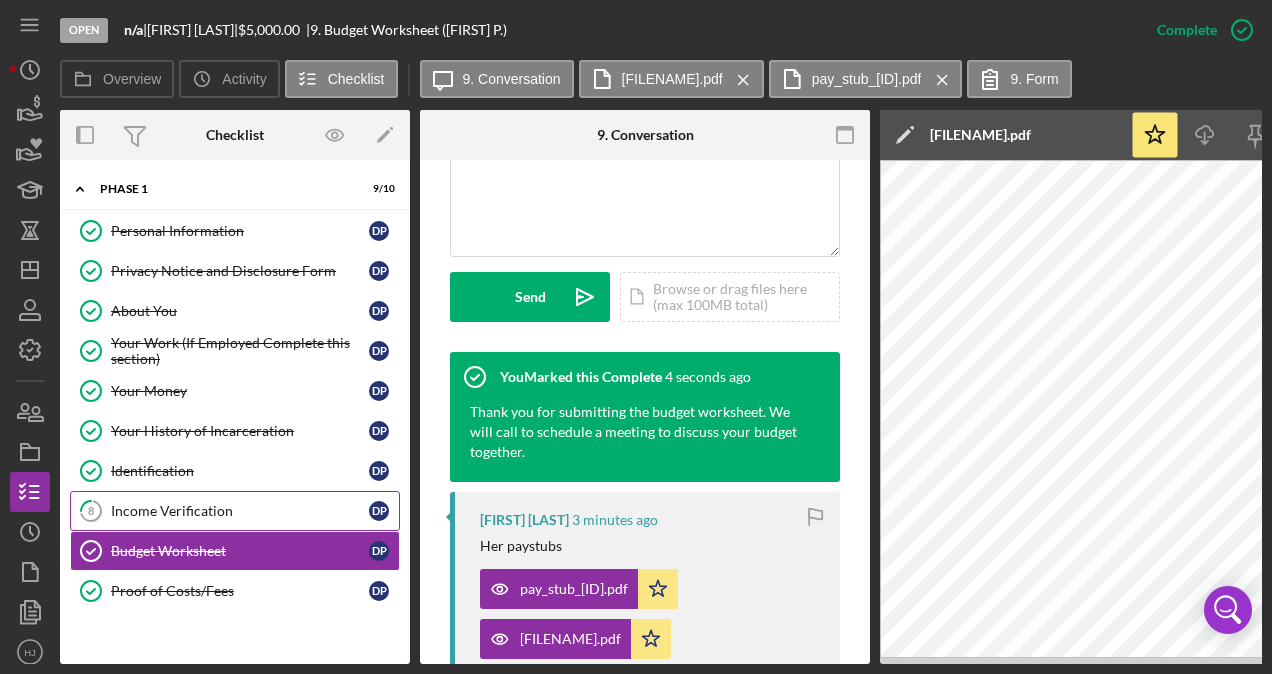 click on "Income Verification" at bounding box center [240, 511] 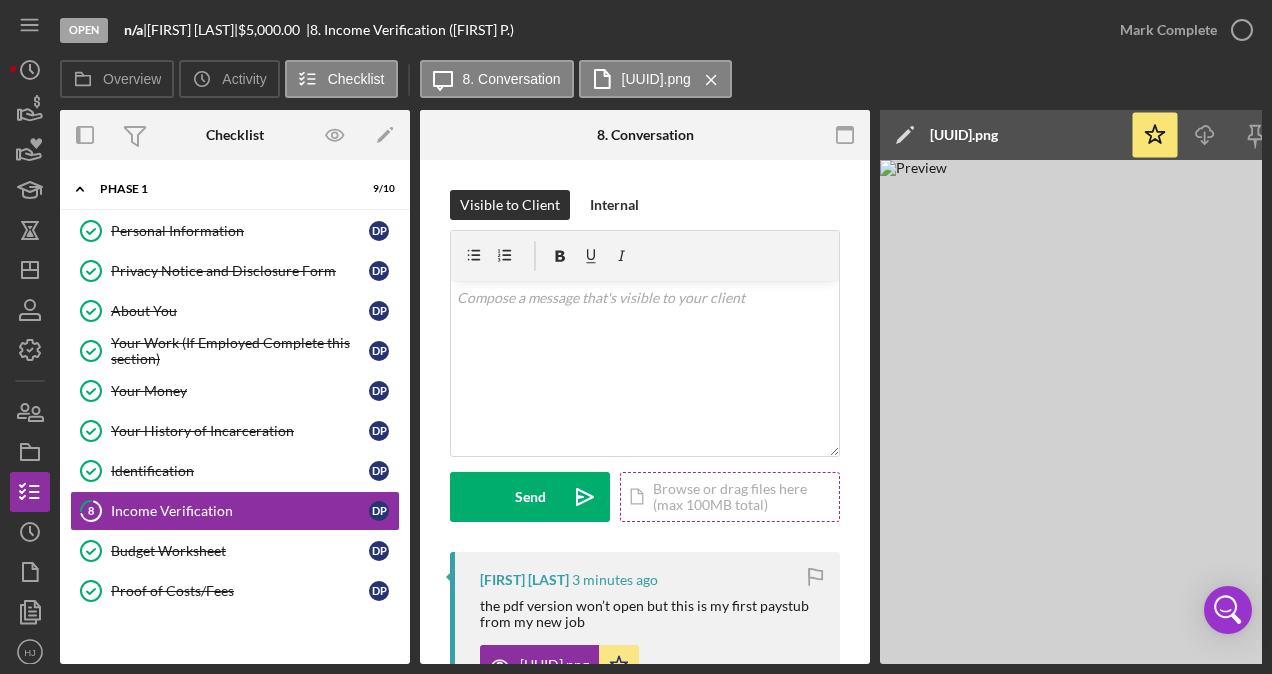 scroll, scrollTop: 0, scrollLeft: 0, axis: both 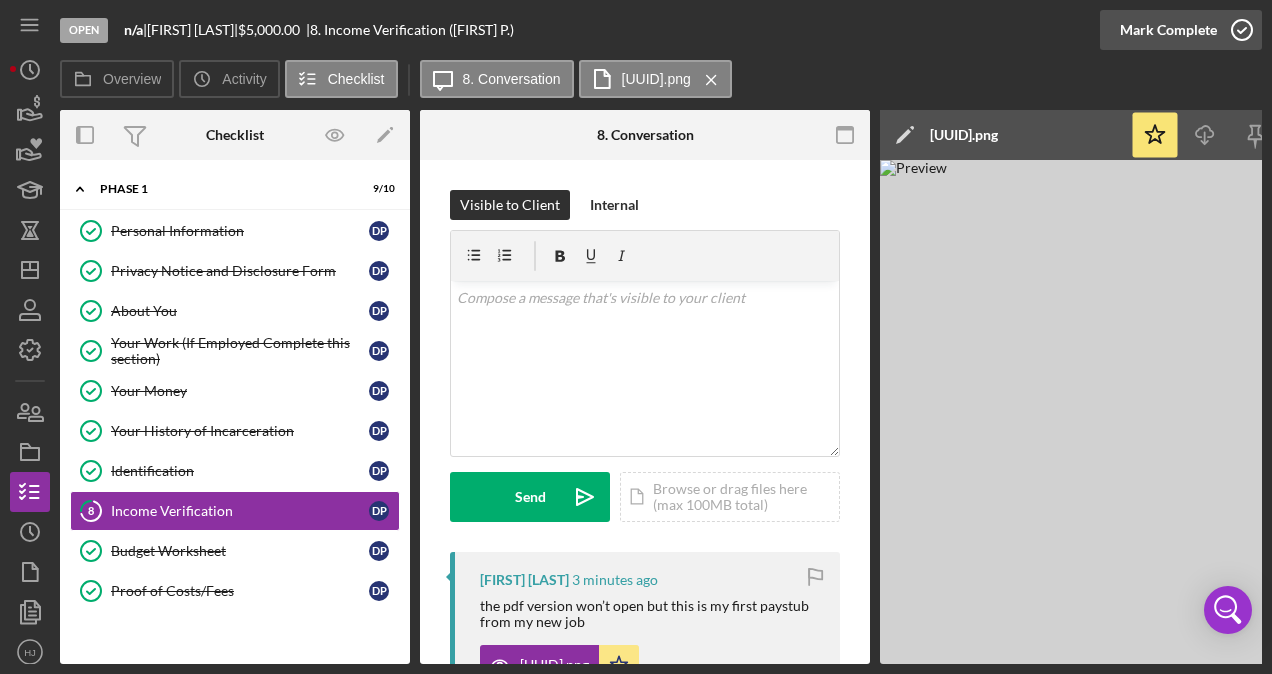 click on "Mark Complete" at bounding box center (1168, 30) 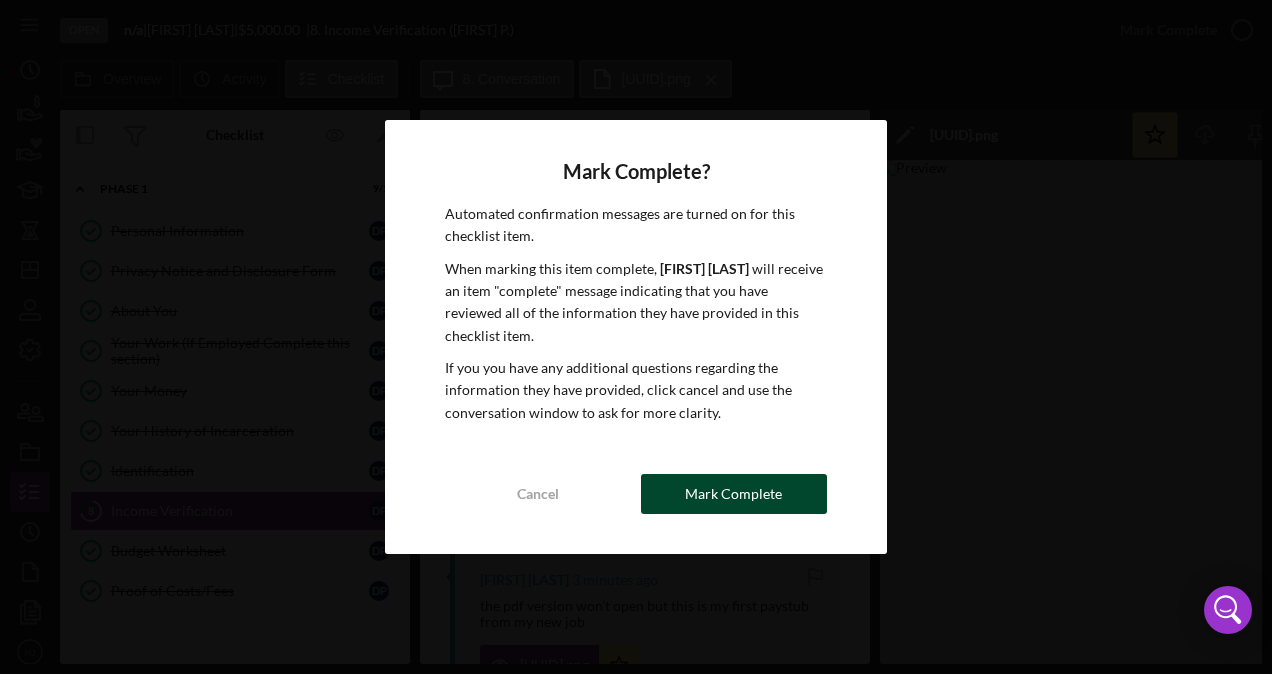 click on "Mark Complete" at bounding box center (734, 494) 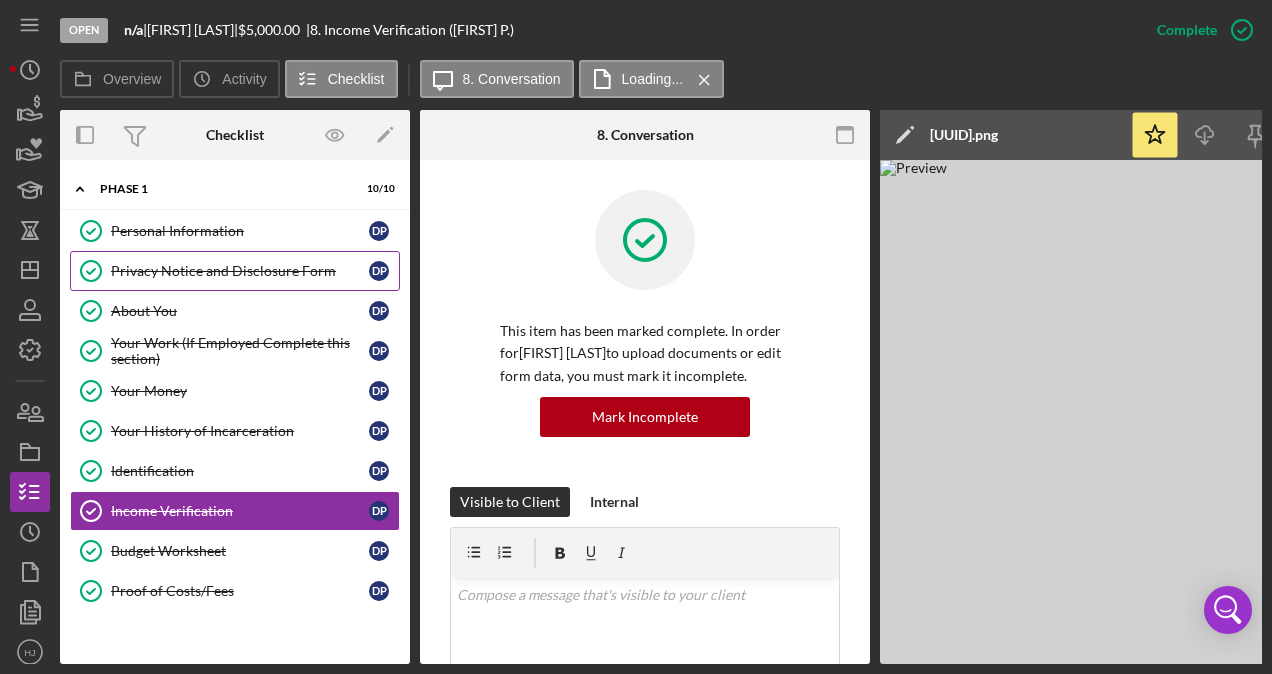 click on "Privacy Notice and Disclosure Form" at bounding box center [240, 271] 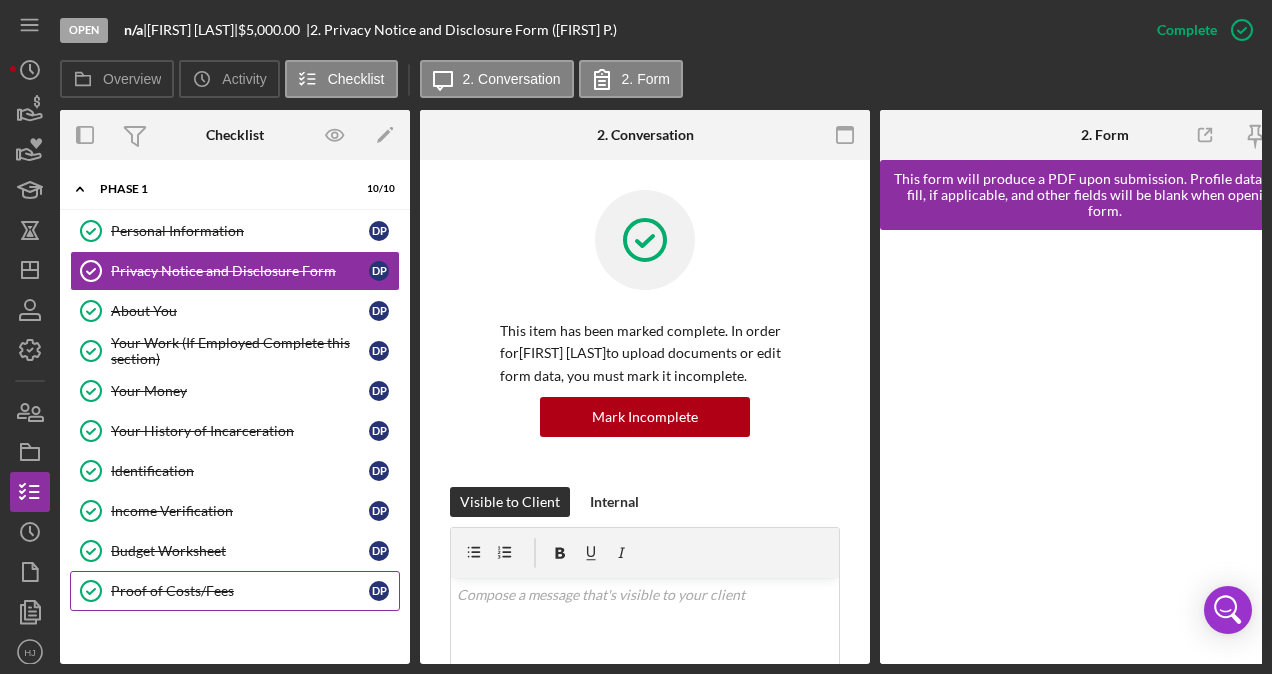 click on "Proof of Costs/Fees" at bounding box center (240, 591) 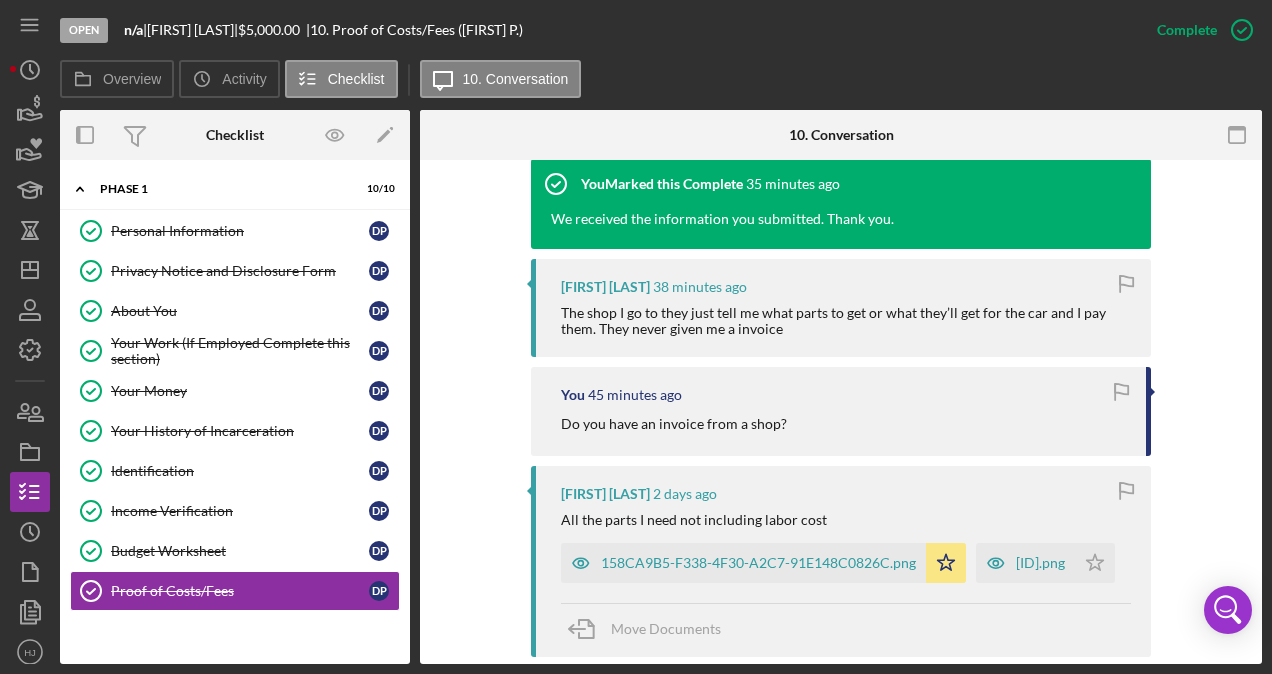 scroll, scrollTop: 700, scrollLeft: 0, axis: vertical 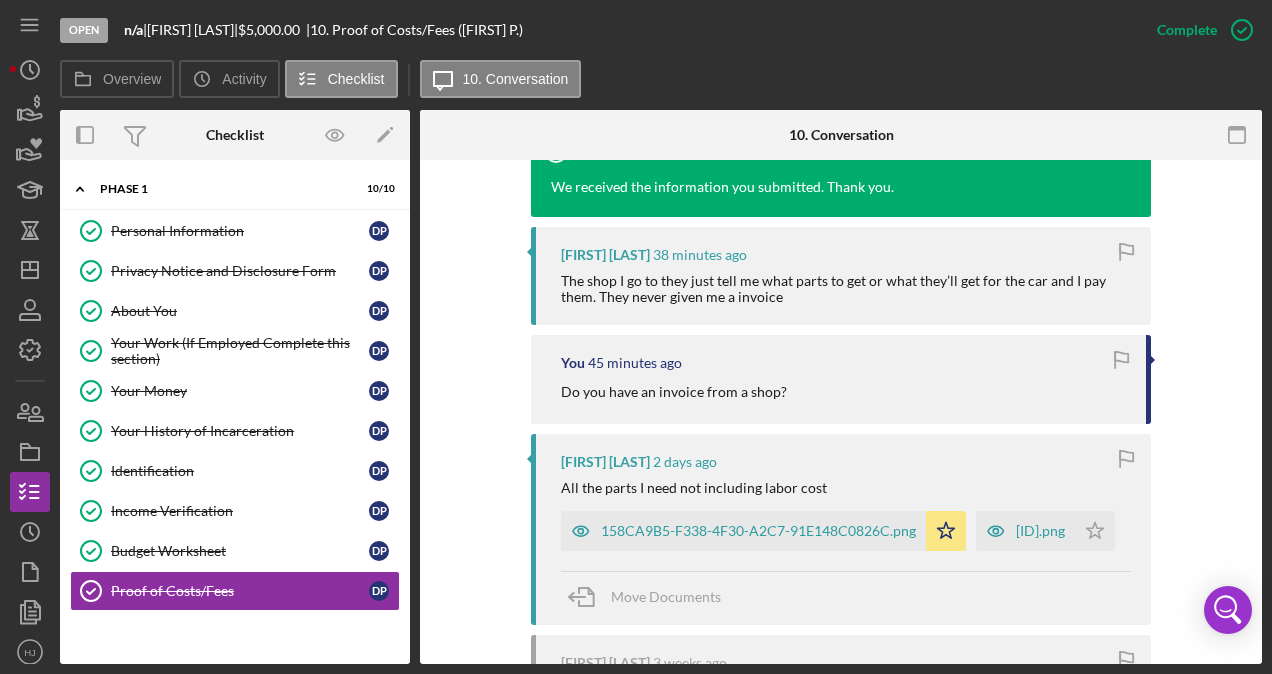 click on "Open n/a   |   [FIRST]    [LAST]   |   $5,000.00    |   10. Proof of Costs/Fees  ([FIRST]  P.)" at bounding box center (598, 30) 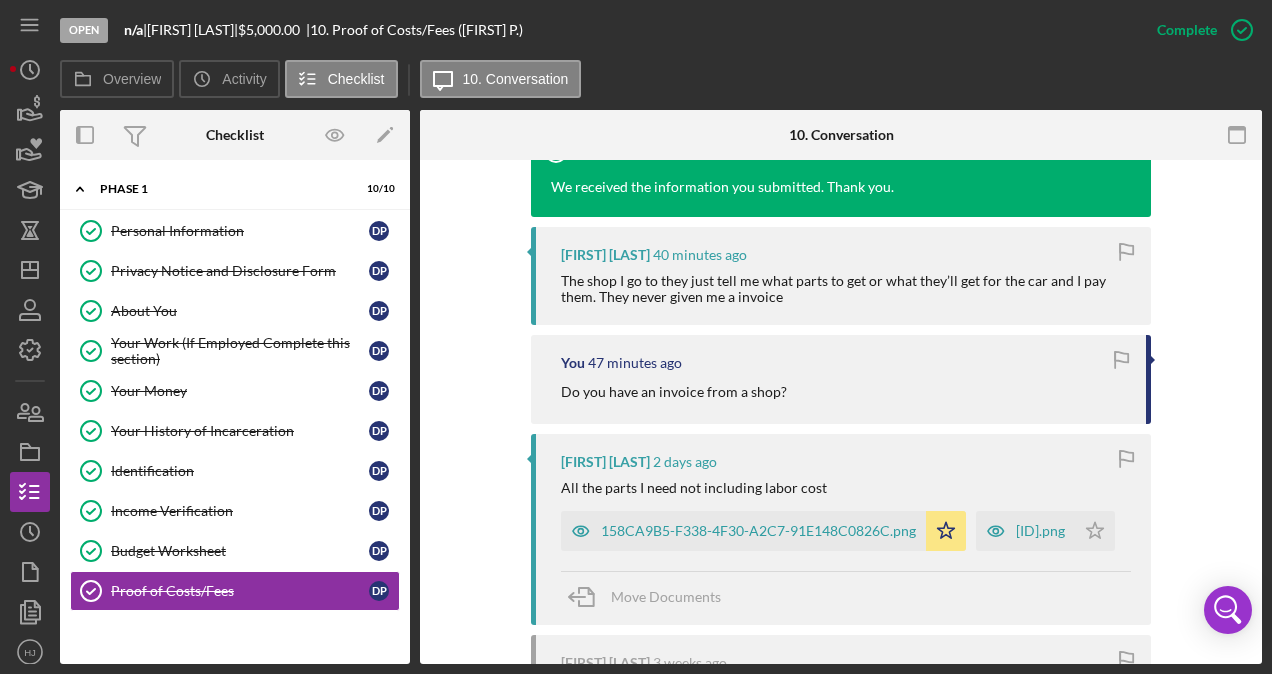 drag, startPoint x: 1255, startPoint y: 376, endPoint x: 1260, endPoint y: 401, distance: 25.495098 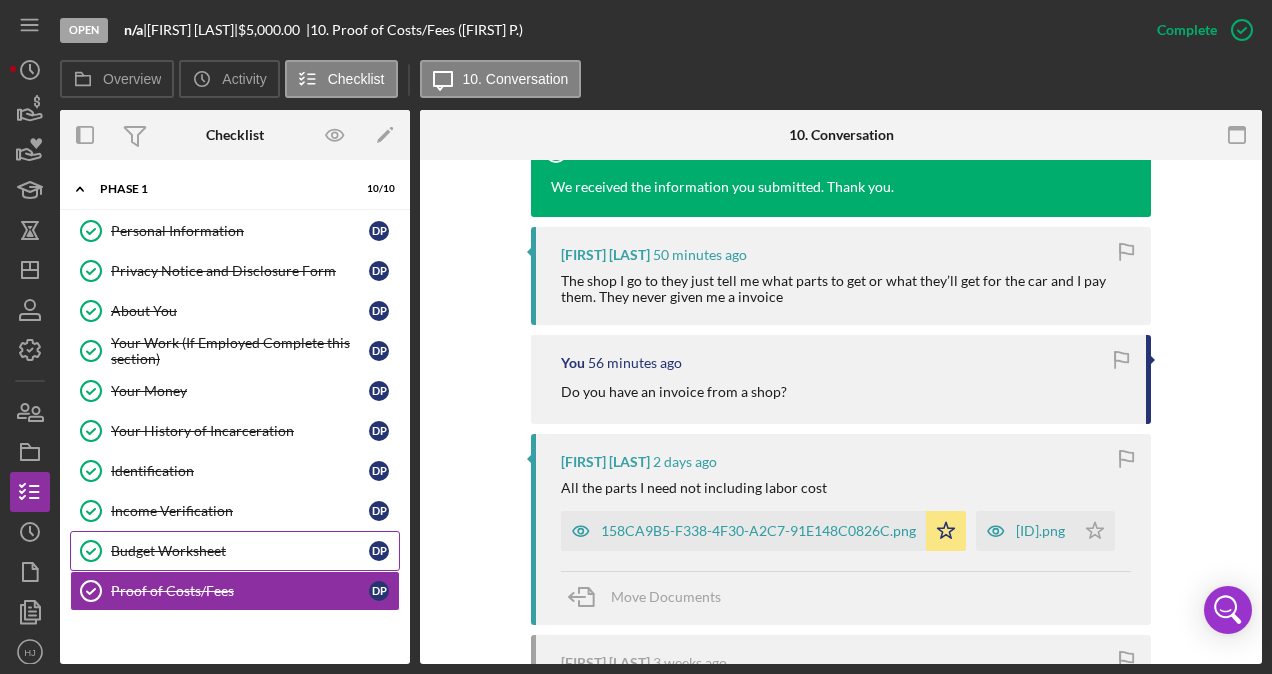 click on "Budget Worksheet" at bounding box center (240, 551) 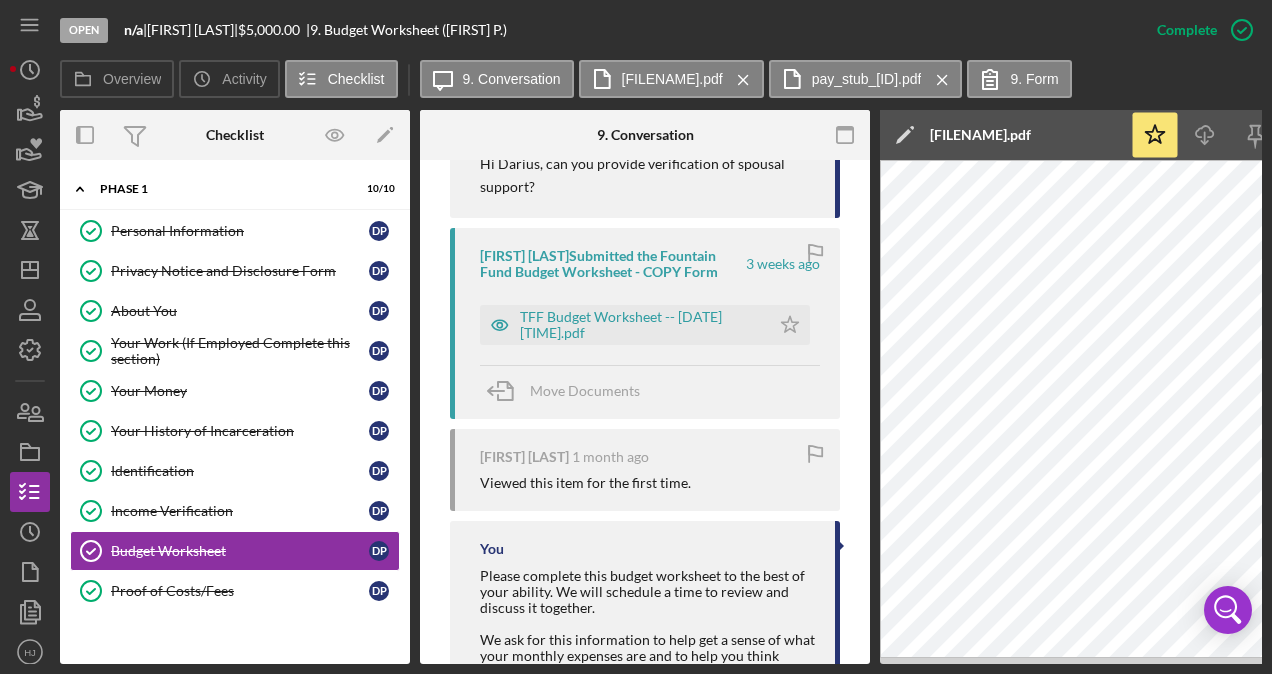 scroll, scrollTop: 1200, scrollLeft: 0, axis: vertical 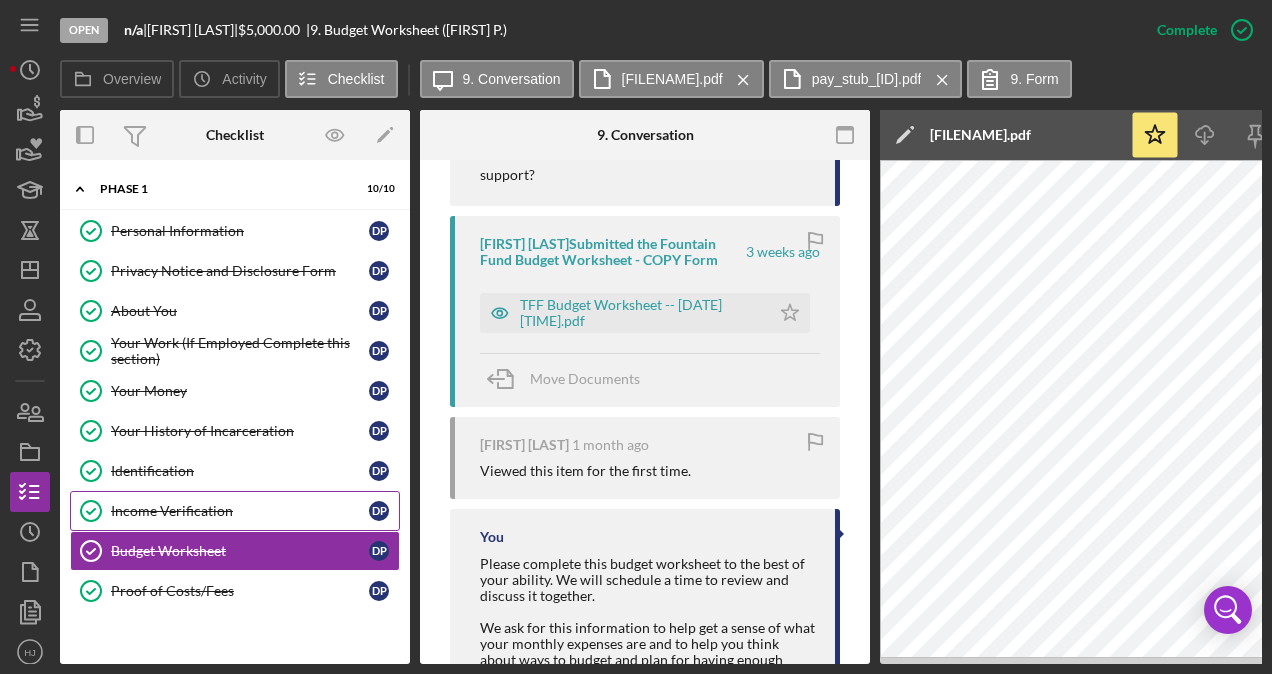 click on "Income Verification  Income Verification  [FIRST] P" at bounding box center (235, 511) 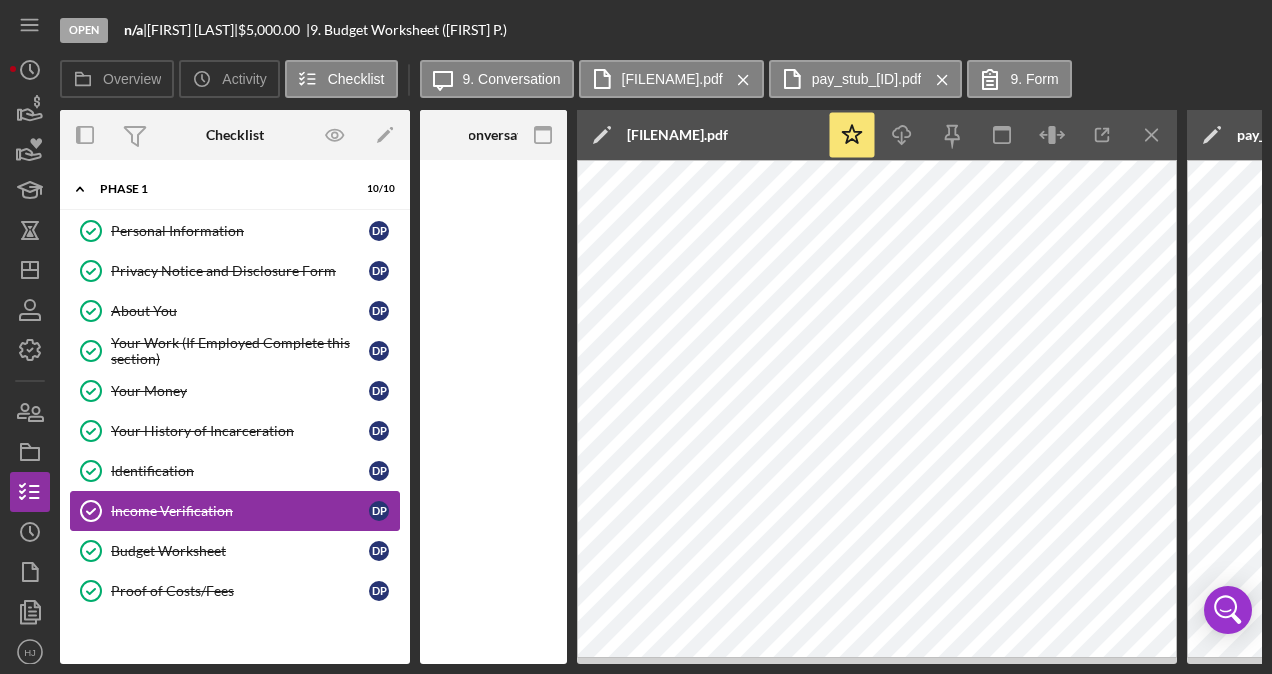 scroll, scrollTop: 0, scrollLeft: 0, axis: both 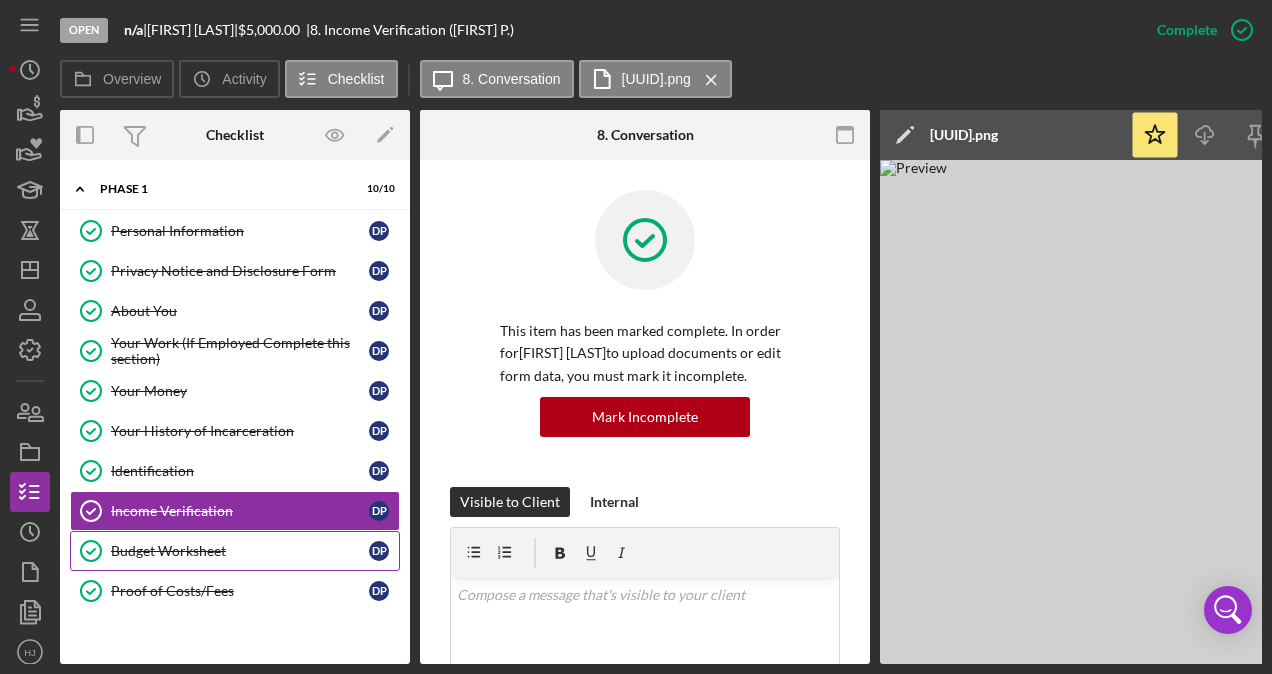 click on "Budget Worksheet" at bounding box center (240, 551) 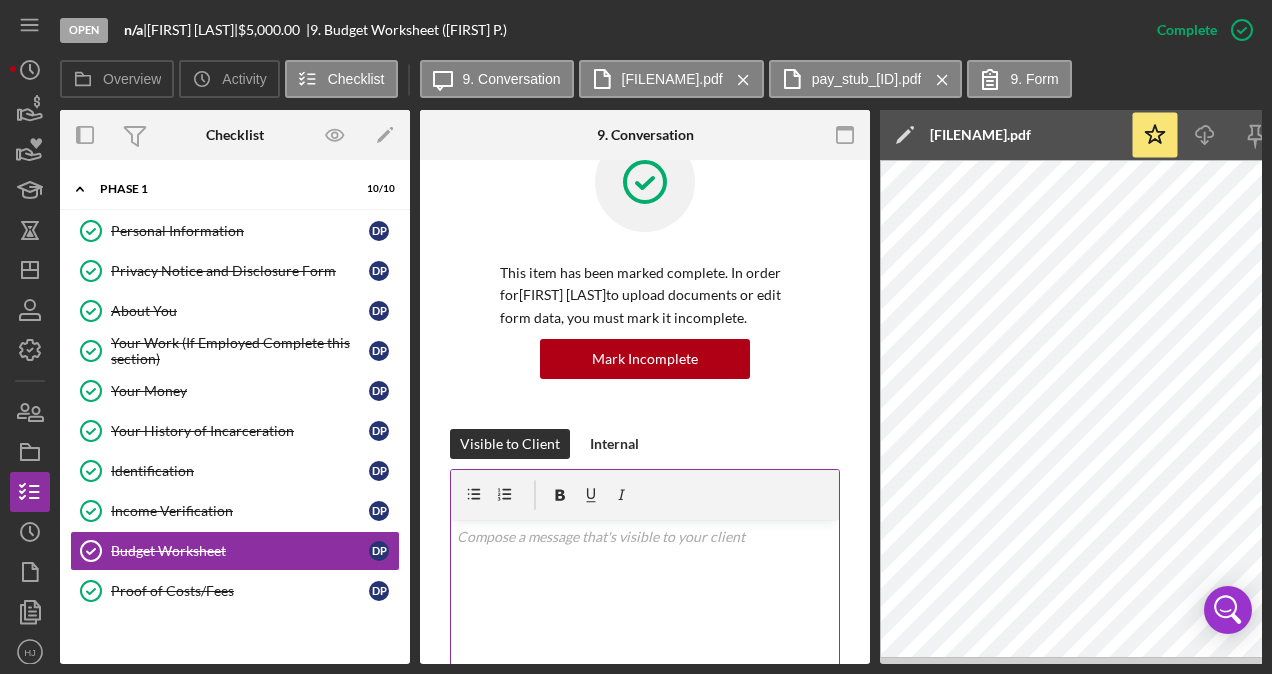 scroll, scrollTop: 100, scrollLeft: 0, axis: vertical 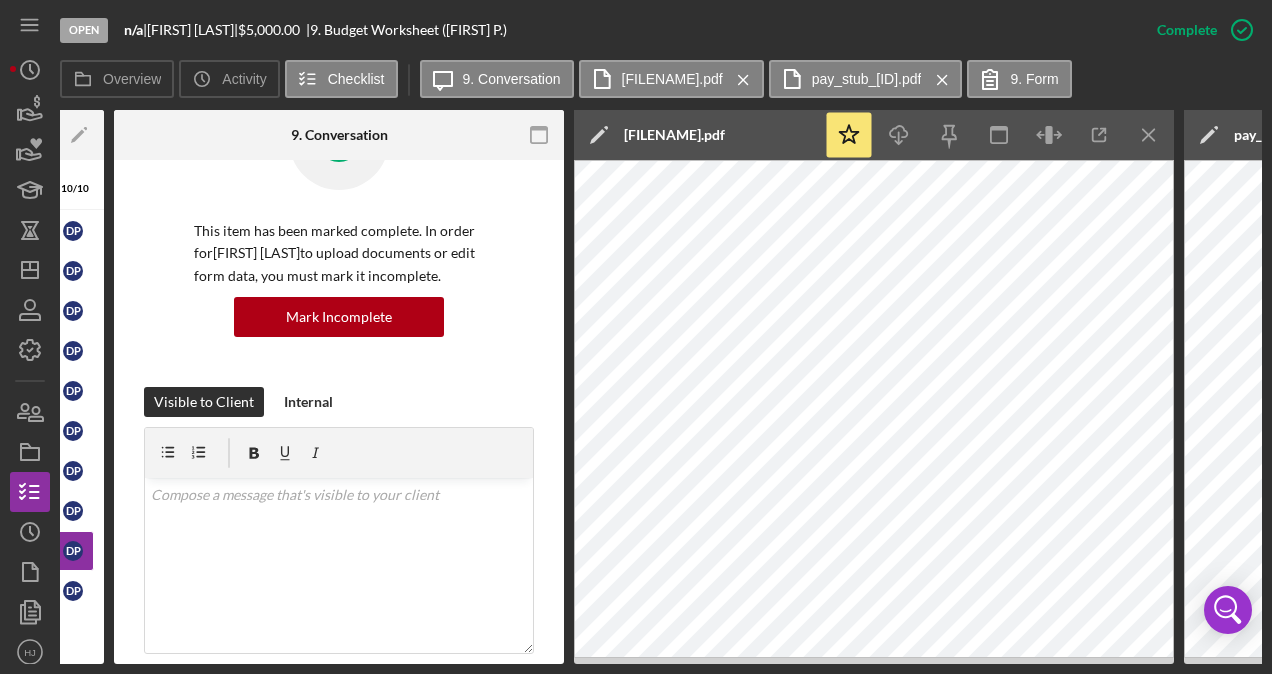 click 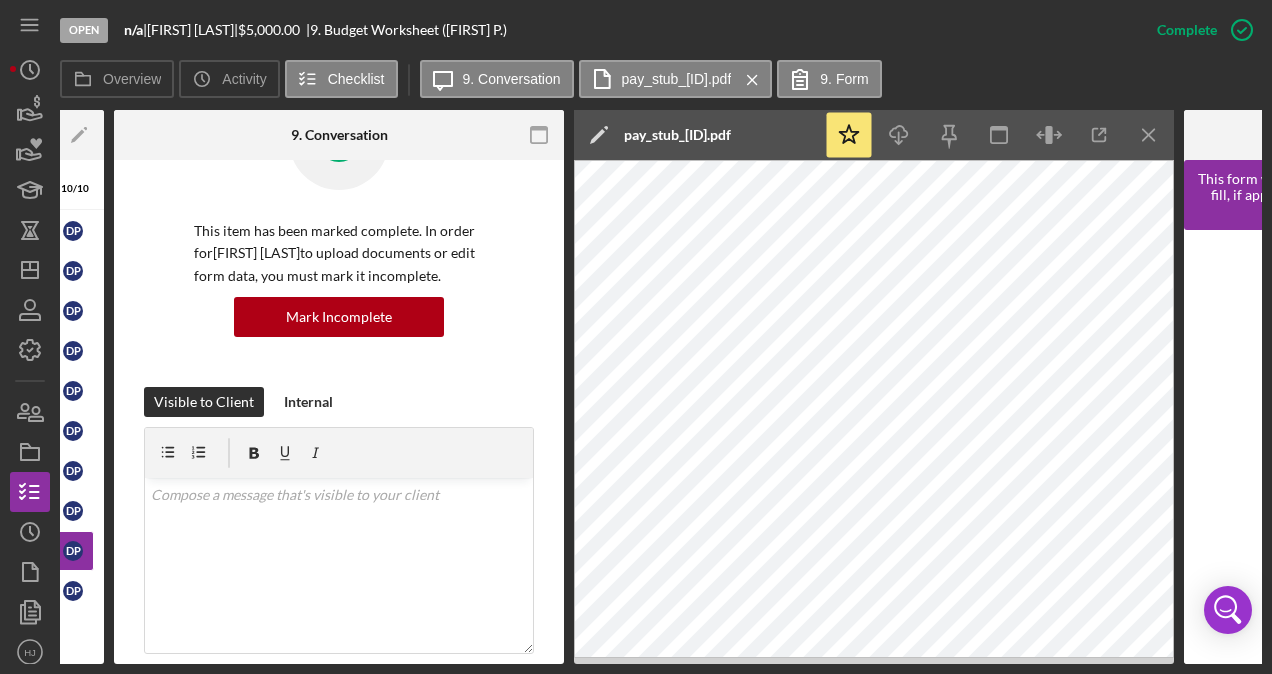 click on "Icon/Menu Close" 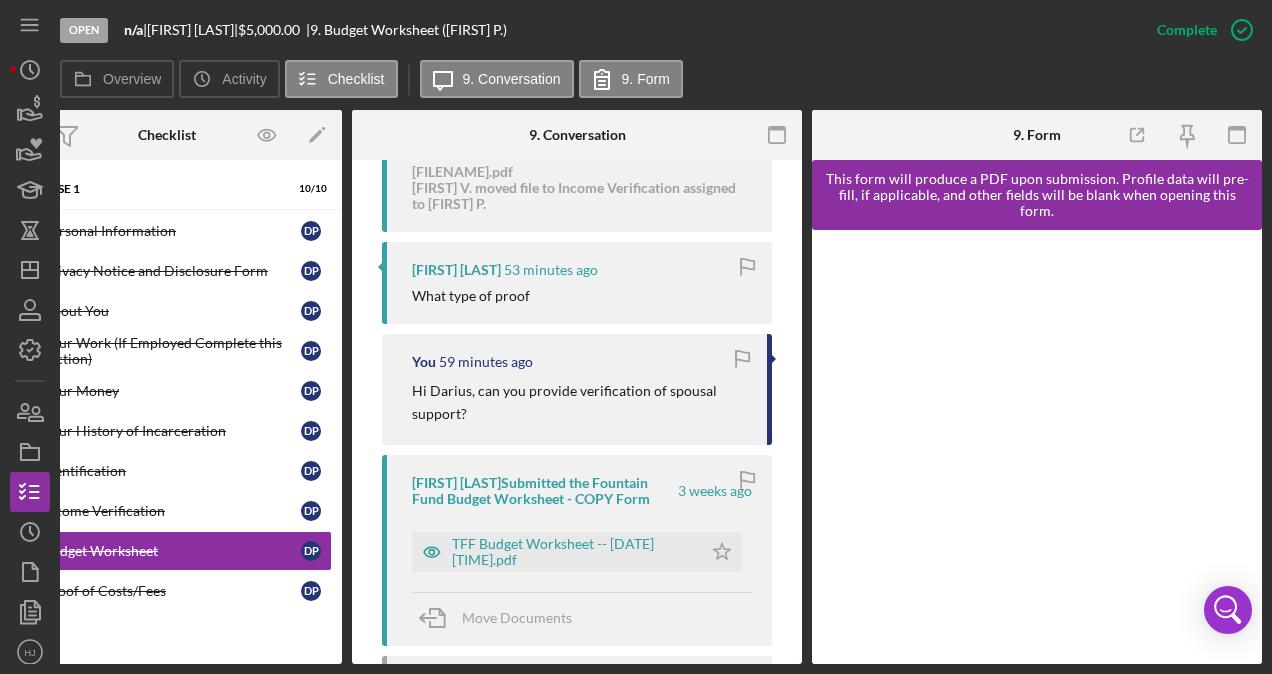 scroll, scrollTop: 1200, scrollLeft: 0, axis: vertical 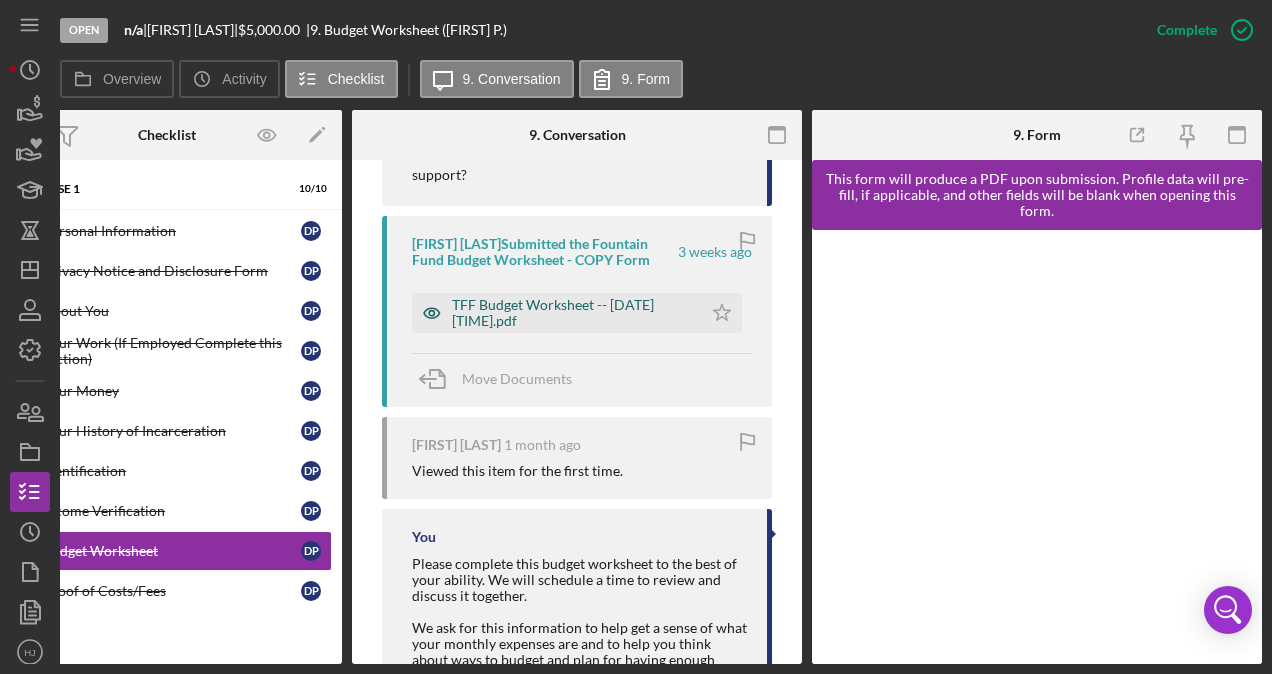 click on "TFF Budget Worksheet -- [DATE] [TIME].pdf" at bounding box center [572, 313] 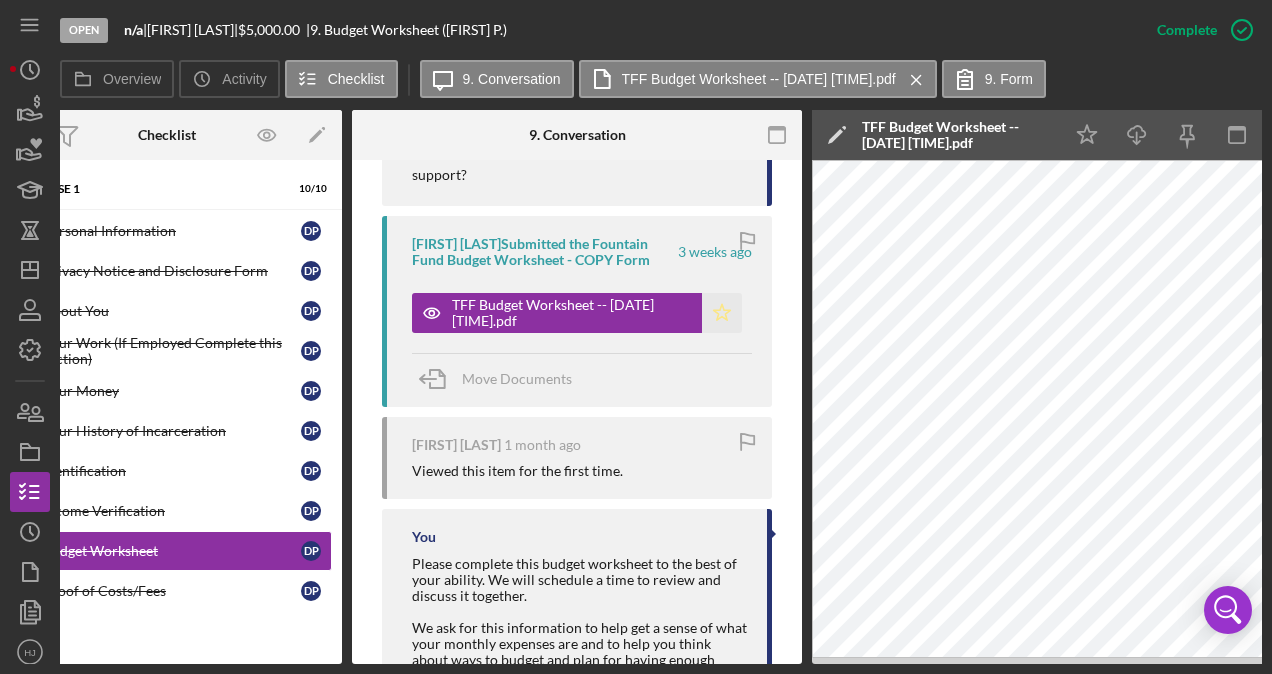 click on "Icon/Star" 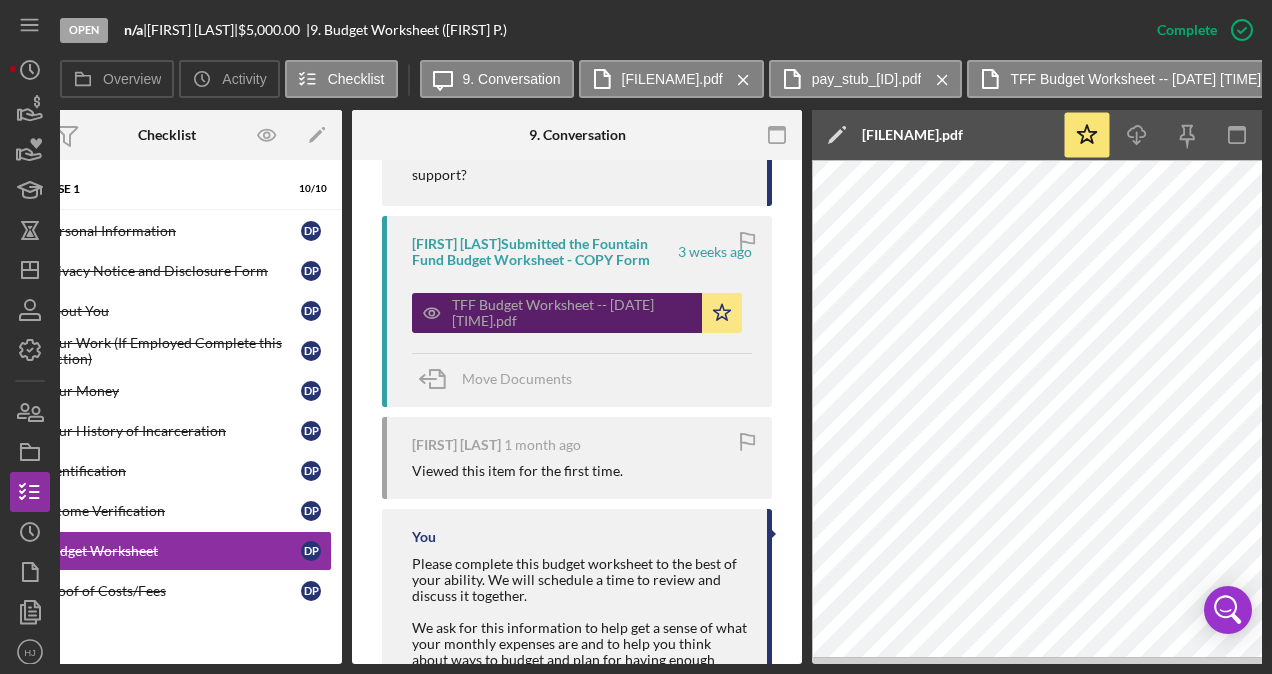 click on "TFF Budget Worksheet -- [DATE] [TIME].pdf" at bounding box center [572, 313] 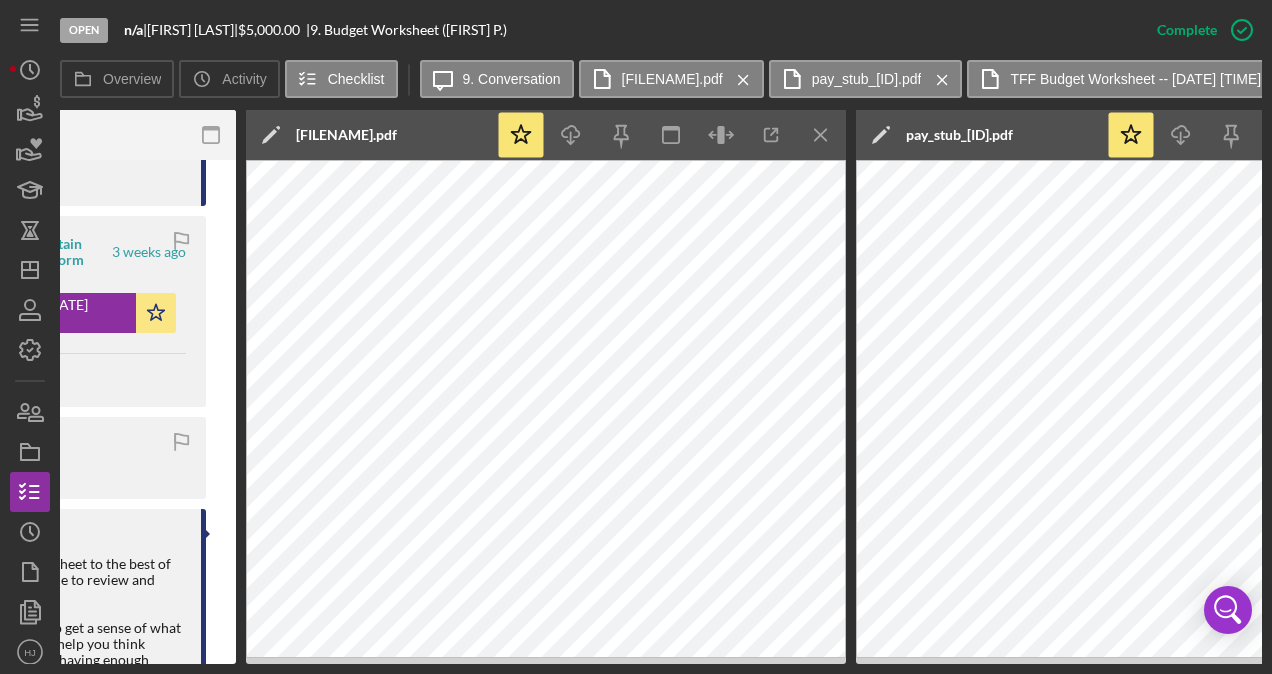 scroll, scrollTop: 0, scrollLeft: 639, axis: horizontal 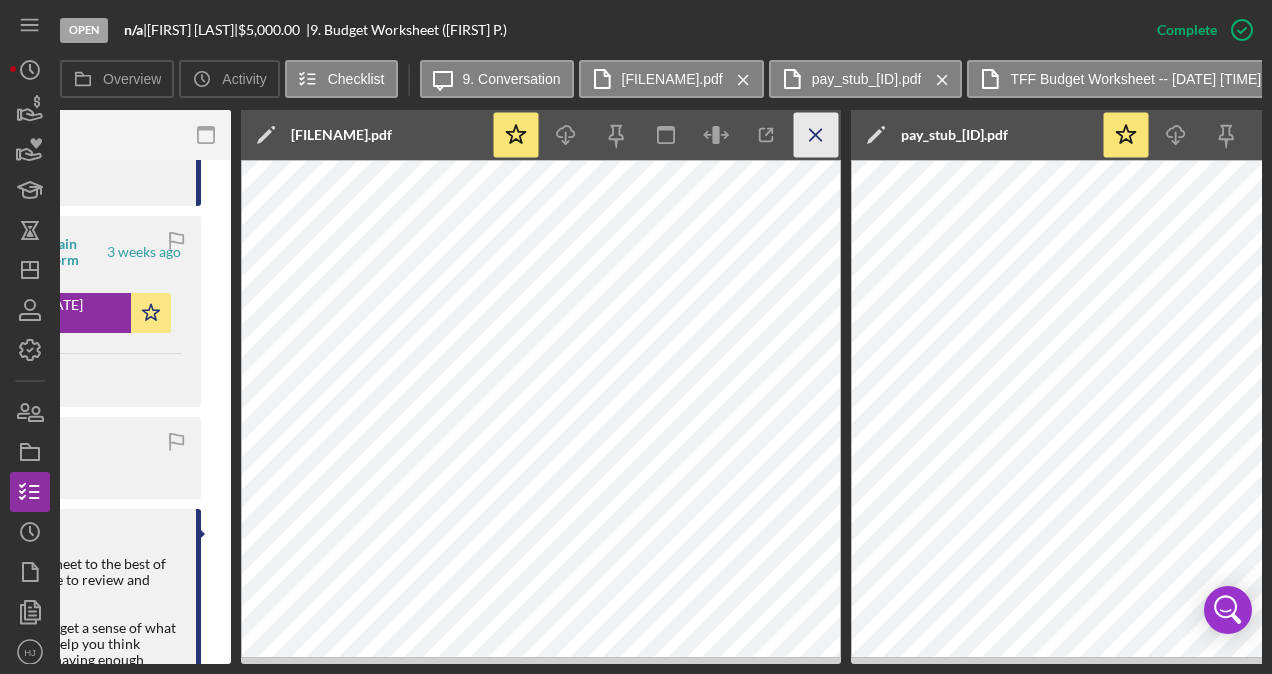 click 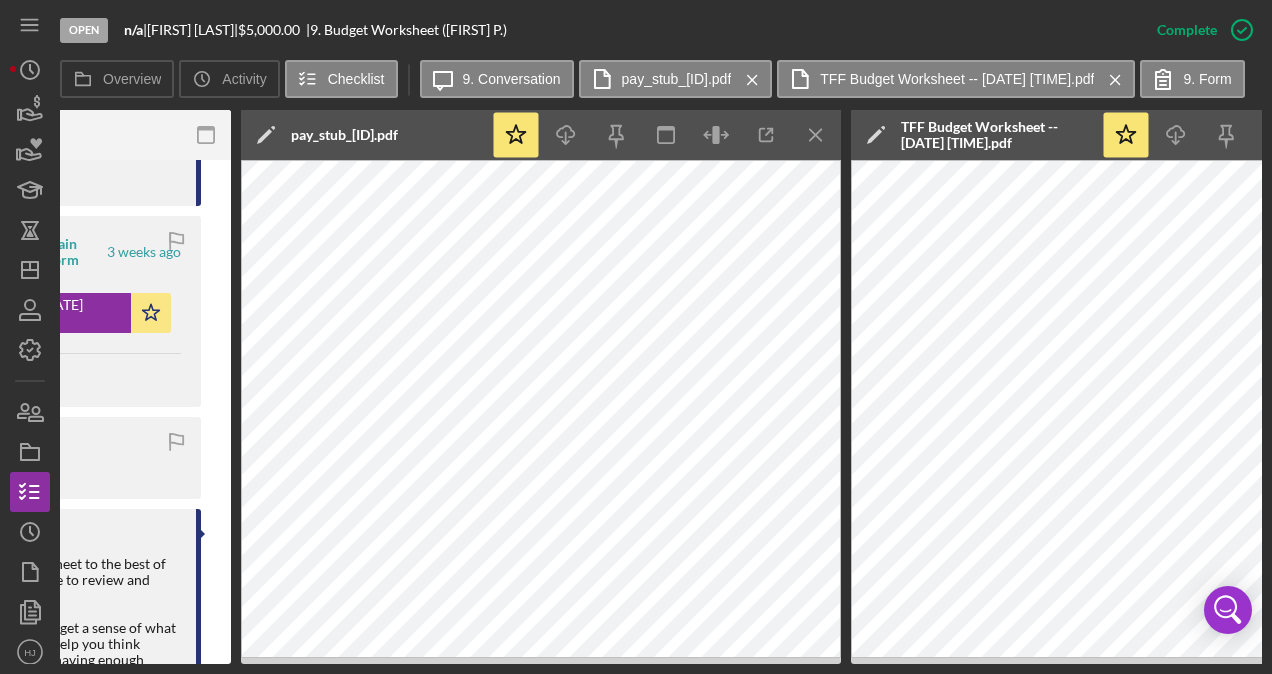click 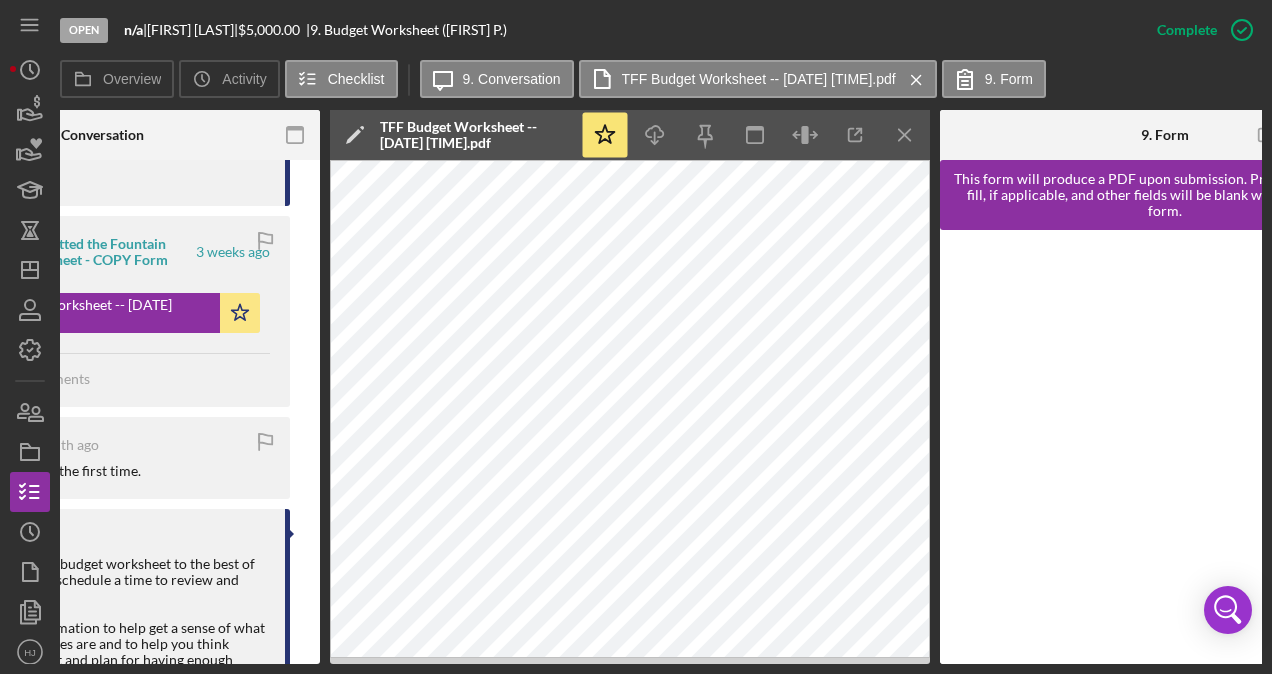 scroll, scrollTop: 0, scrollLeft: 543, axis: horizontal 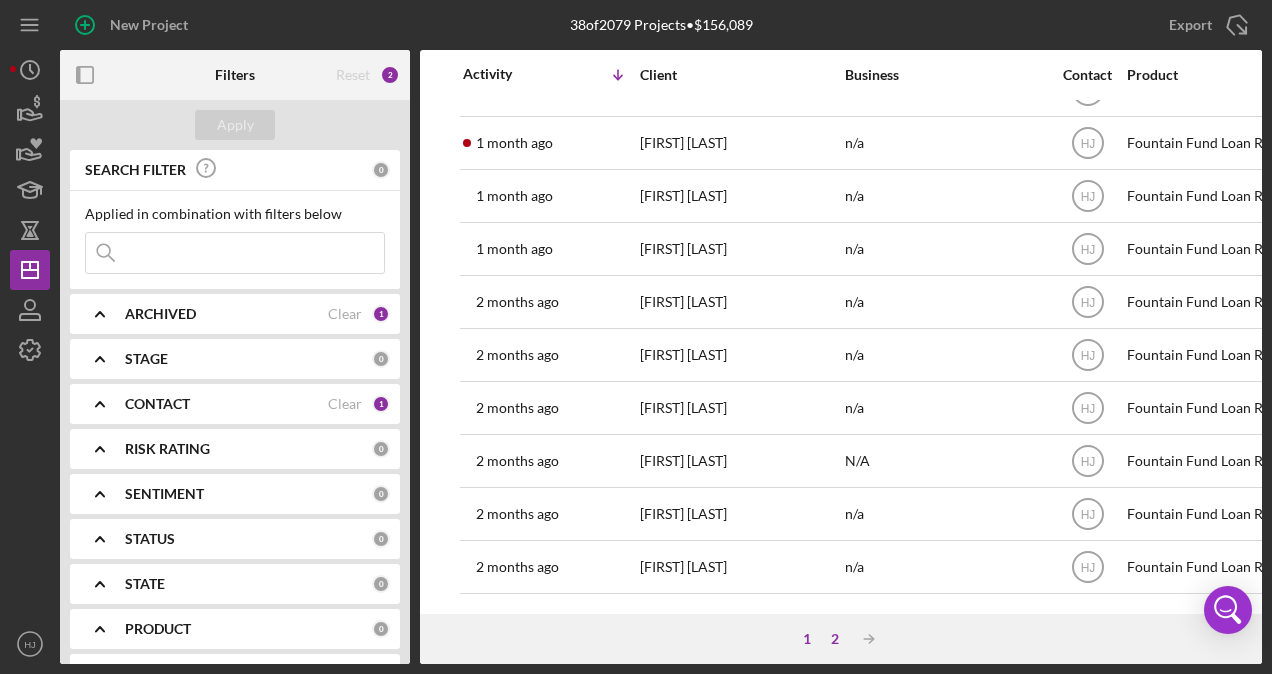 click on "2" at bounding box center (835, 639) 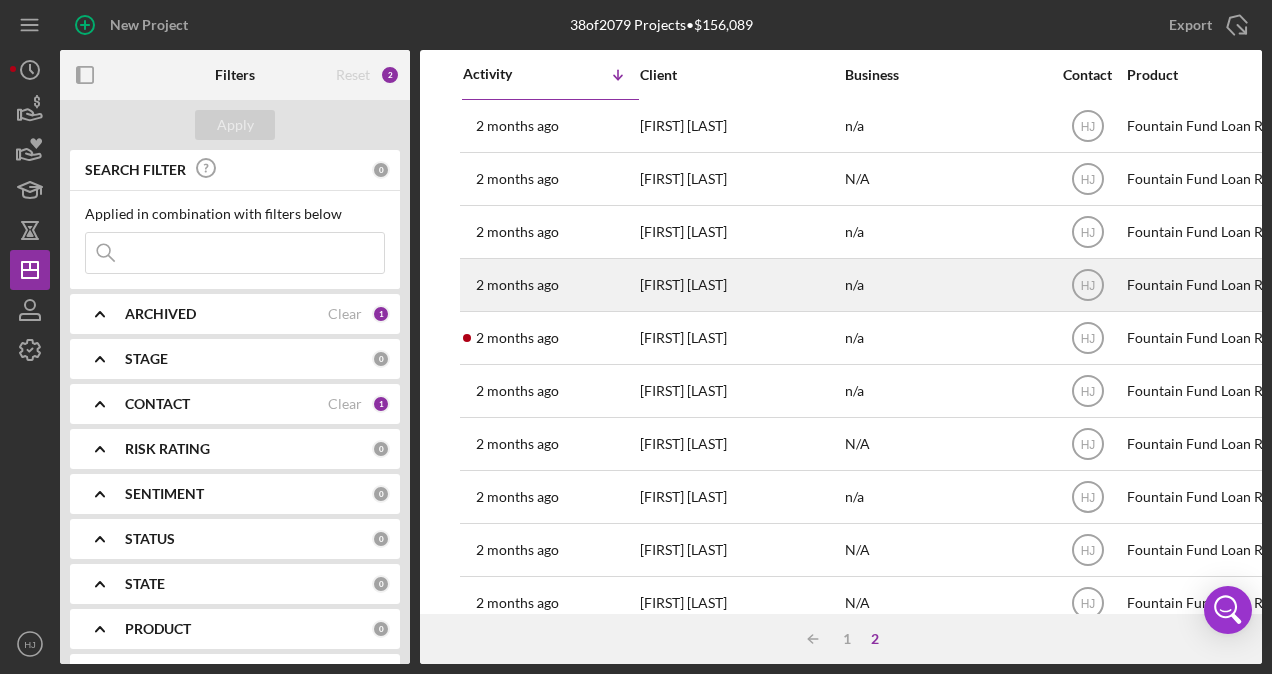scroll, scrollTop: 0, scrollLeft: 0, axis: both 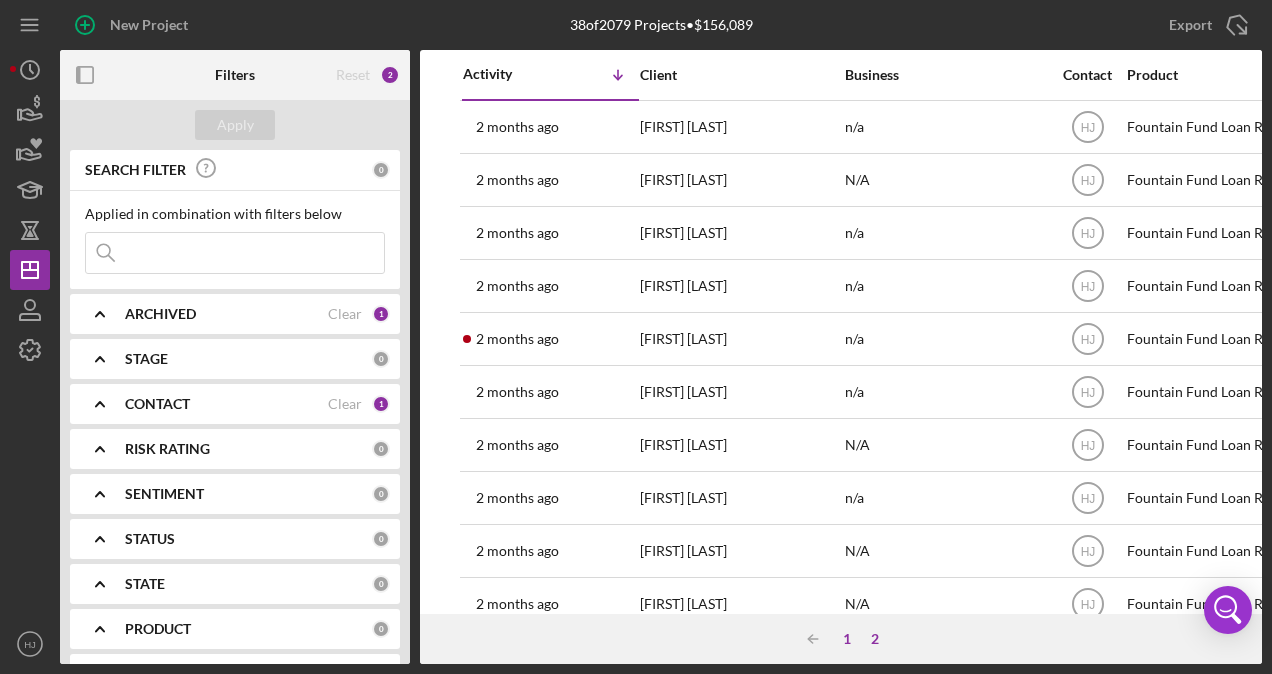 click on "1" at bounding box center (847, 639) 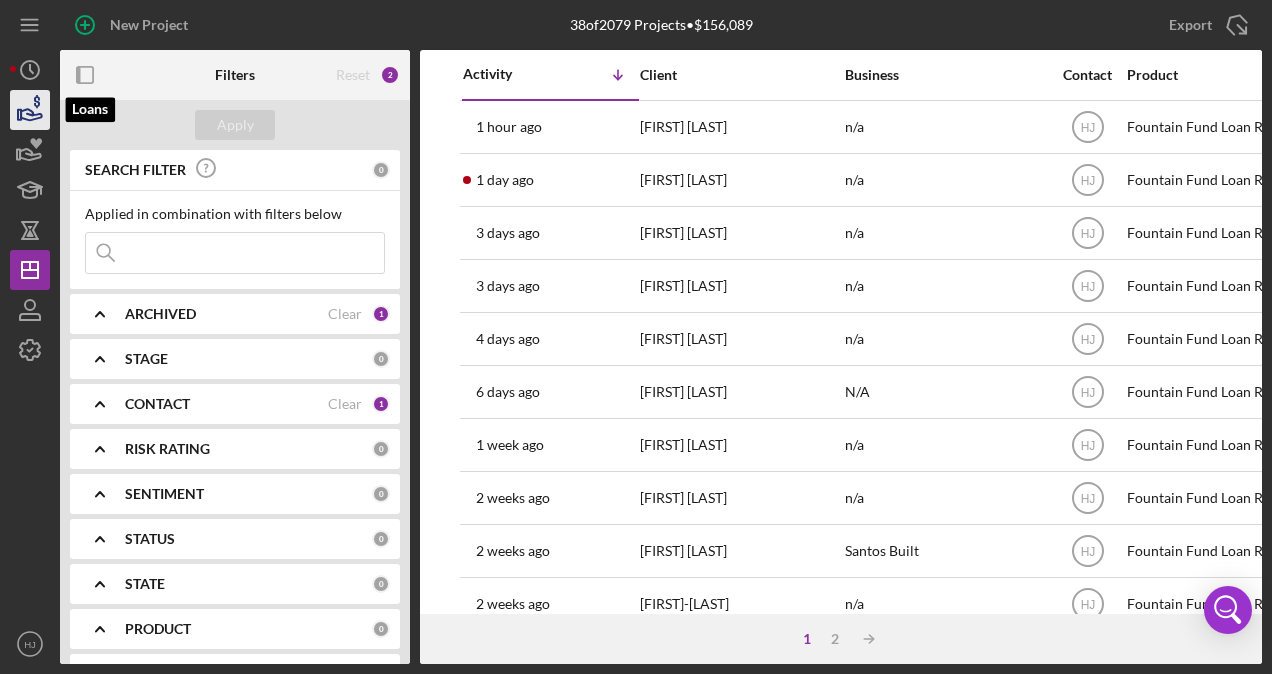 click 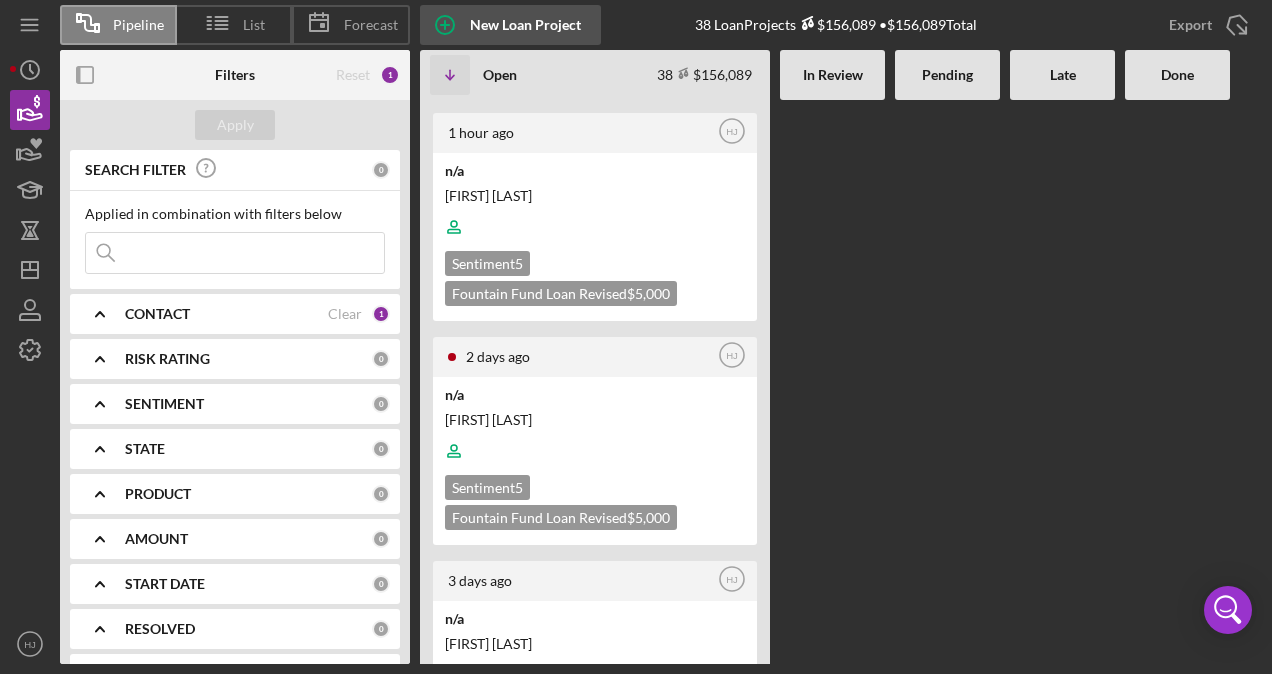 click on "New Loan Project" at bounding box center (525, 25) 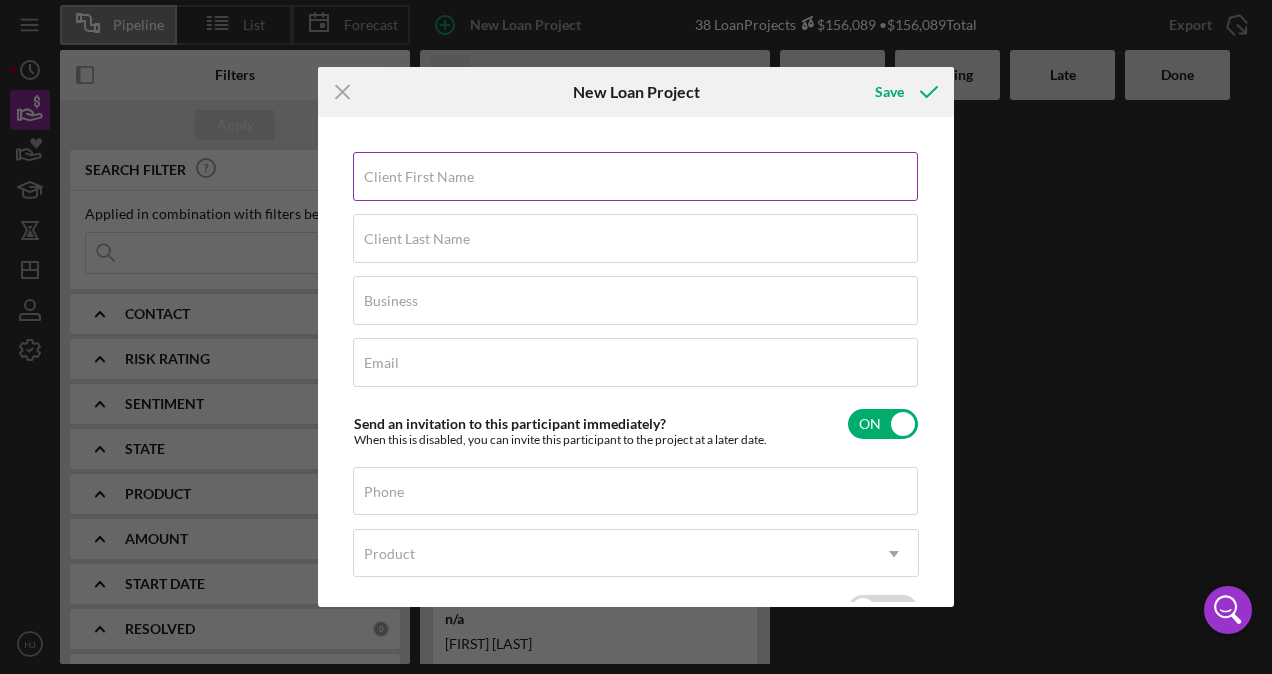 click on "Client First Name" at bounding box center (419, 177) 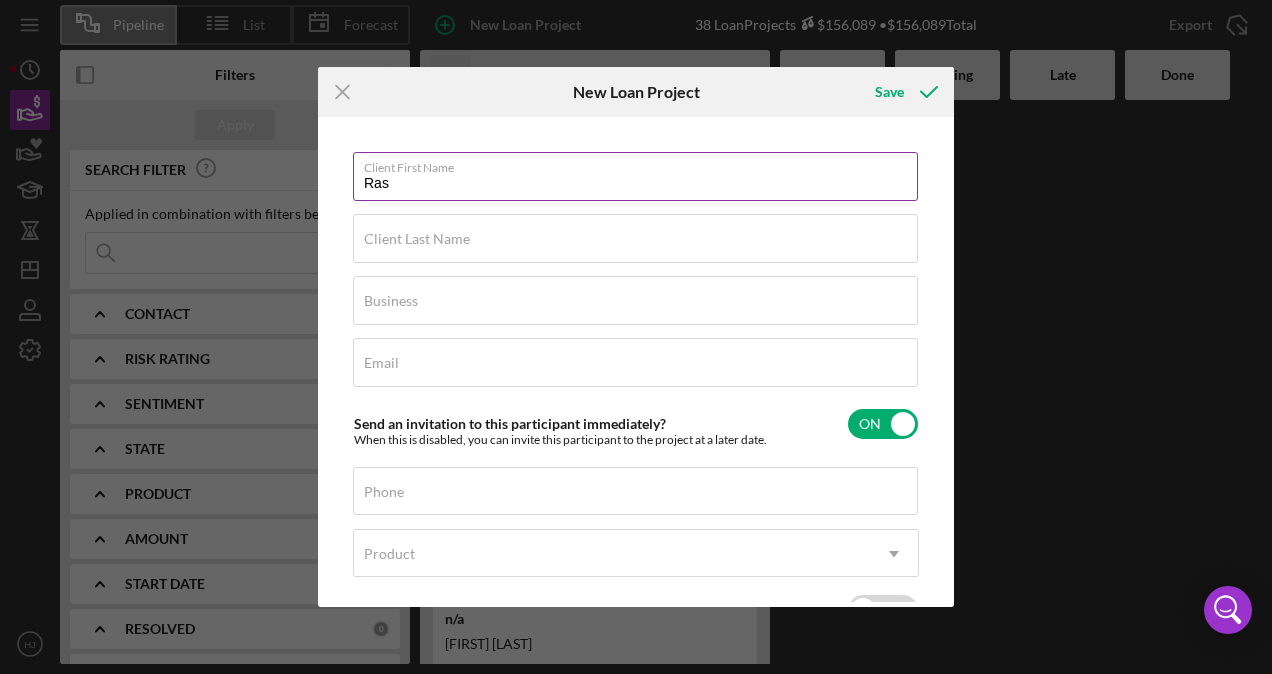 click on "Ras" at bounding box center [635, 176] 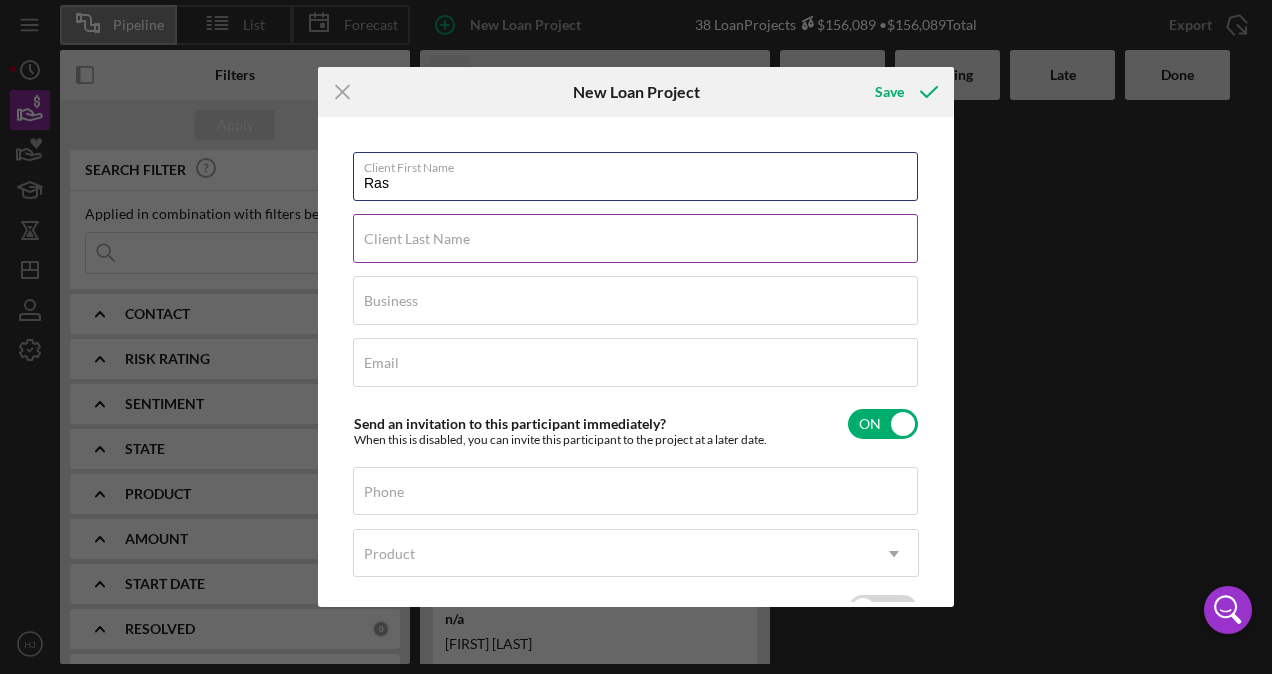 type on "Ras" 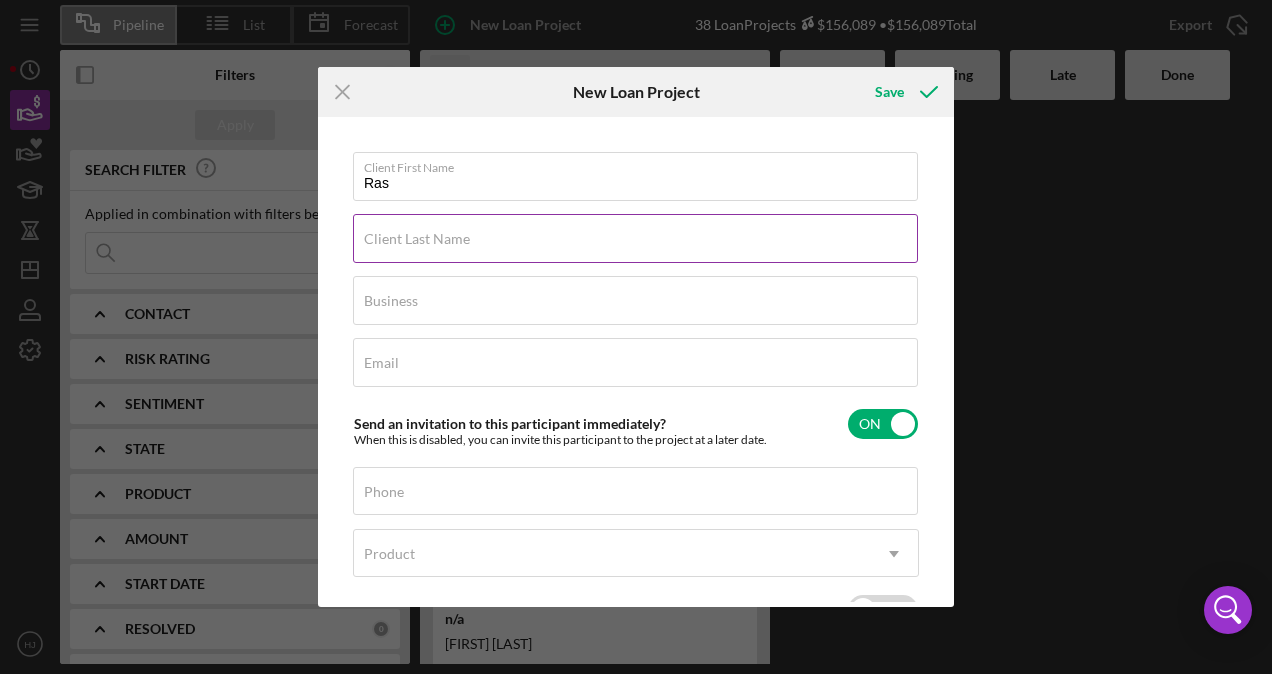 click on "Client Last Name" at bounding box center [635, 238] 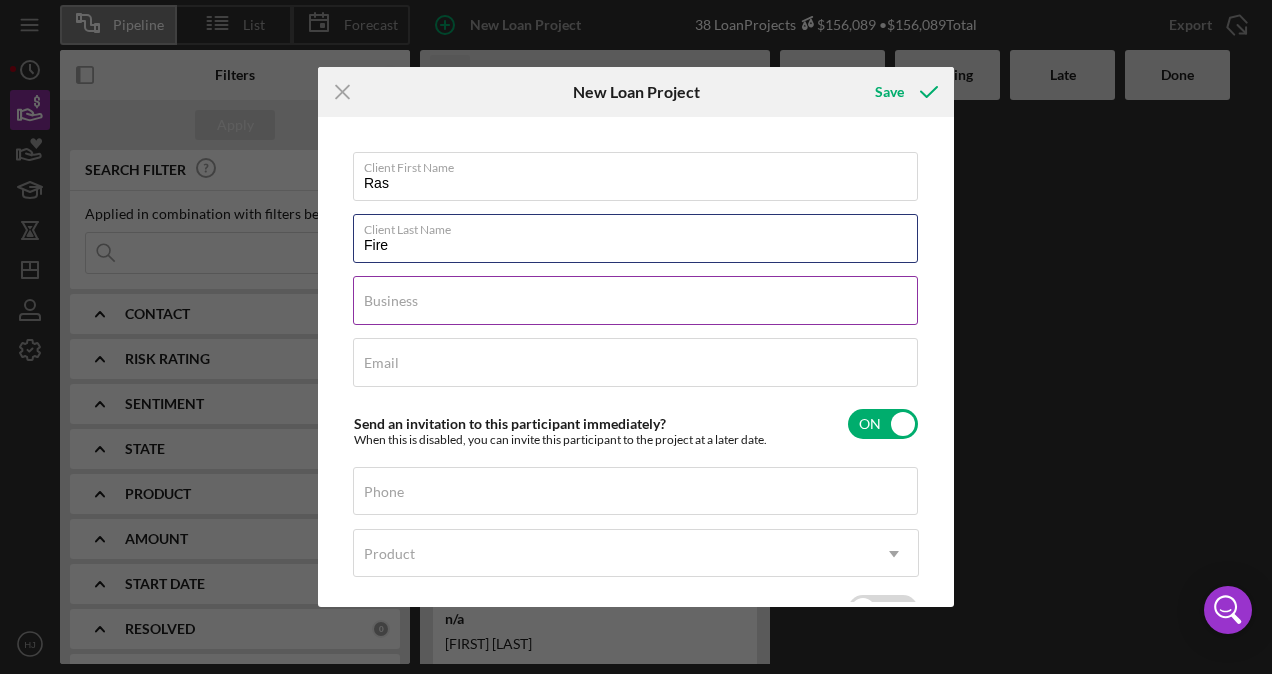 type on "Fire" 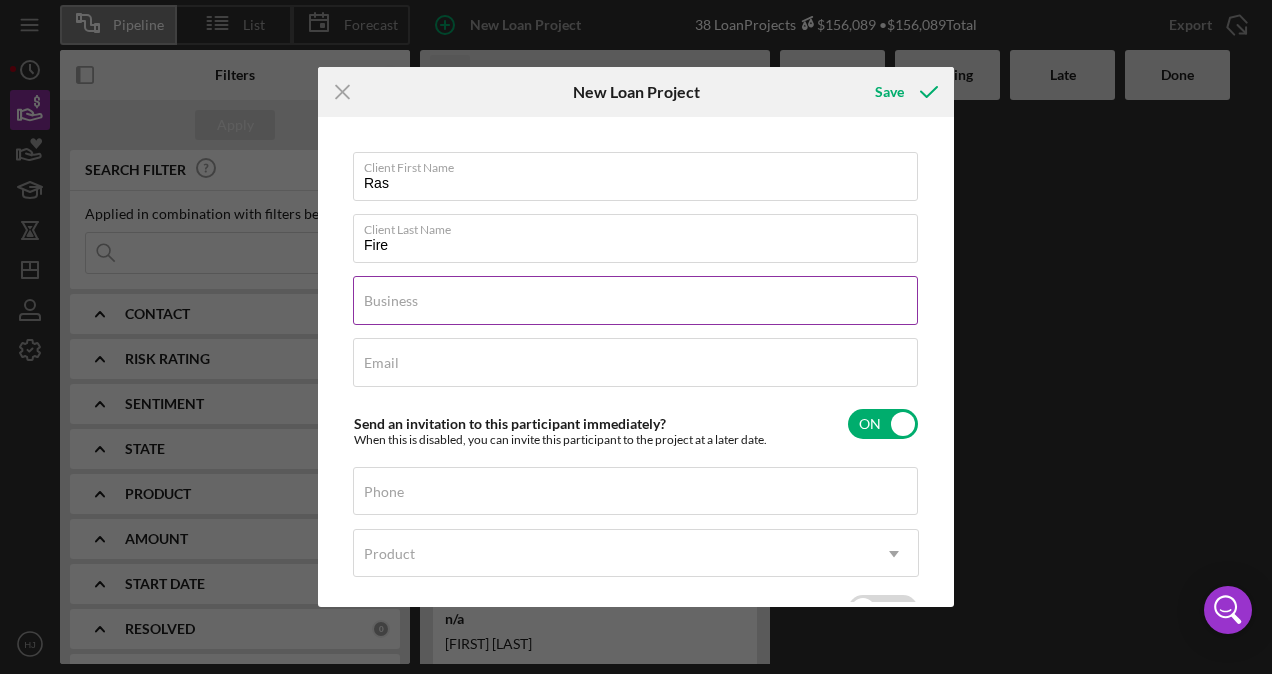 click on "Business" at bounding box center (391, 301) 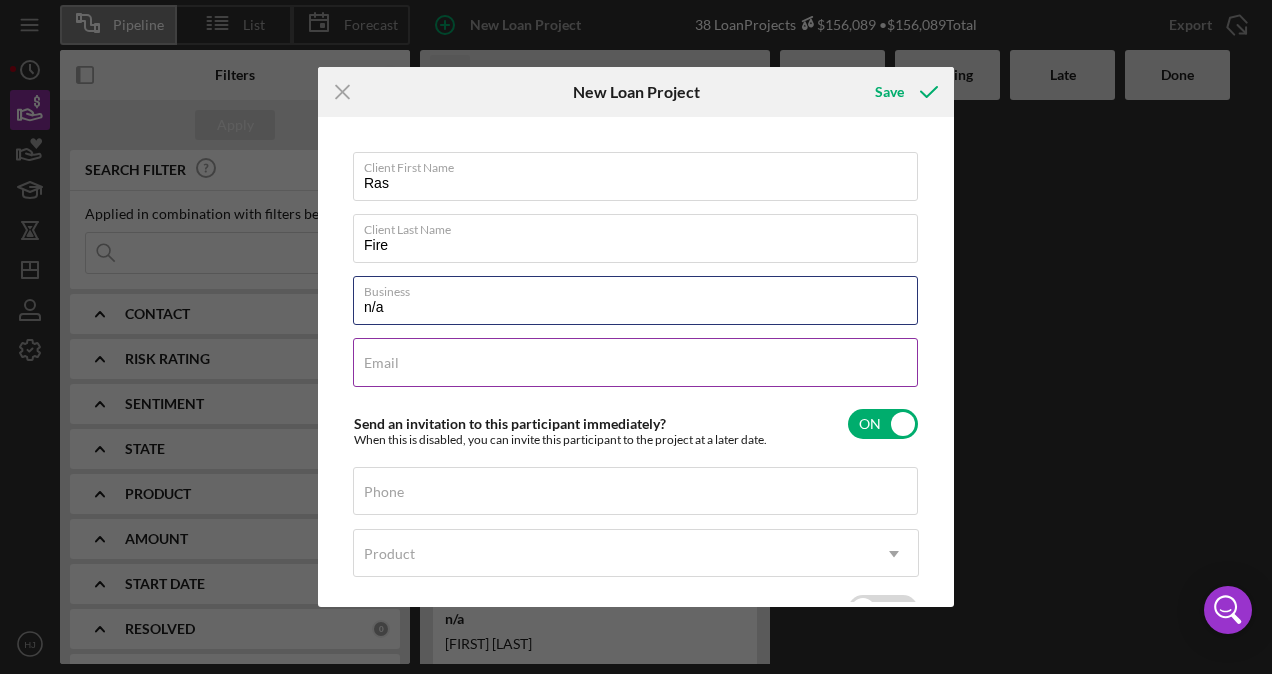 type on "n/a" 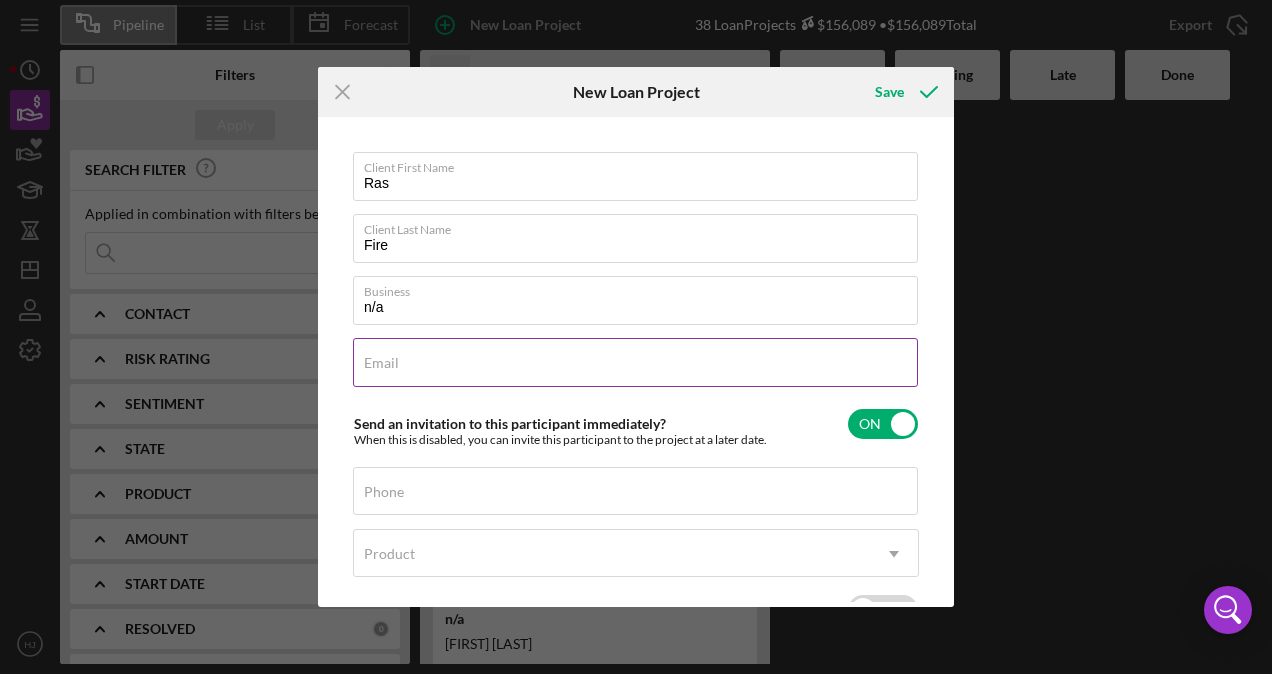 click on "Email" at bounding box center [381, 363] 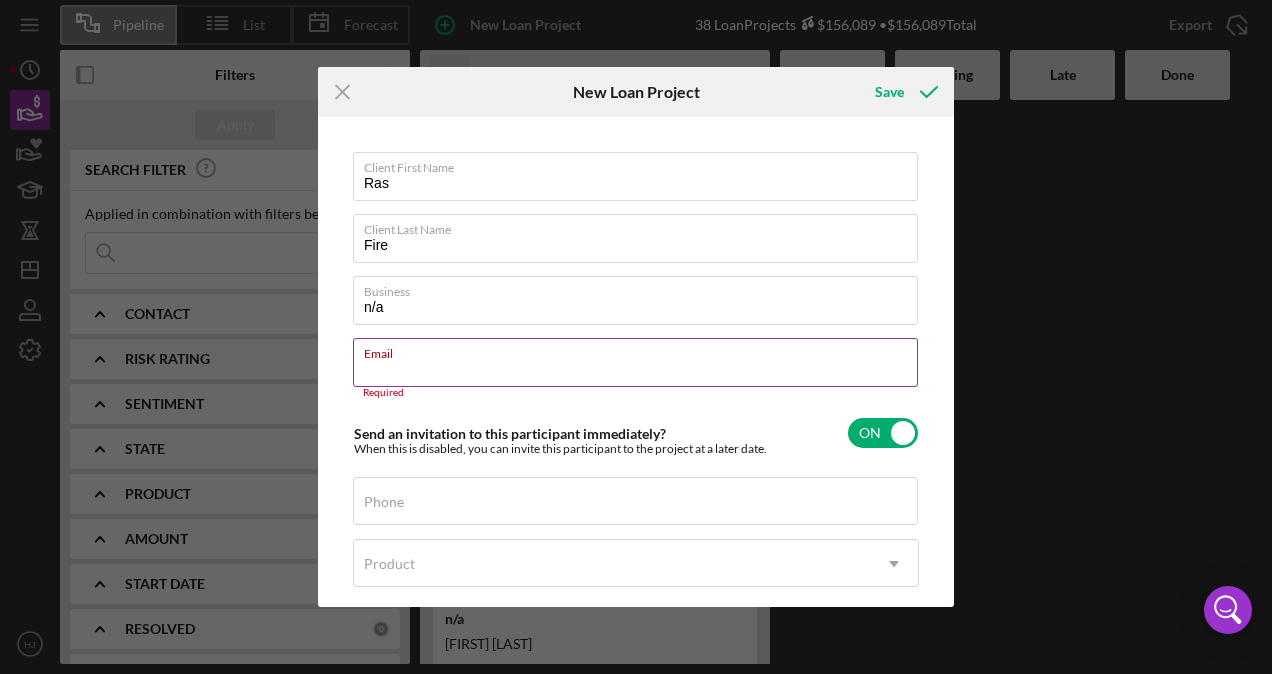 click on "Email" at bounding box center [641, 350] 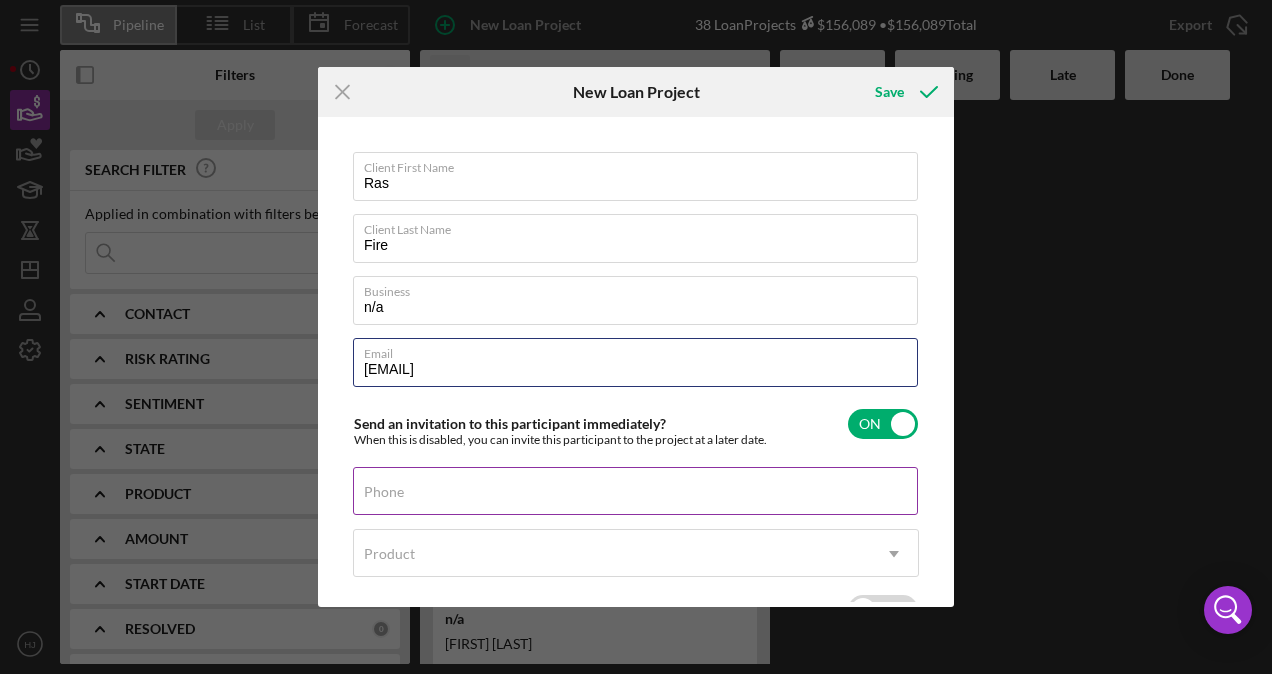 type on "rasfire232@gmail.com" 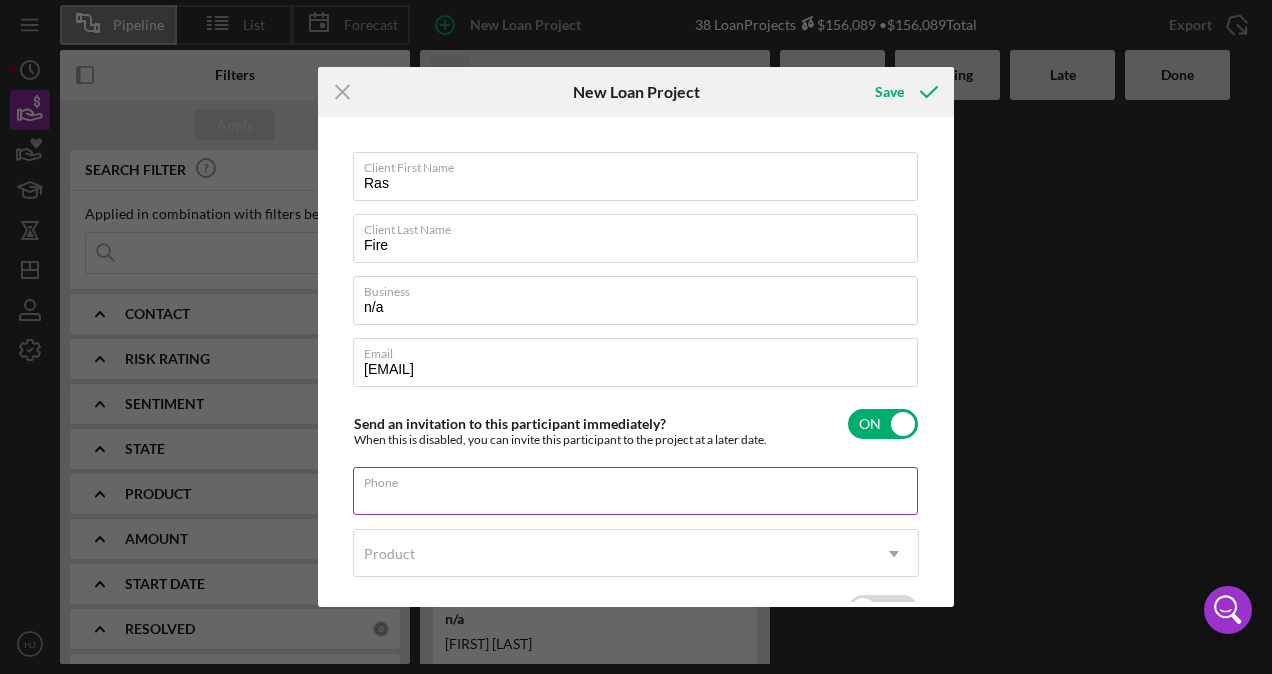 click on "Phone" at bounding box center [635, 491] 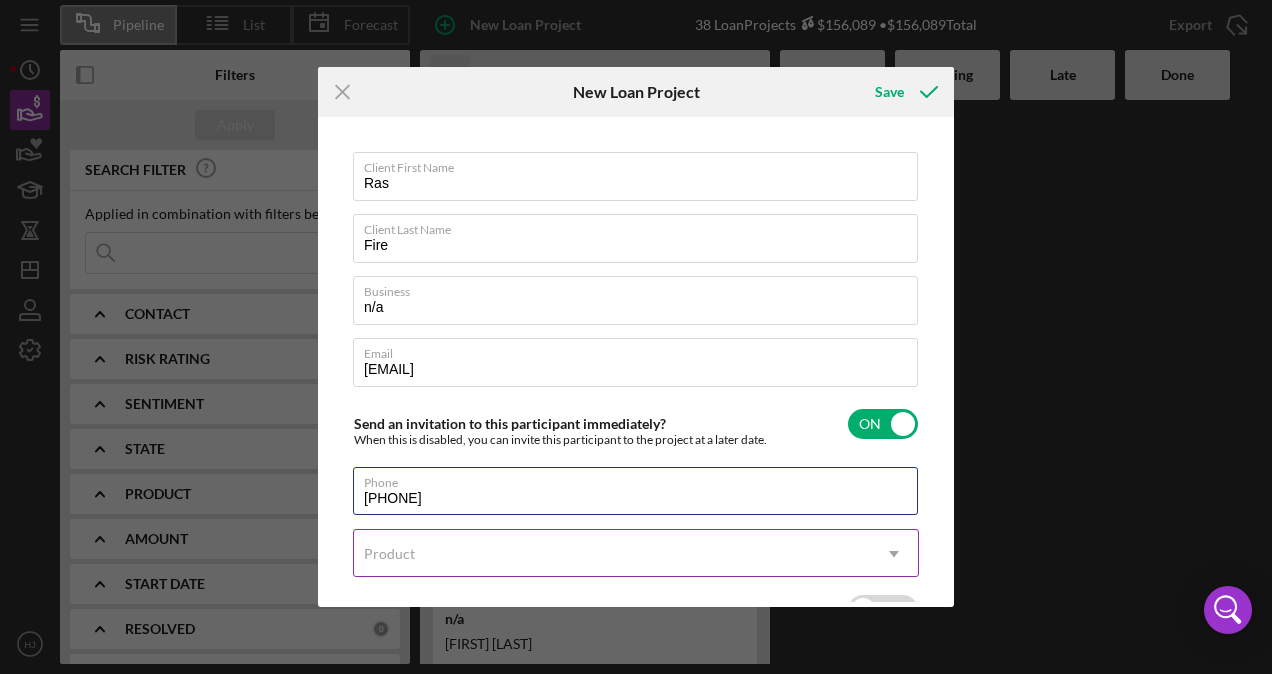 type on "(774) 322-5846" 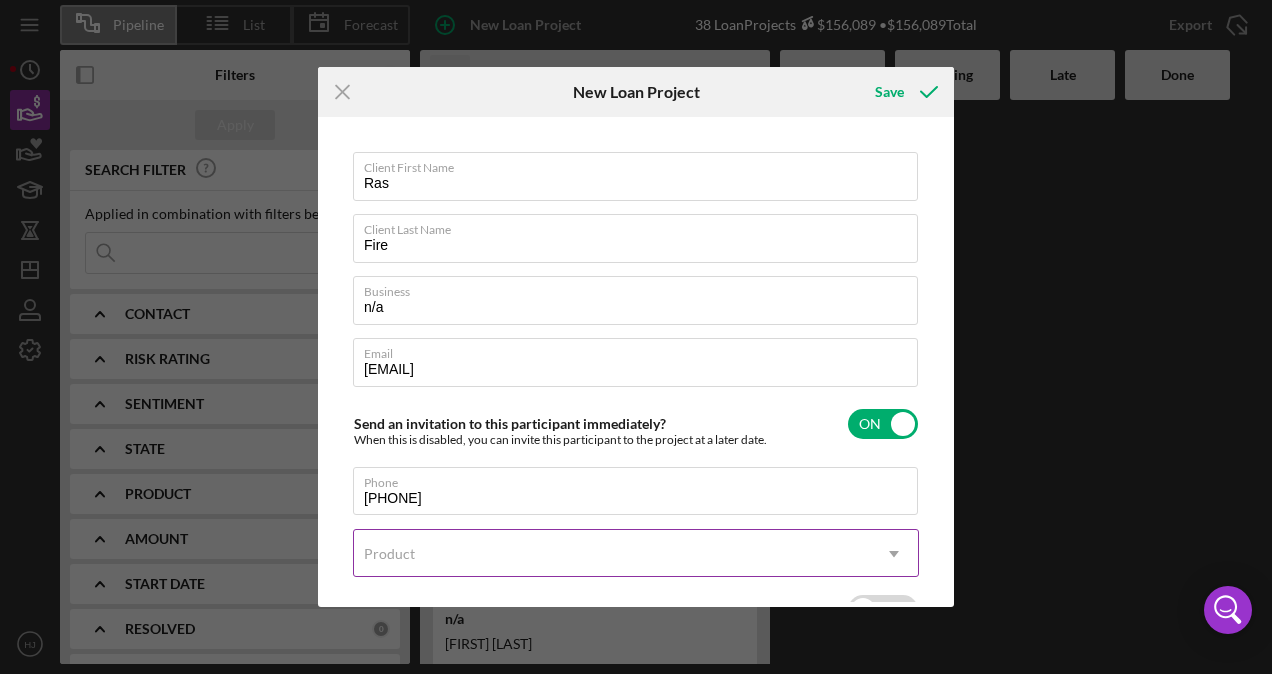 click on "Product" at bounding box center (612, 554) 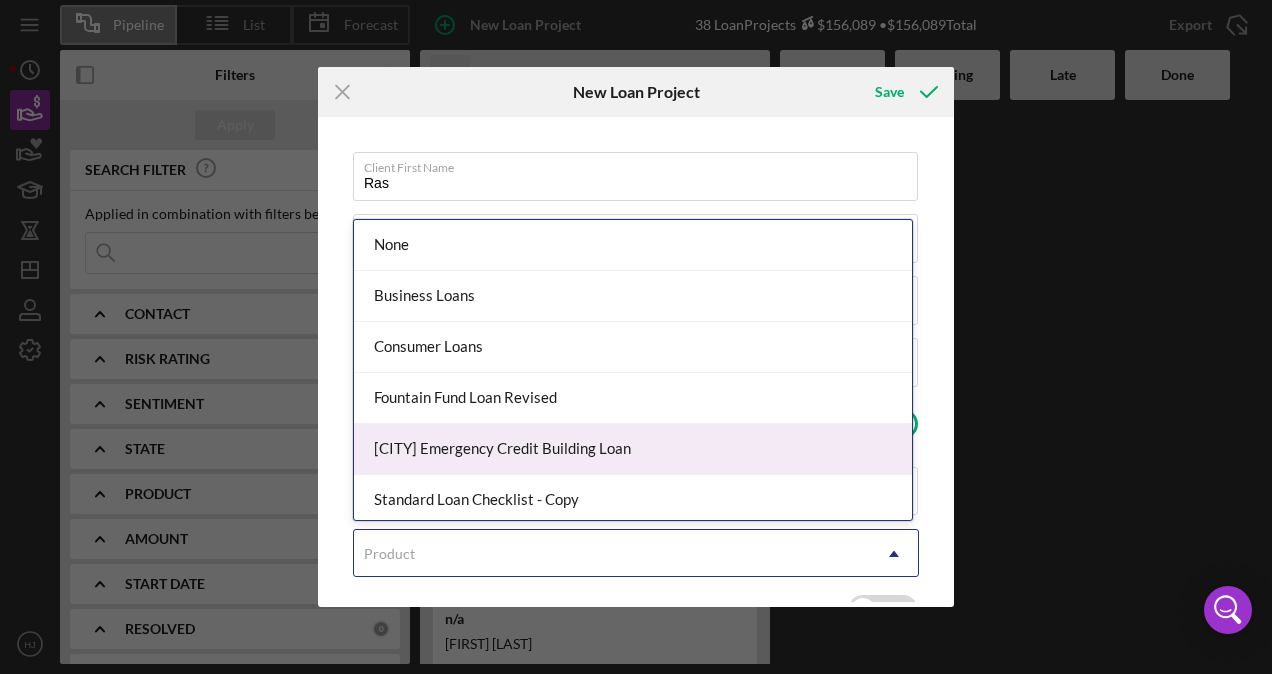 scroll, scrollTop: 4, scrollLeft: 0, axis: vertical 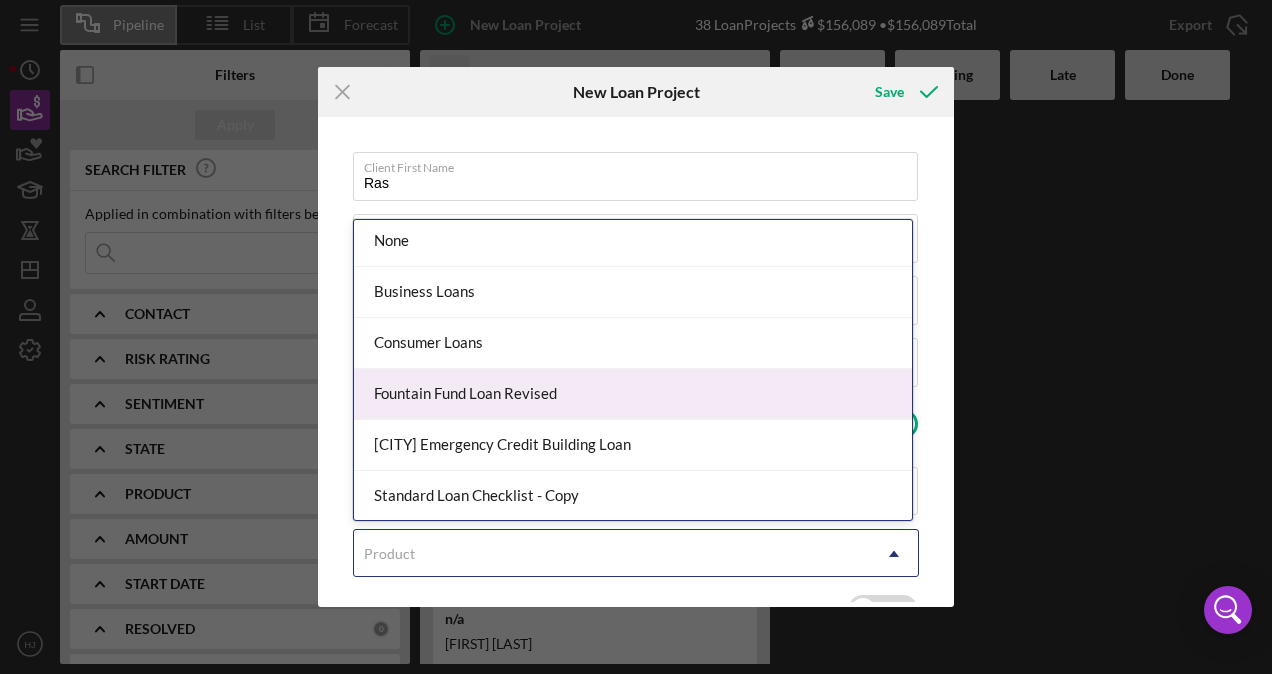 click on "Fountain Fund Loan Revised" at bounding box center (633, 394) 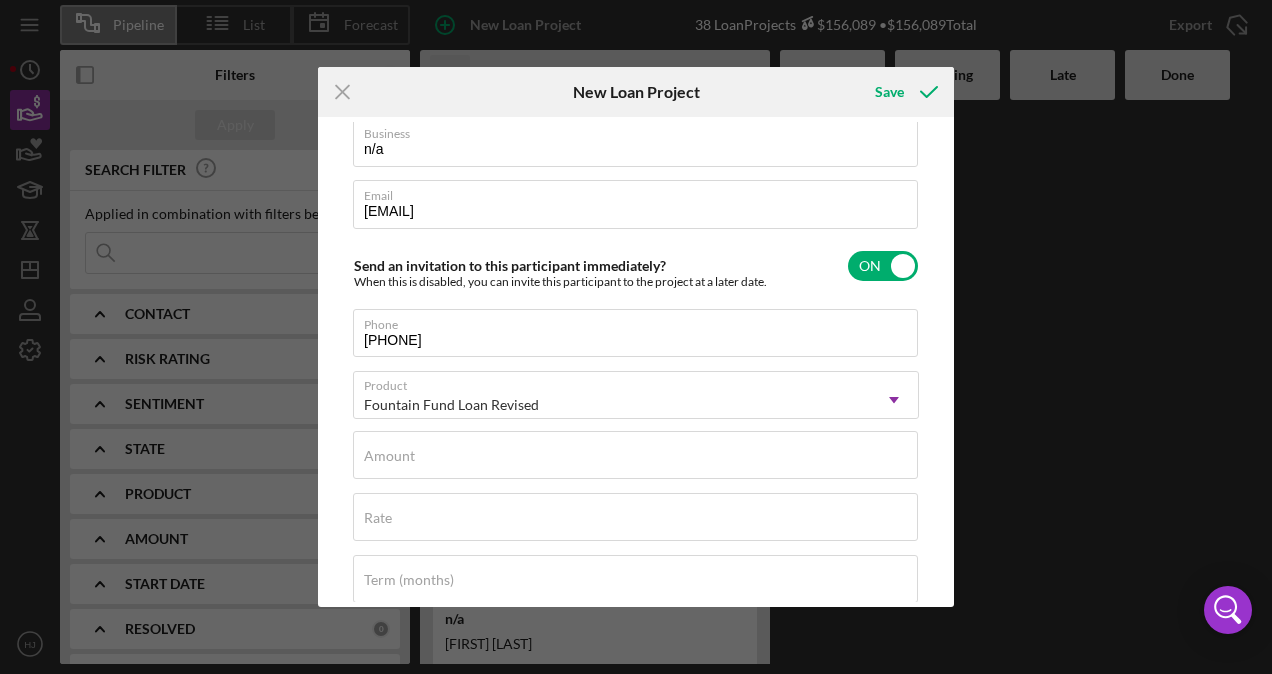 scroll, scrollTop: 200, scrollLeft: 0, axis: vertical 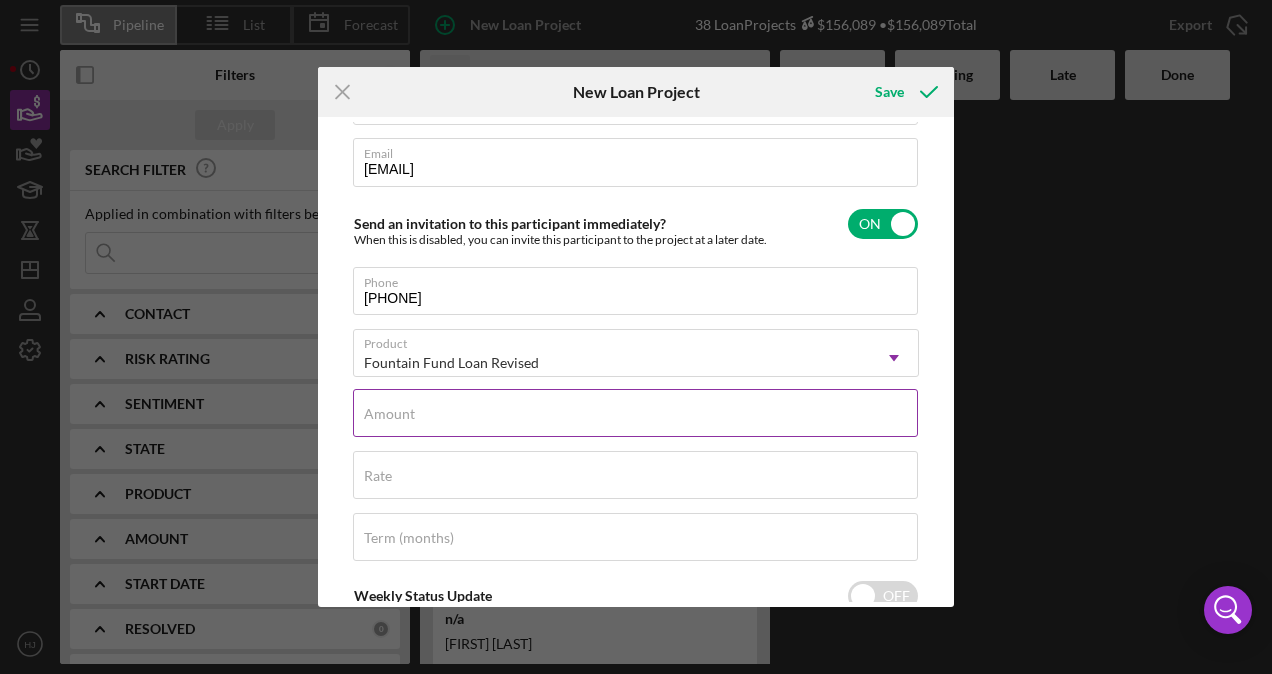 click on "Amount" at bounding box center [635, 413] 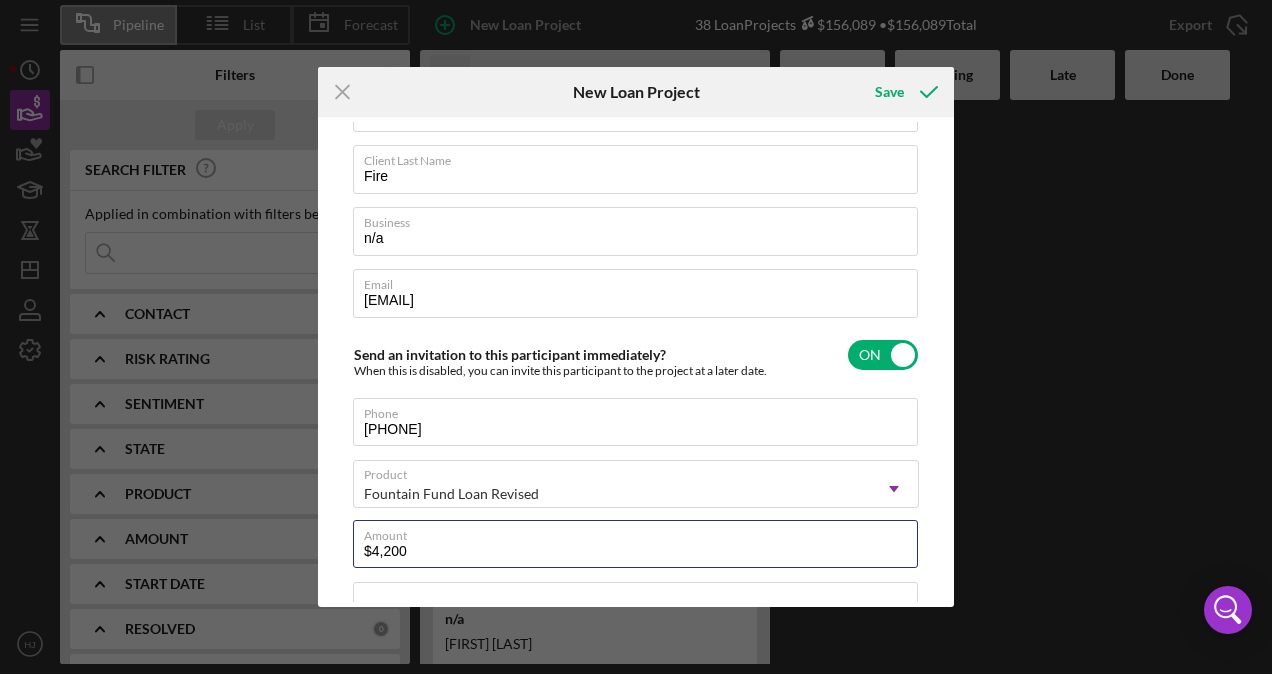 scroll, scrollTop: 100, scrollLeft: 0, axis: vertical 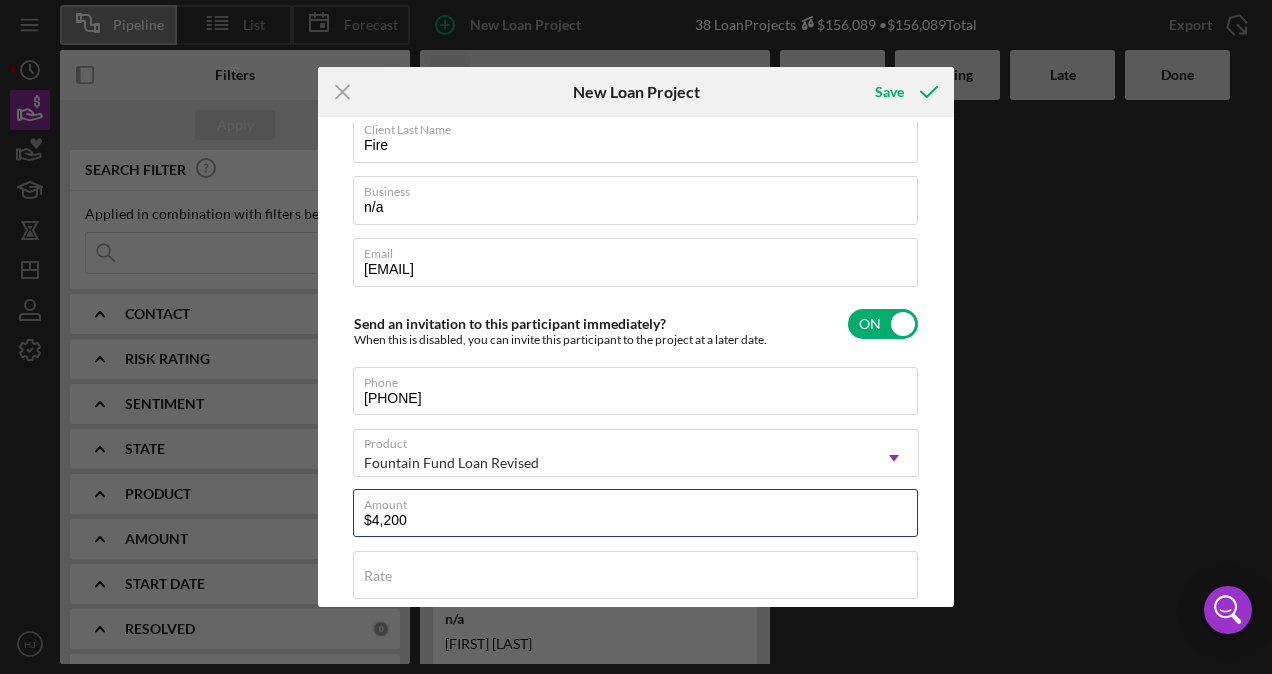 type on "$4,200" 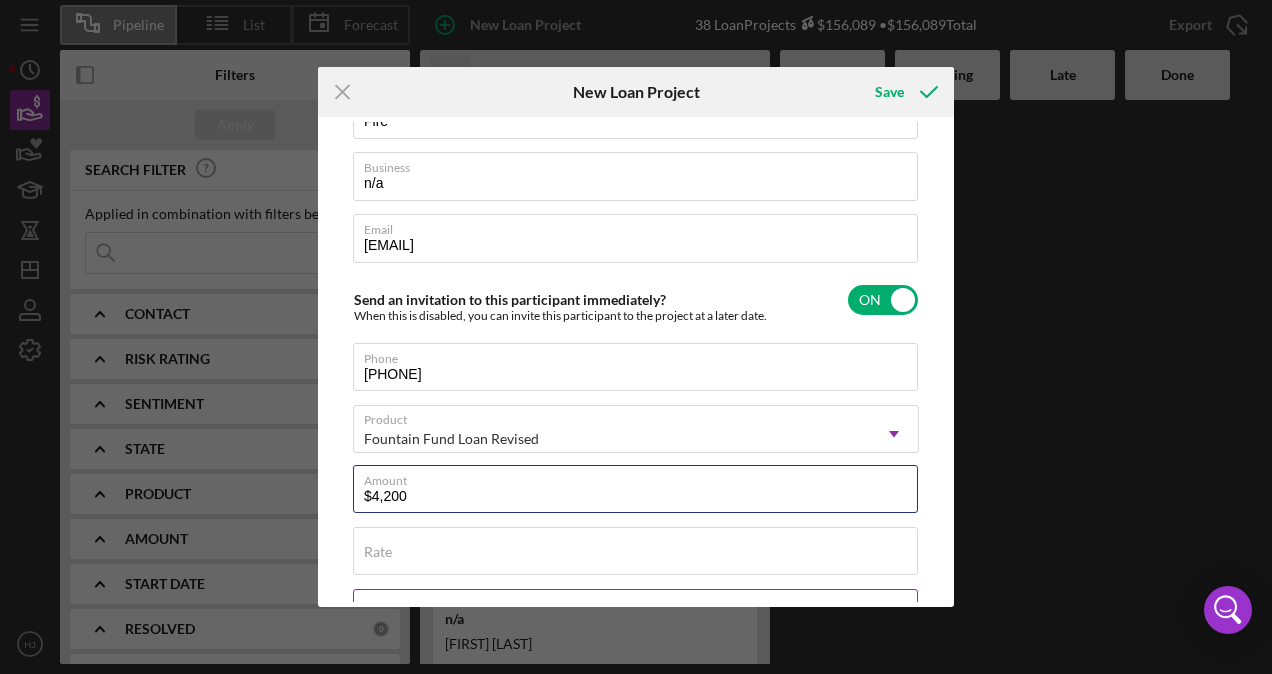 scroll, scrollTop: 0, scrollLeft: 0, axis: both 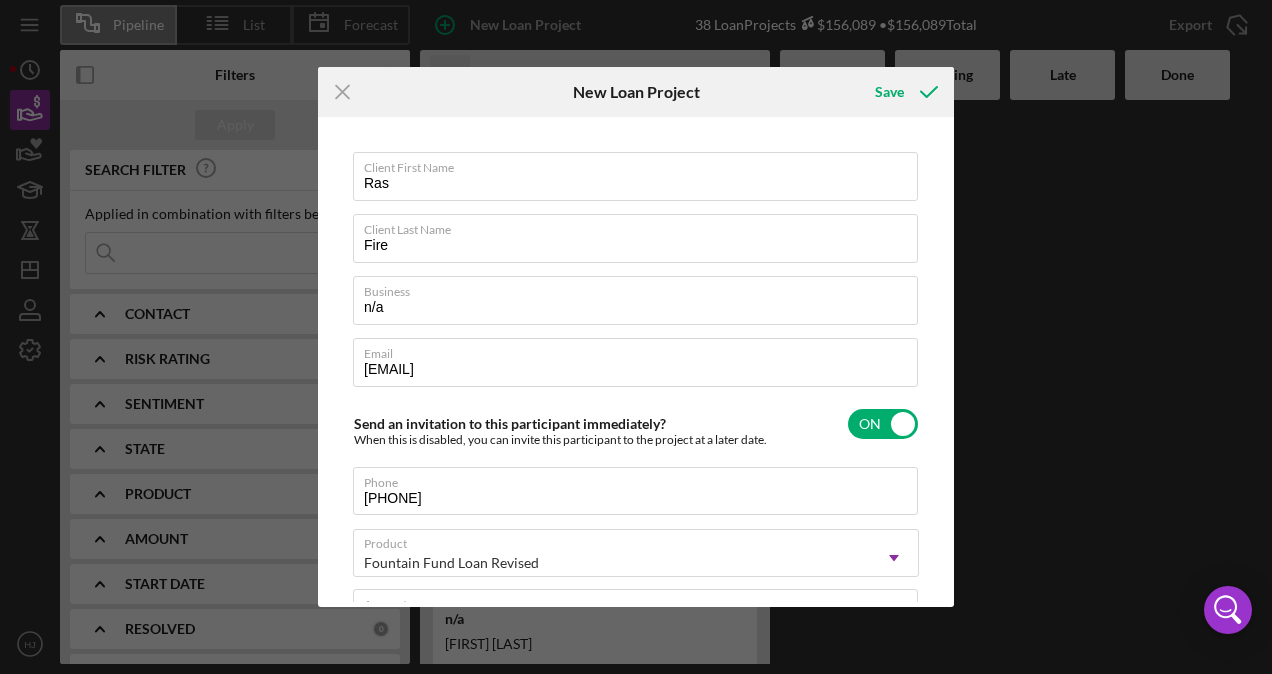 drag, startPoint x: 924, startPoint y: 95, endPoint x: 704, endPoint y: 268, distance: 279.8732 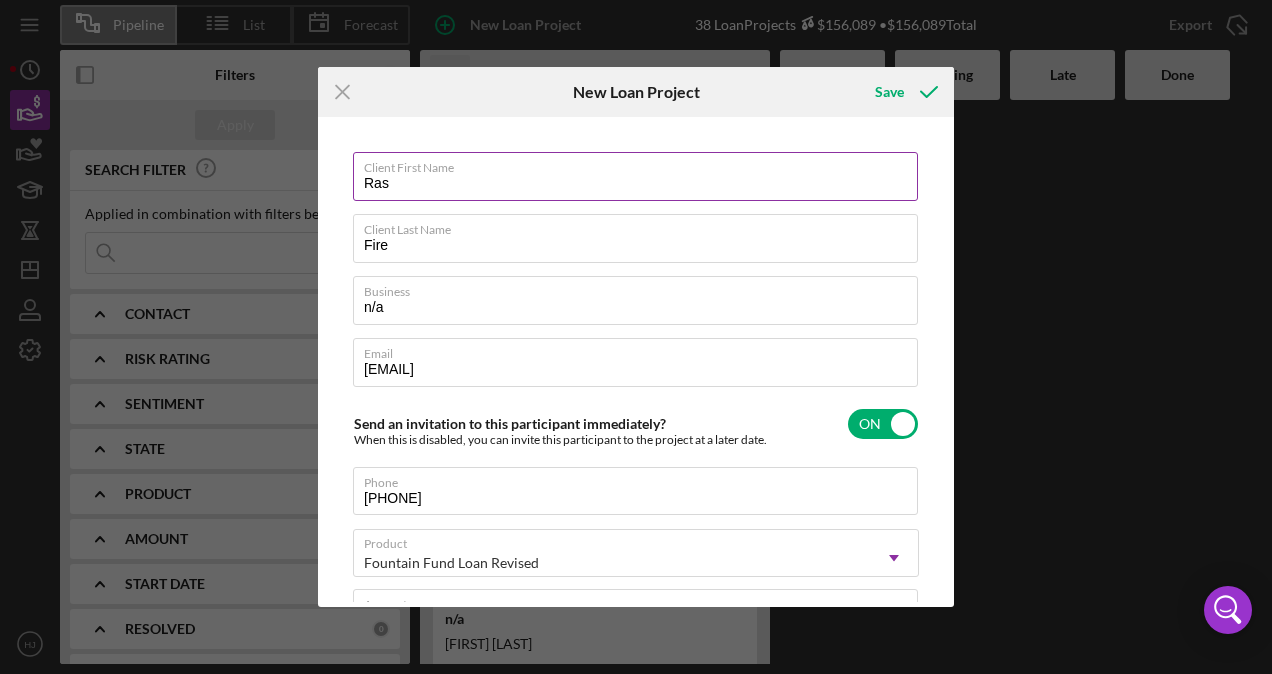drag, startPoint x: 364, startPoint y: 176, endPoint x: 389, endPoint y: 169, distance: 25.96151 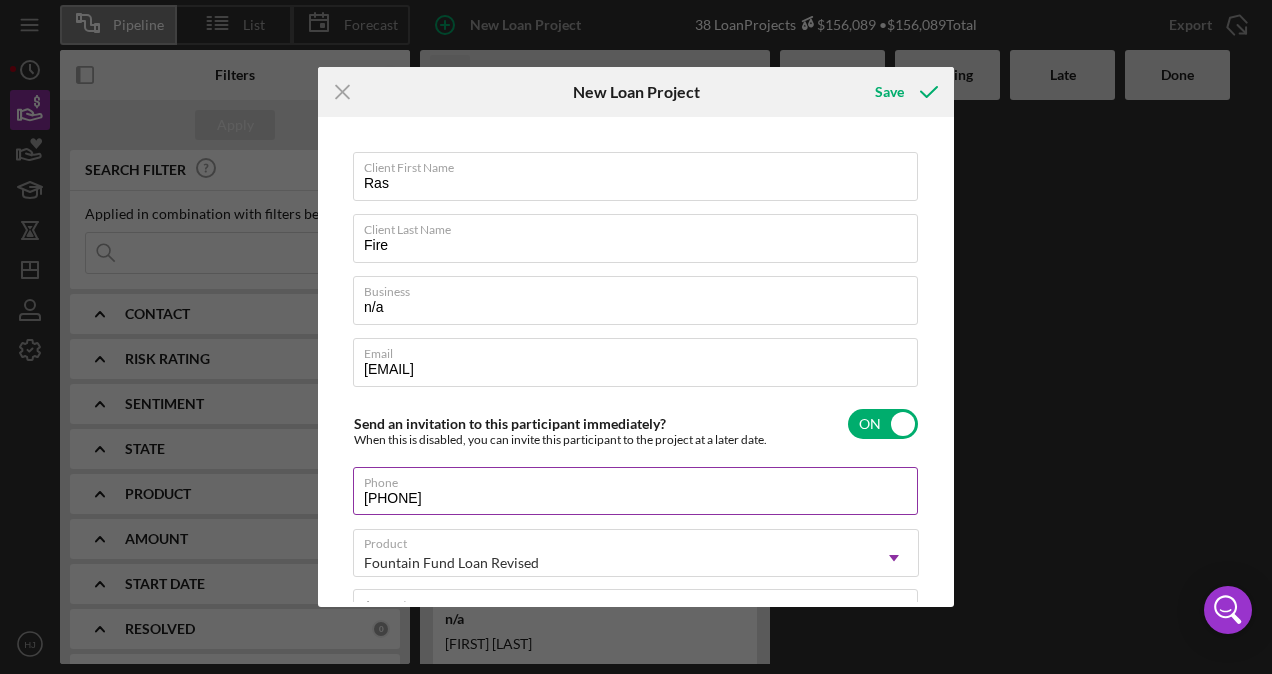 drag, startPoint x: 360, startPoint y: 495, endPoint x: 470, endPoint y: 506, distance: 110.54863 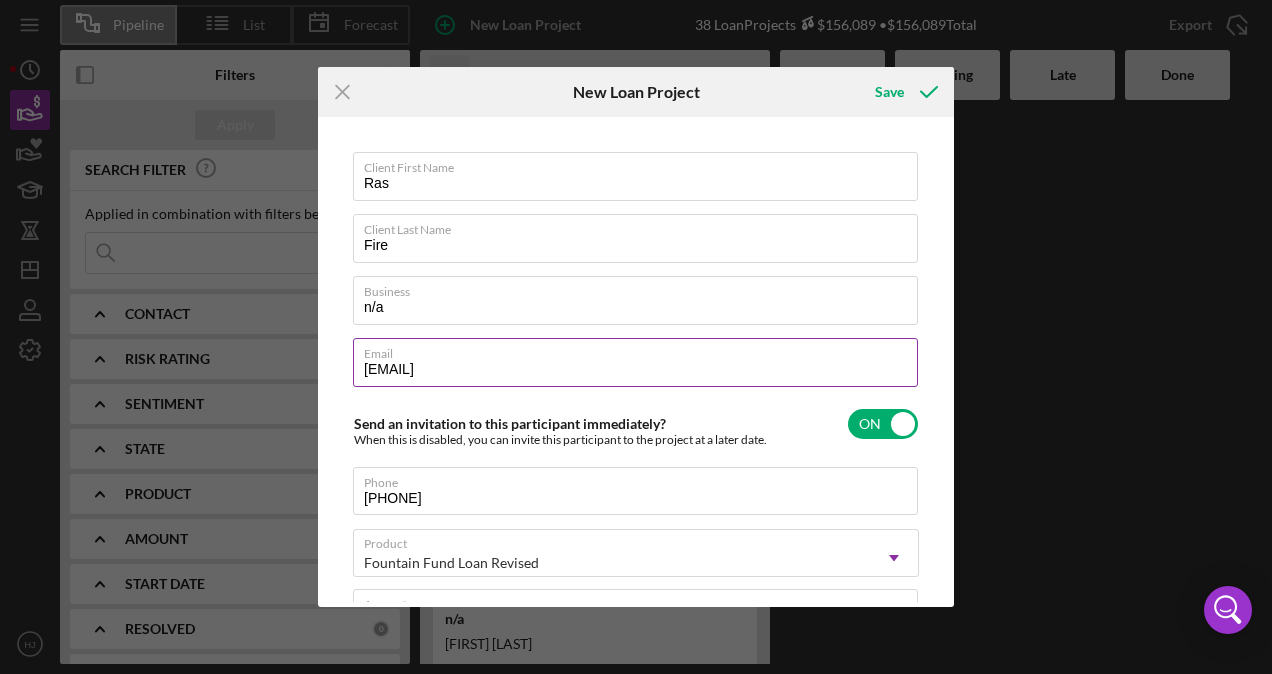 click on "rasfire232@gmail.com" at bounding box center (635, 362) 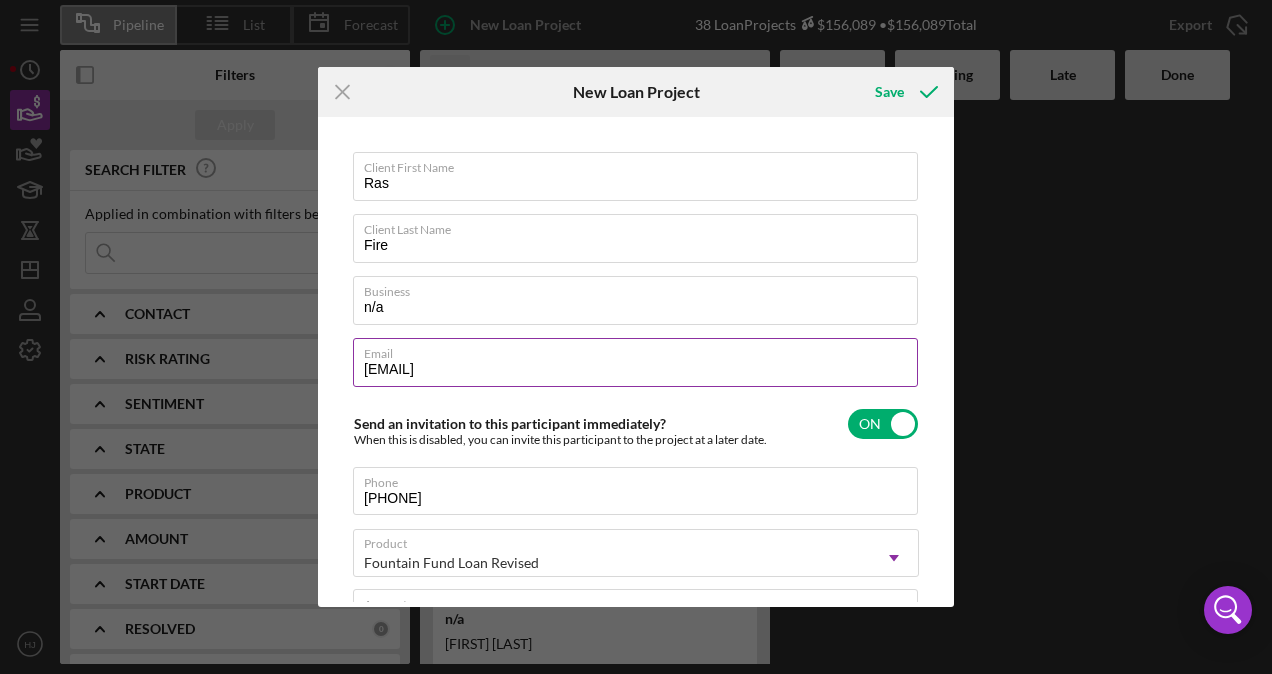 drag, startPoint x: 512, startPoint y: 365, endPoint x: 362, endPoint y: 378, distance: 150.56229 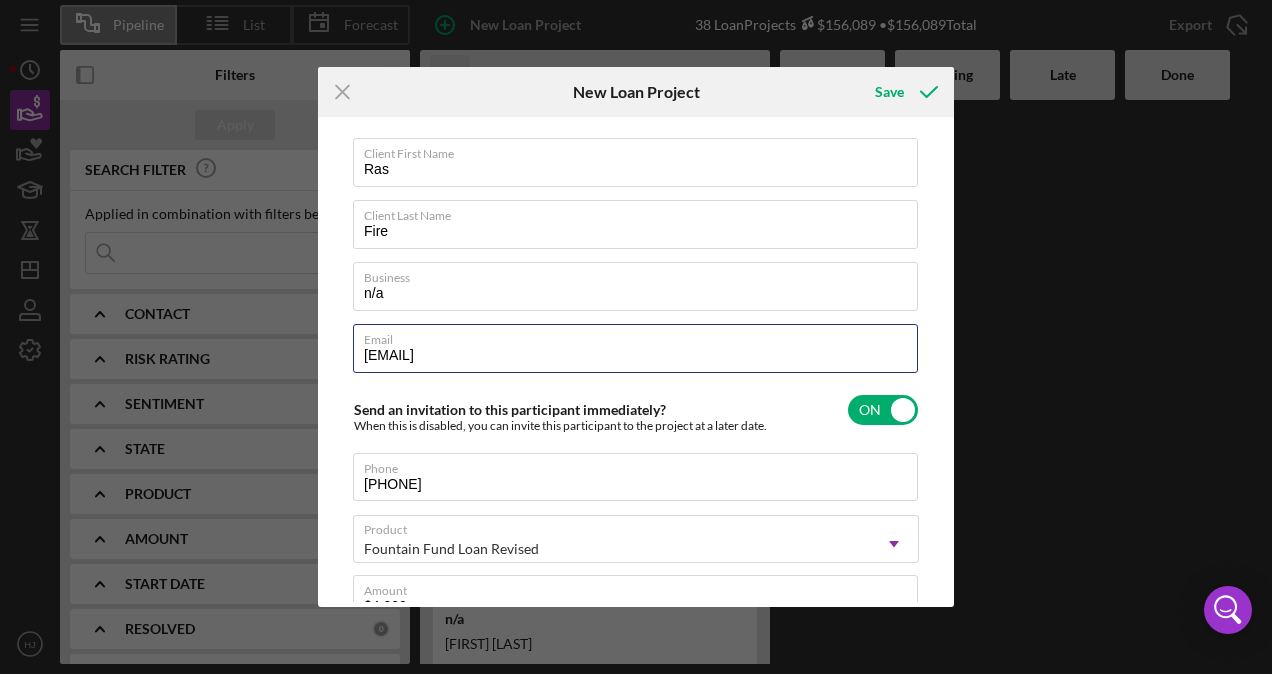 scroll, scrollTop: 0, scrollLeft: 0, axis: both 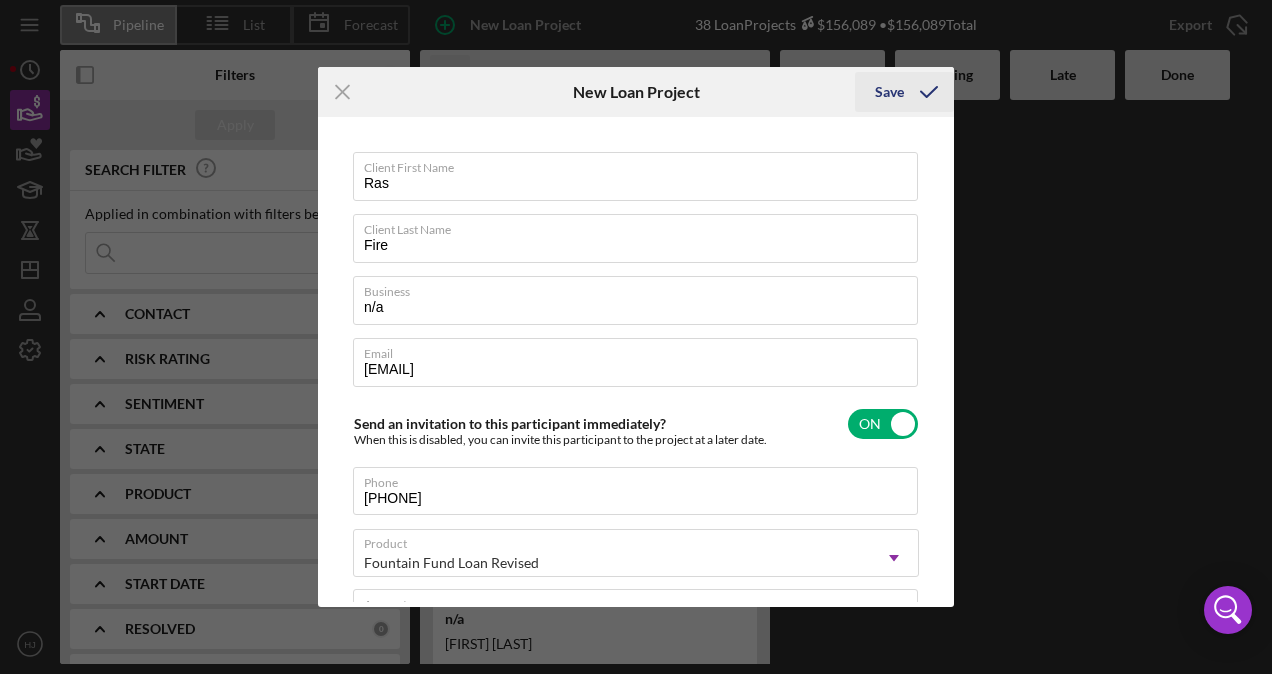 click 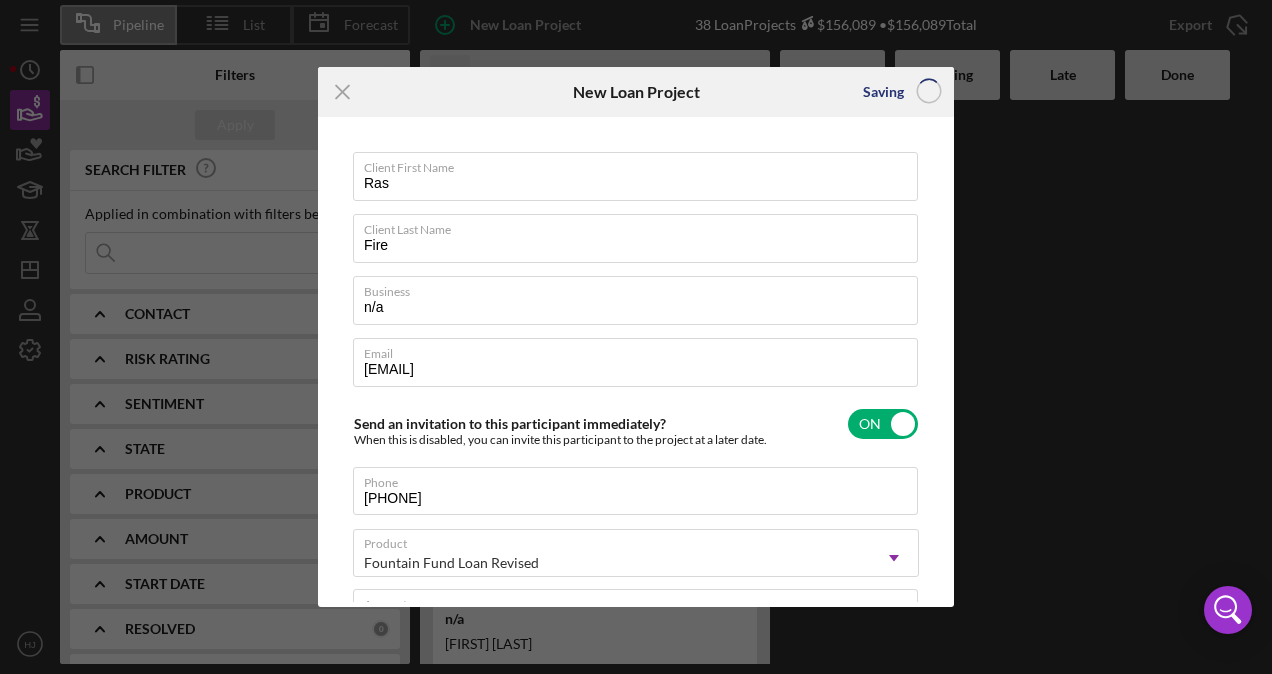 type 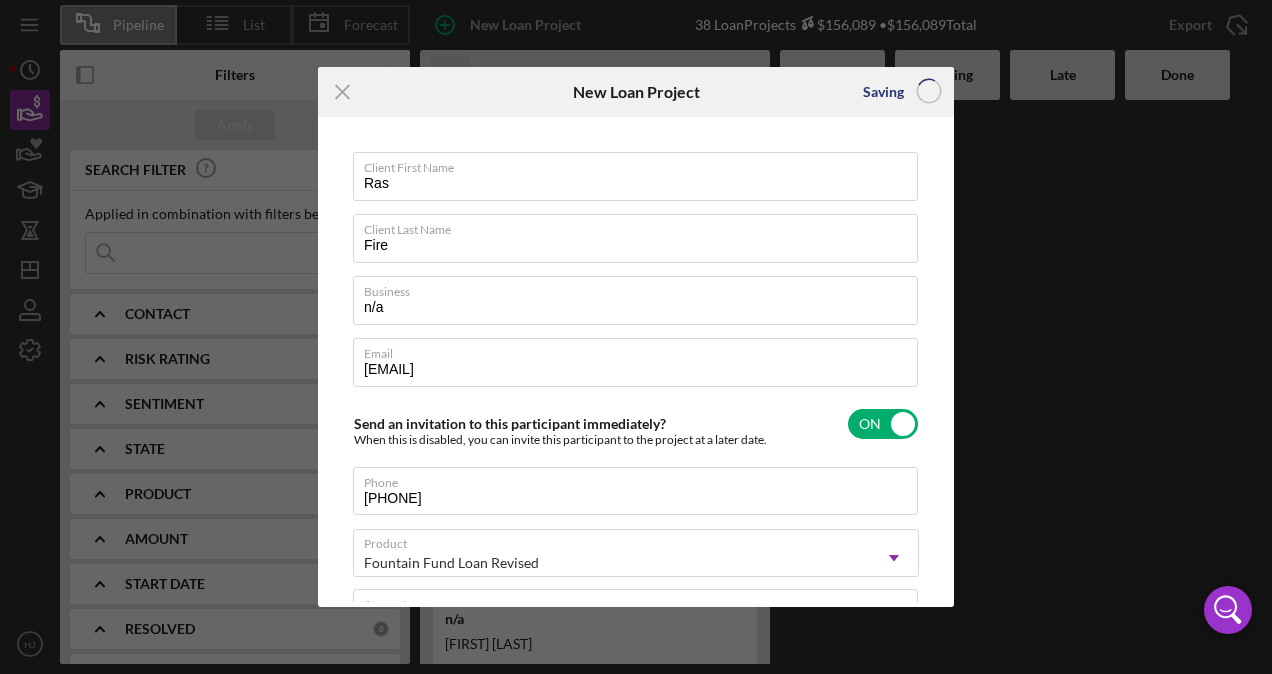 type 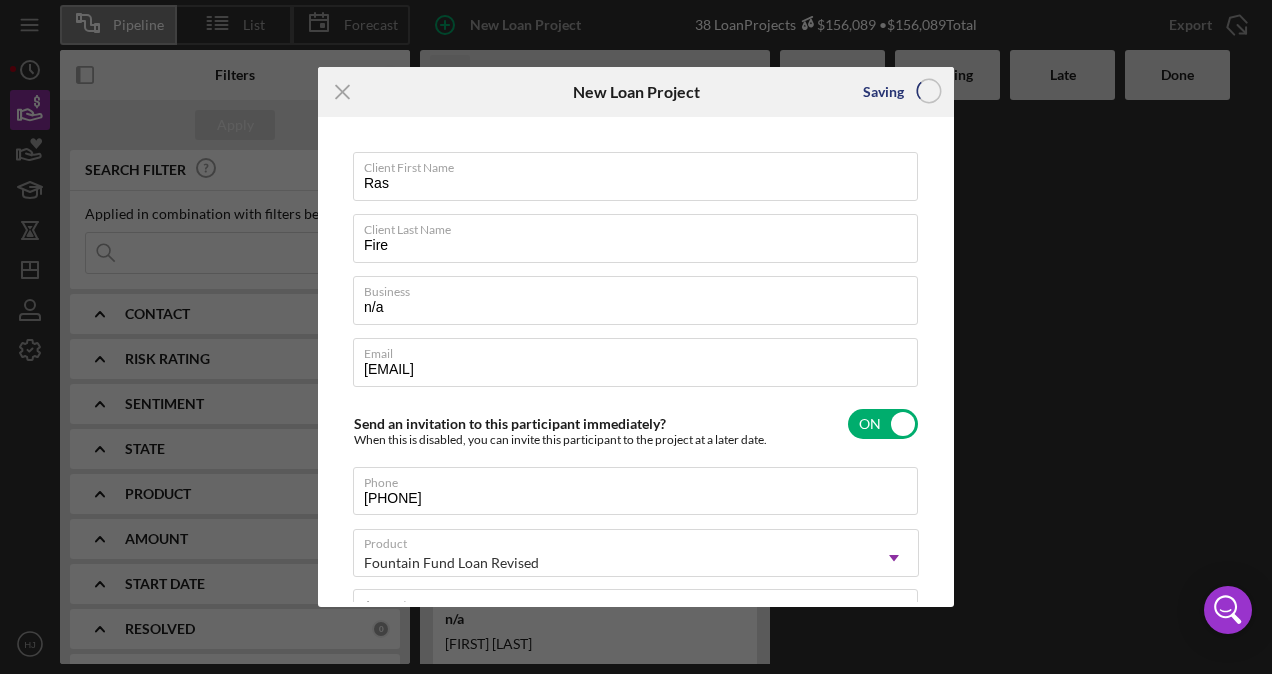 type 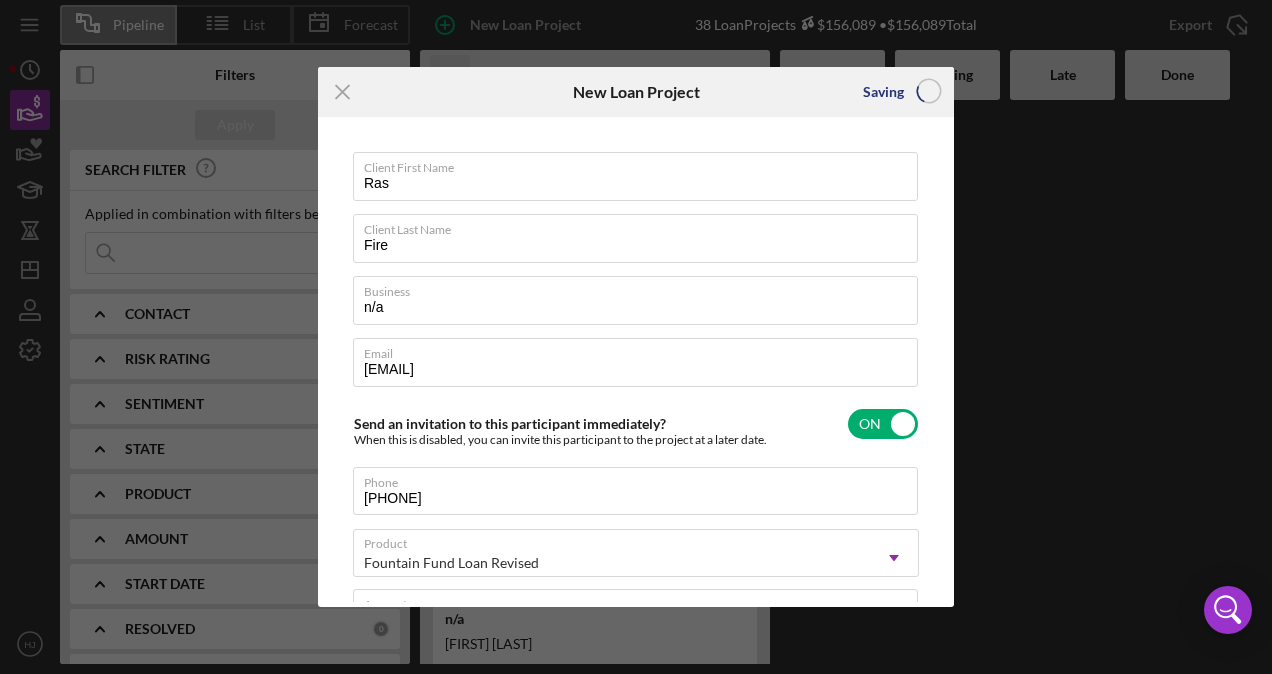 type 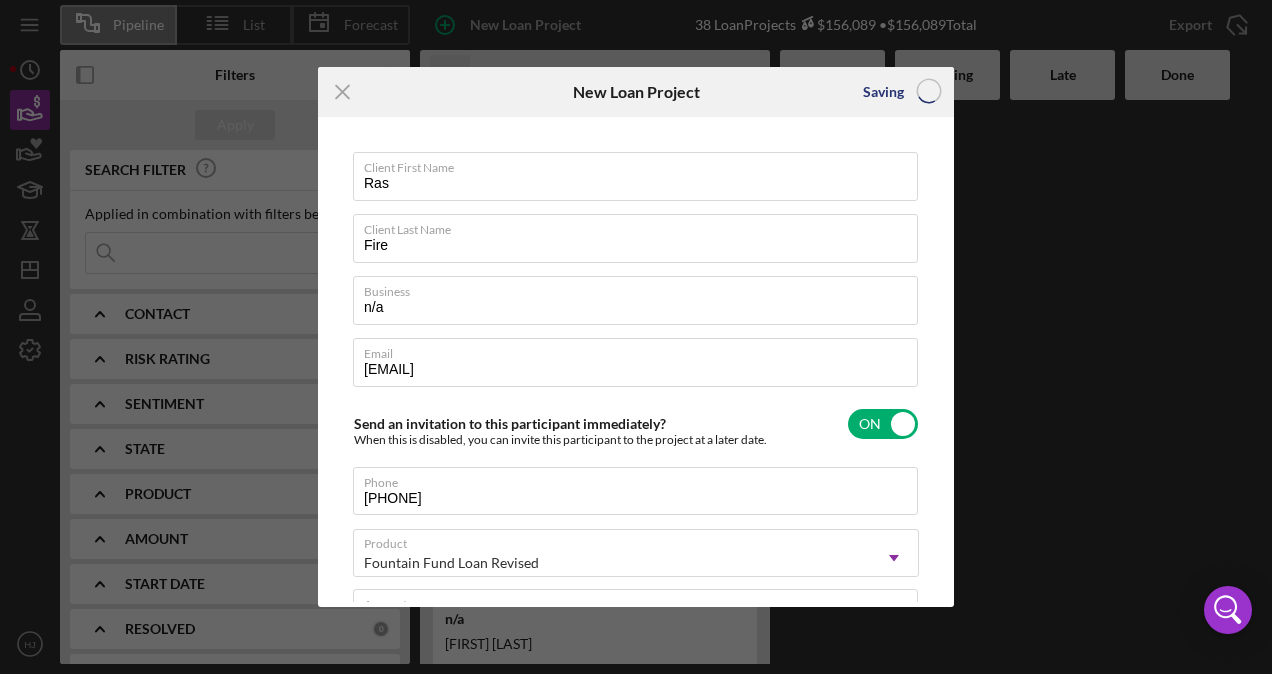 type 